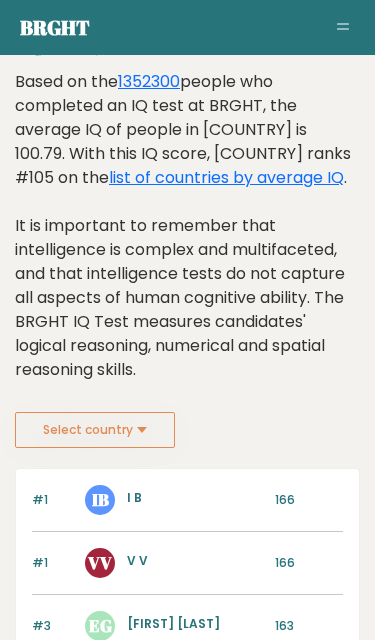 scroll, scrollTop: 261, scrollLeft: 0, axis: vertical 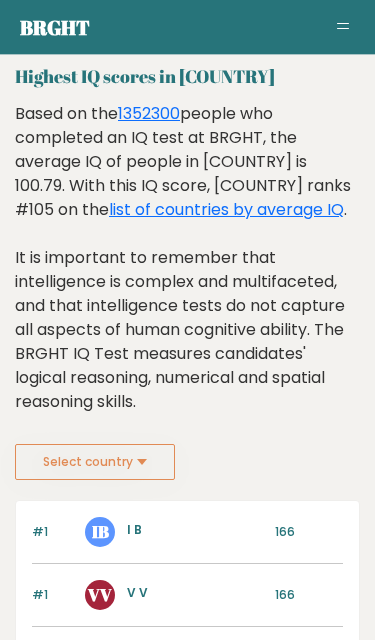 click on "Select country" at bounding box center [95, 463] 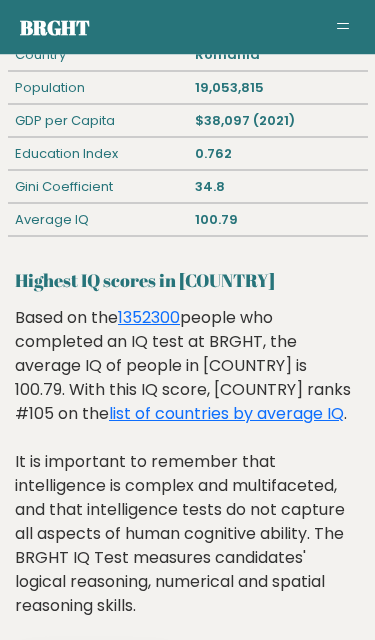 scroll, scrollTop: 0, scrollLeft: 0, axis: both 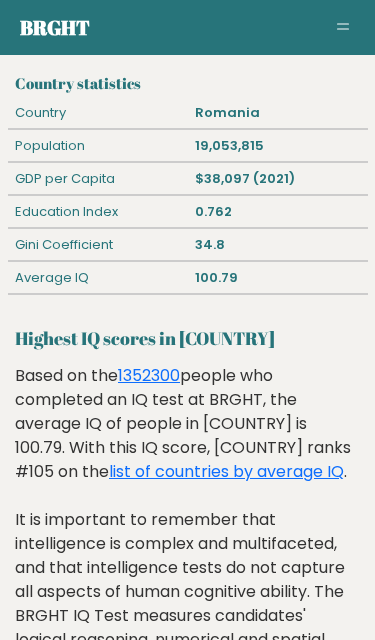 click at bounding box center [343, 28] 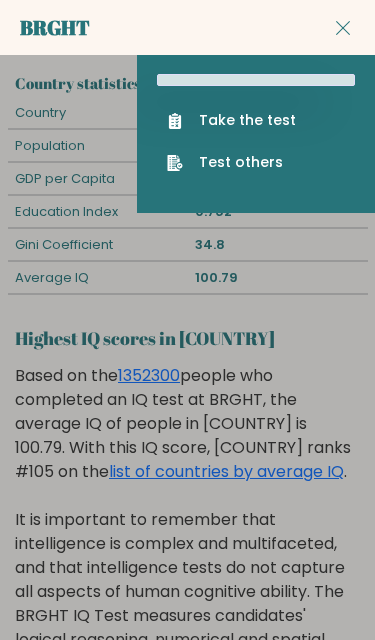 click on "Take the test" at bounding box center (256, 120) 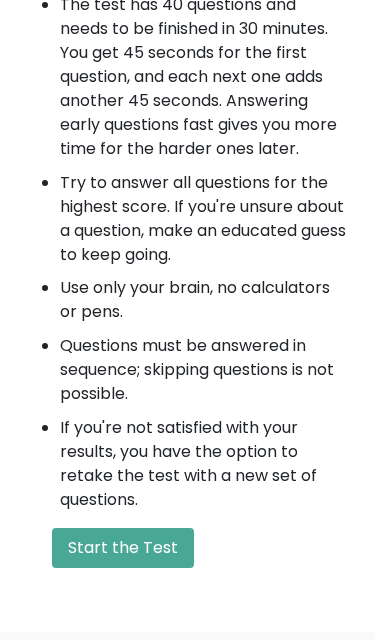 scroll, scrollTop: 1252, scrollLeft: 0, axis: vertical 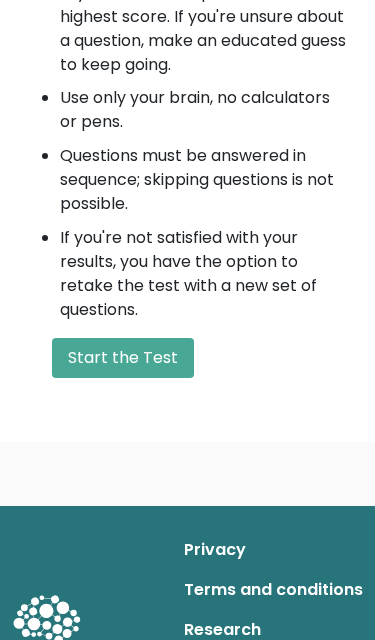 click on "Start the Test" at bounding box center [123, 359] 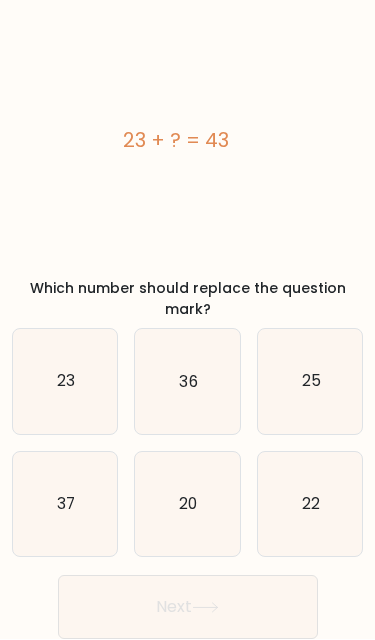 scroll, scrollTop: 76, scrollLeft: 0, axis: vertical 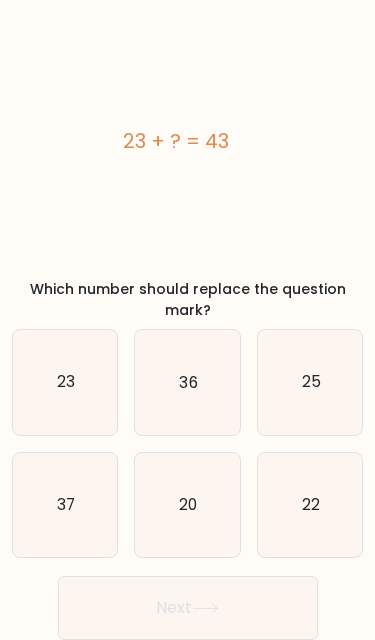 click on "20" 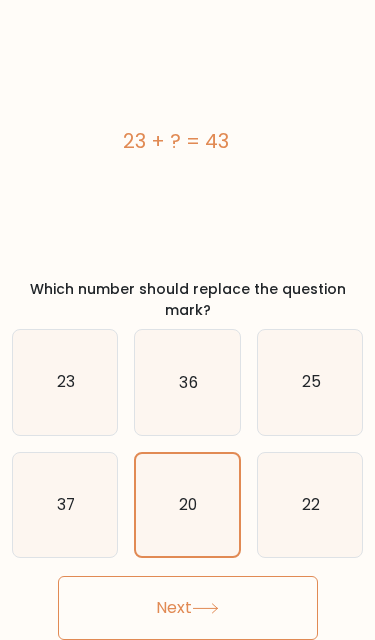 click on "Next" at bounding box center (188, 608) 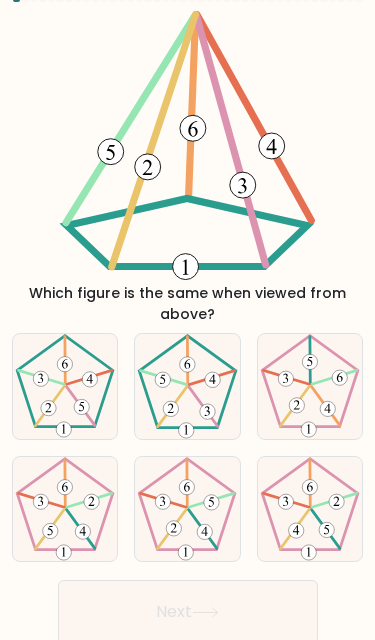 scroll, scrollTop: 0, scrollLeft: 0, axis: both 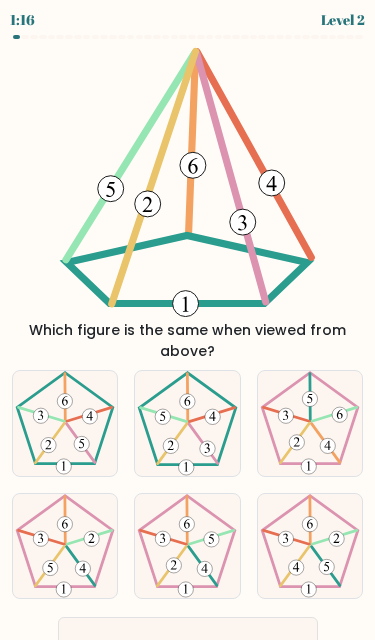 click 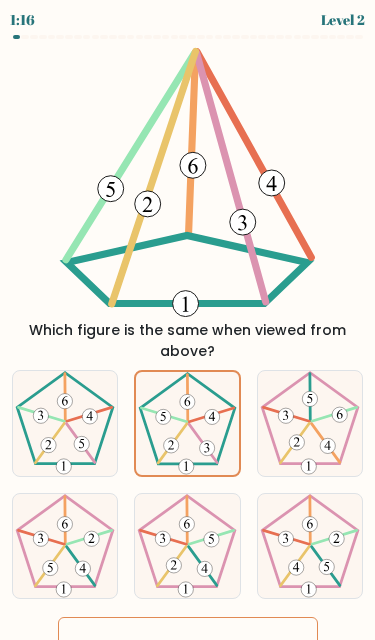 scroll, scrollTop: 106, scrollLeft: 0, axis: vertical 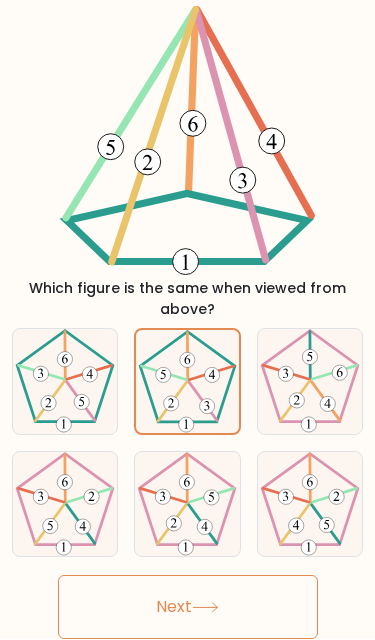 click 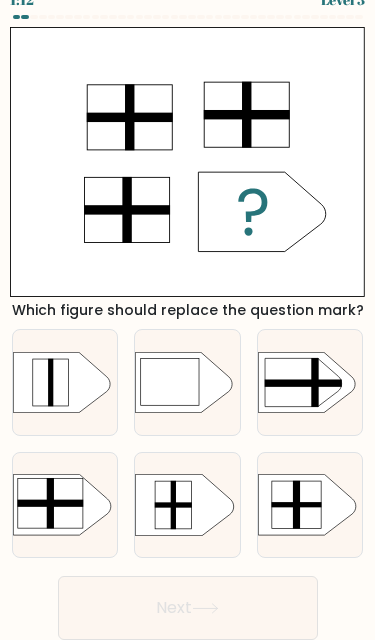 scroll, scrollTop: 0, scrollLeft: 0, axis: both 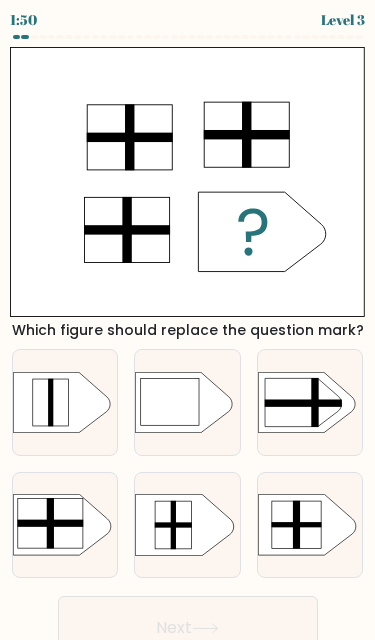 click 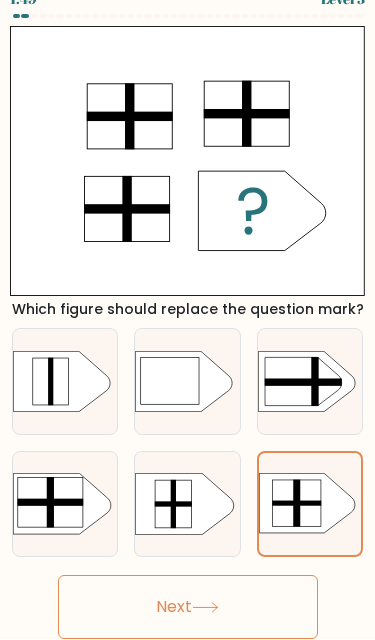 scroll, scrollTop: 106, scrollLeft: 0, axis: vertical 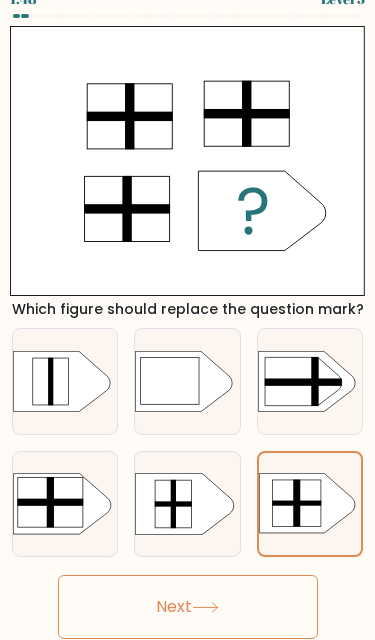 click on "Next" at bounding box center [188, 608] 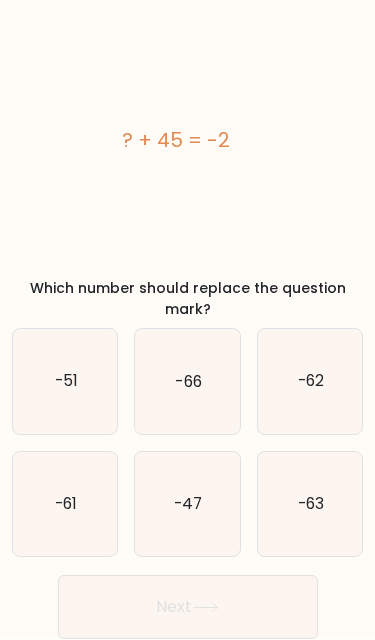 click on "-47" 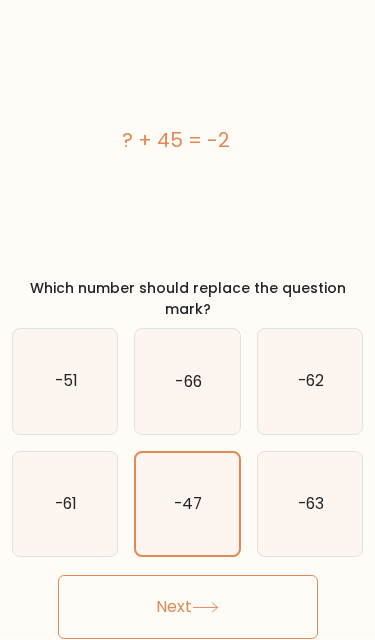 click on "Next" at bounding box center (188, 608) 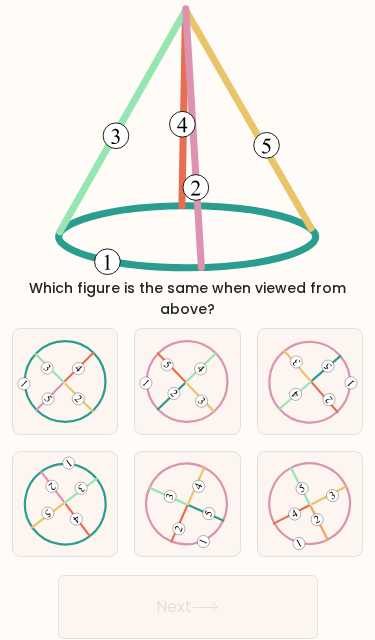scroll, scrollTop: 64, scrollLeft: 0, axis: vertical 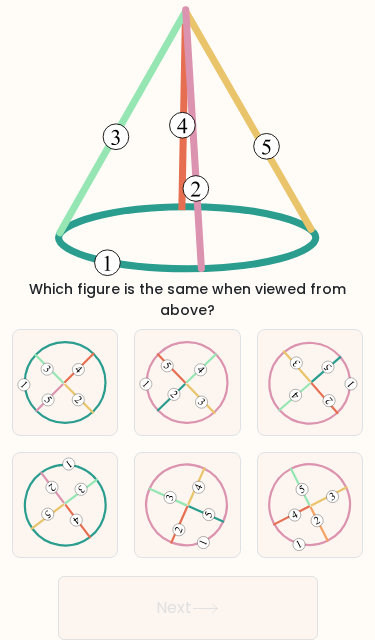 click 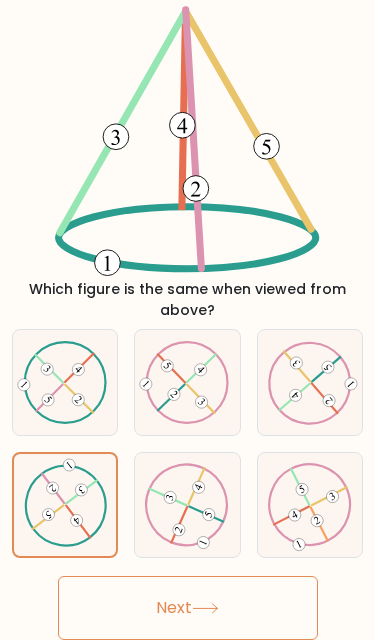 click on "Next" at bounding box center (188, 608) 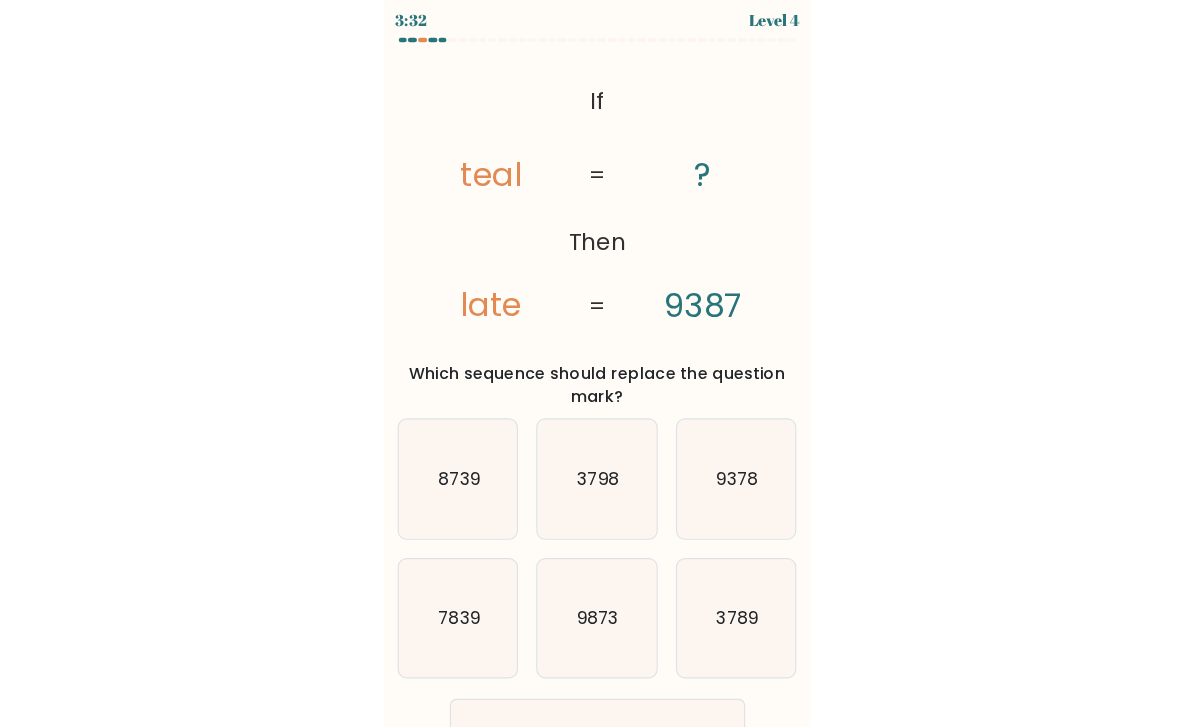 scroll, scrollTop: 0, scrollLeft: 0, axis: both 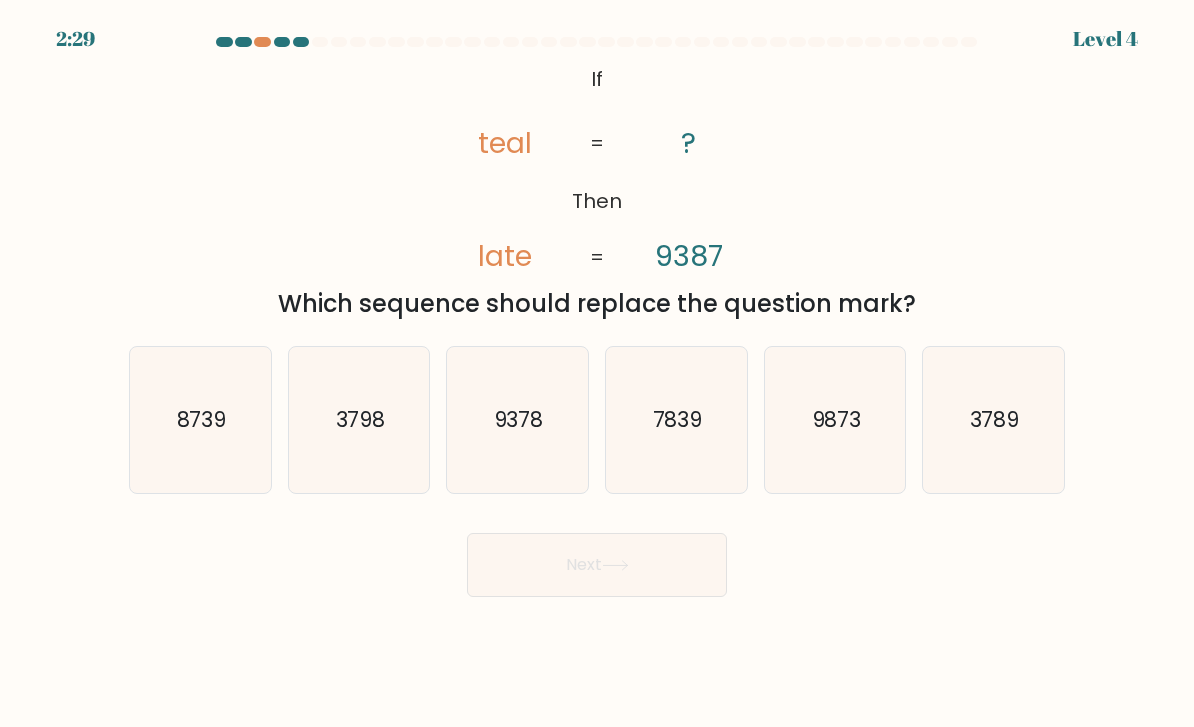 click on "8739" 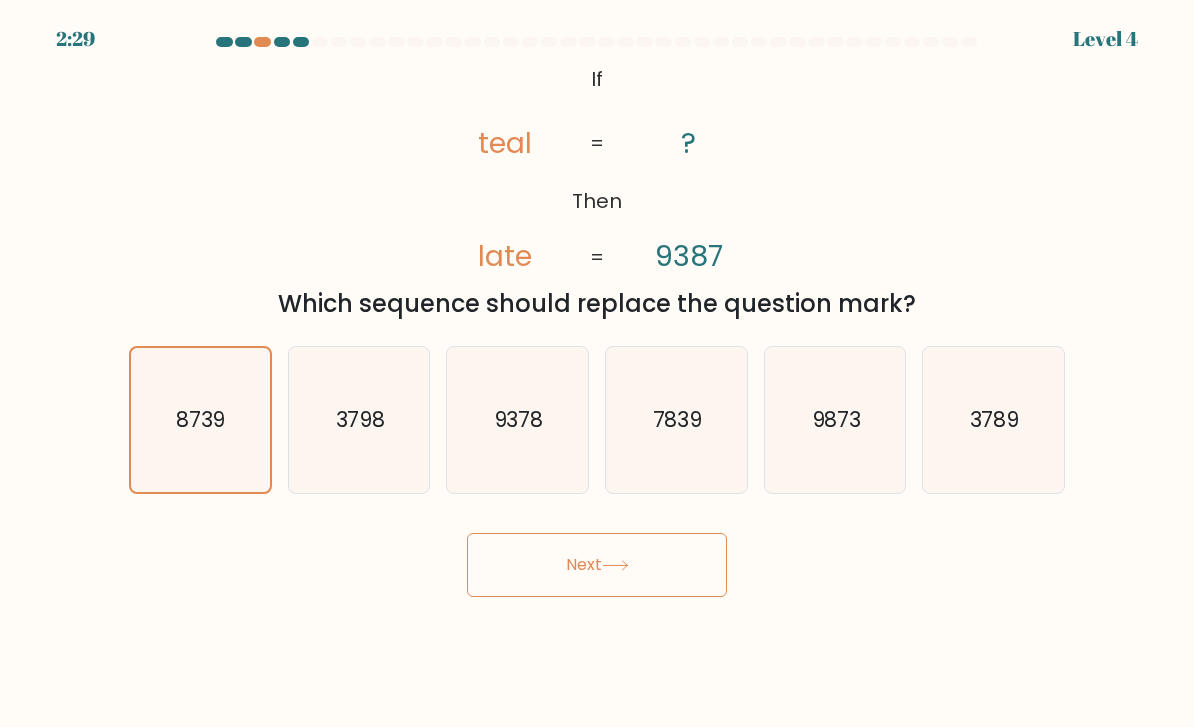 click on "Next" at bounding box center (597, 565) 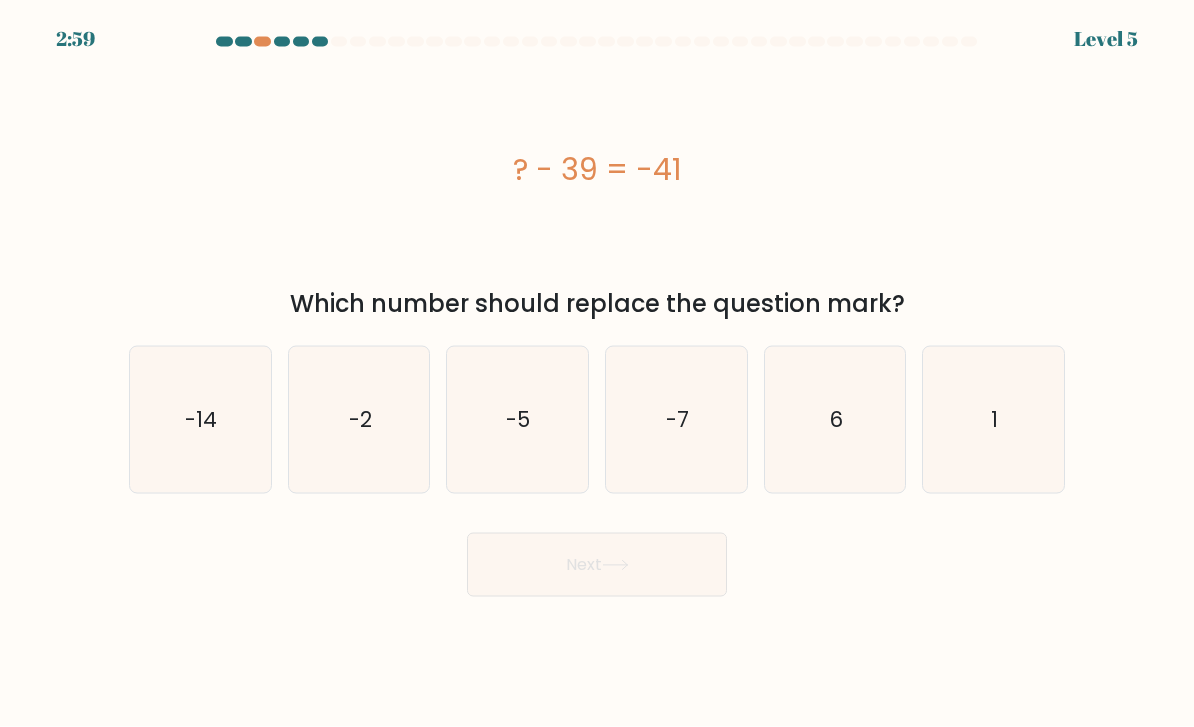 click on "-2" 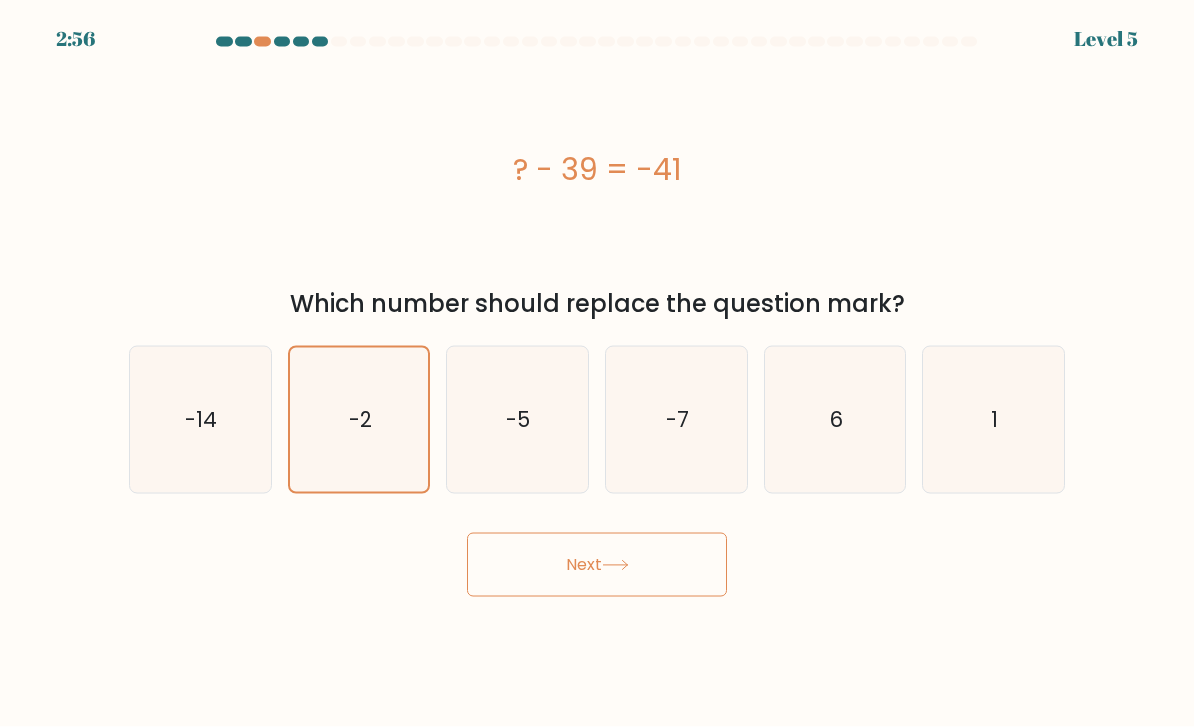 click on "Next" at bounding box center (597, 565) 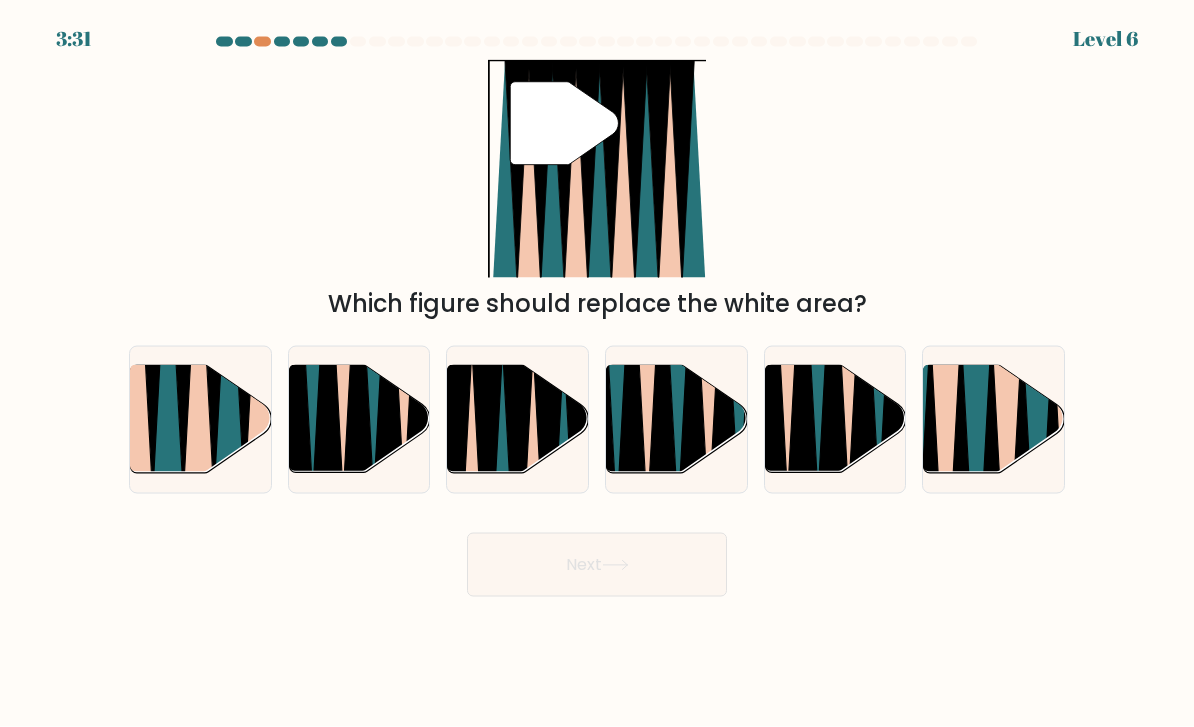 click 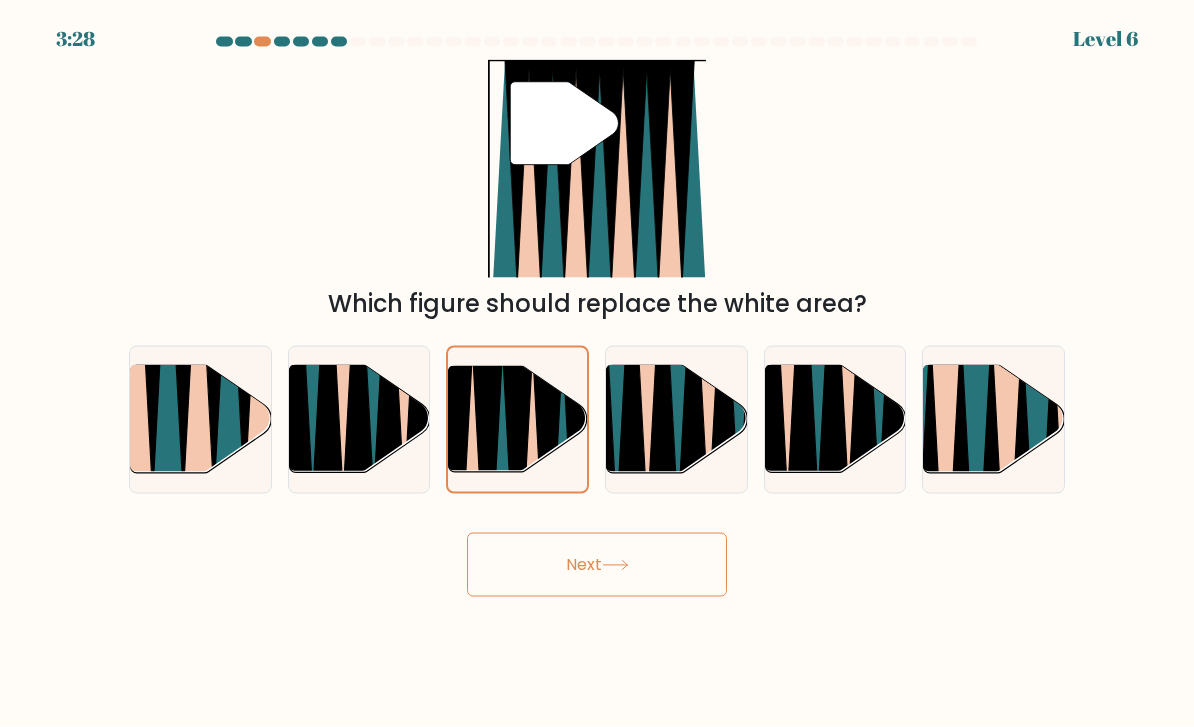 click on "Next" at bounding box center (597, 565) 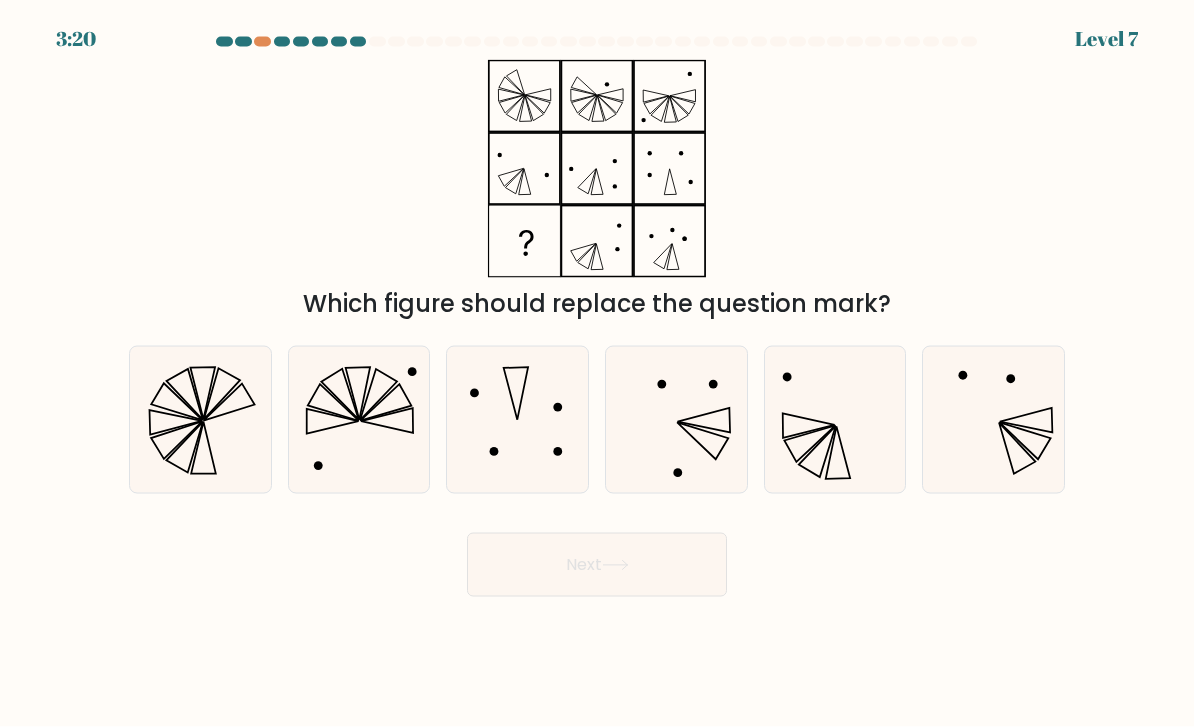 click 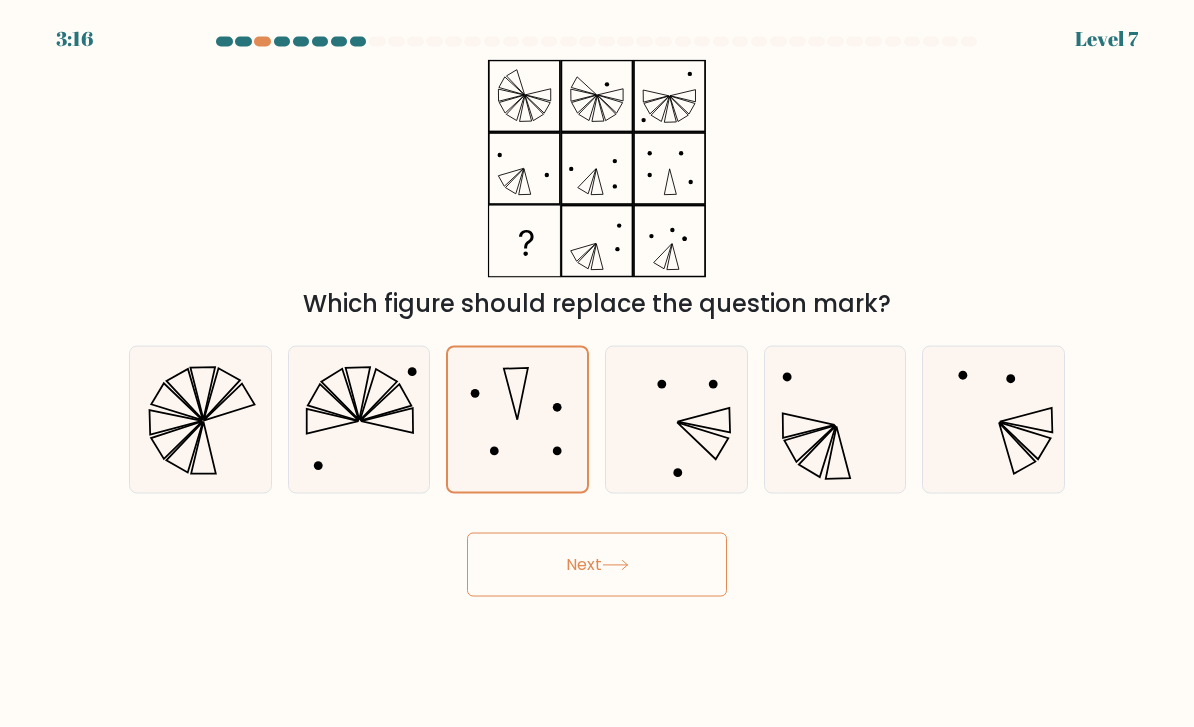 click on "Next" at bounding box center (597, 565) 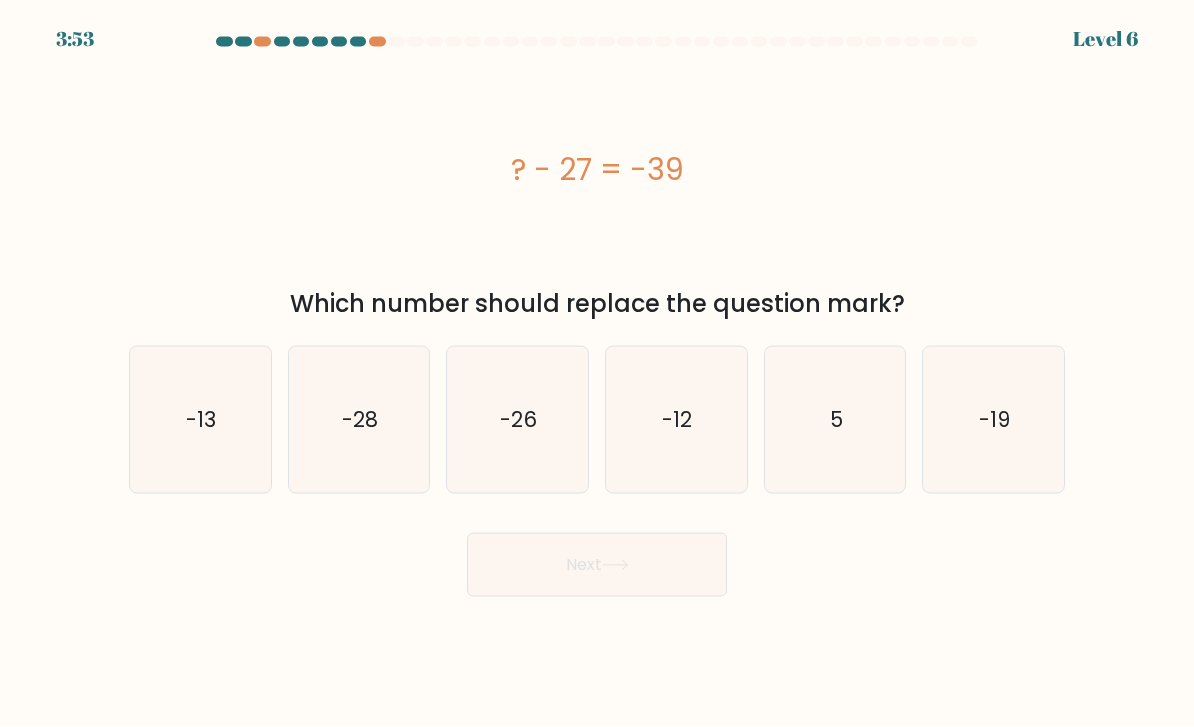 click on "-12" 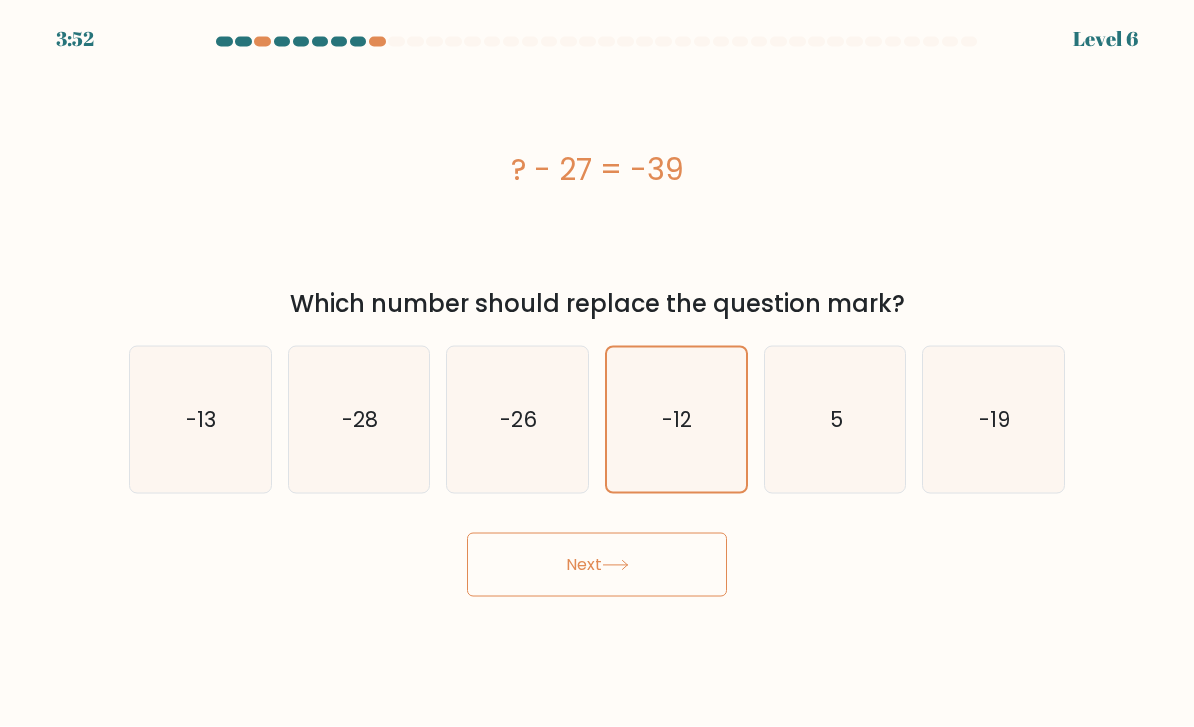 click on "Next" at bounding box center [597, 565] 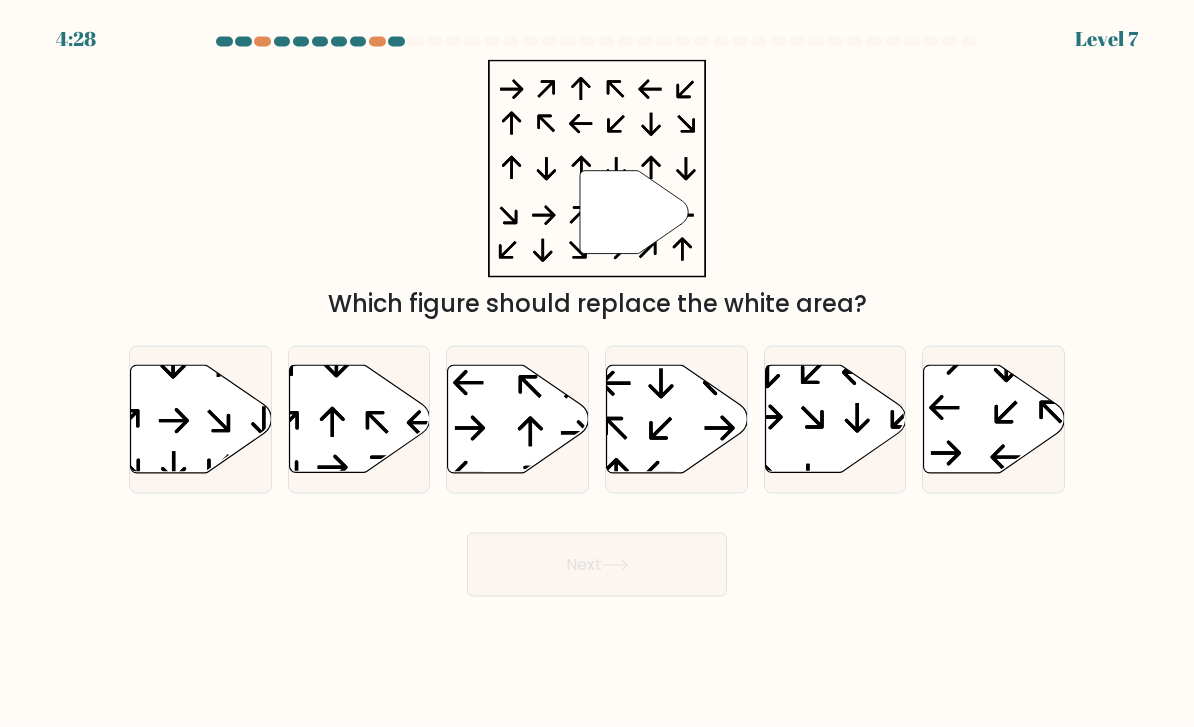 click 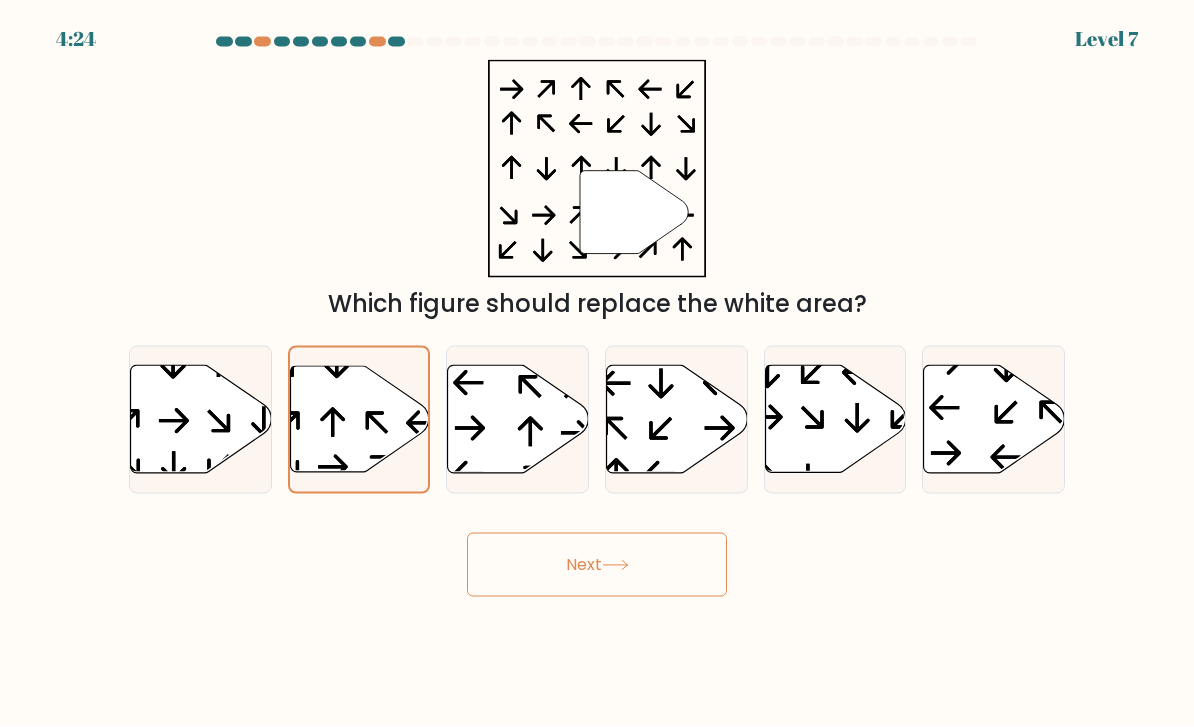 click on "Next" at bounding box center (597, 565) 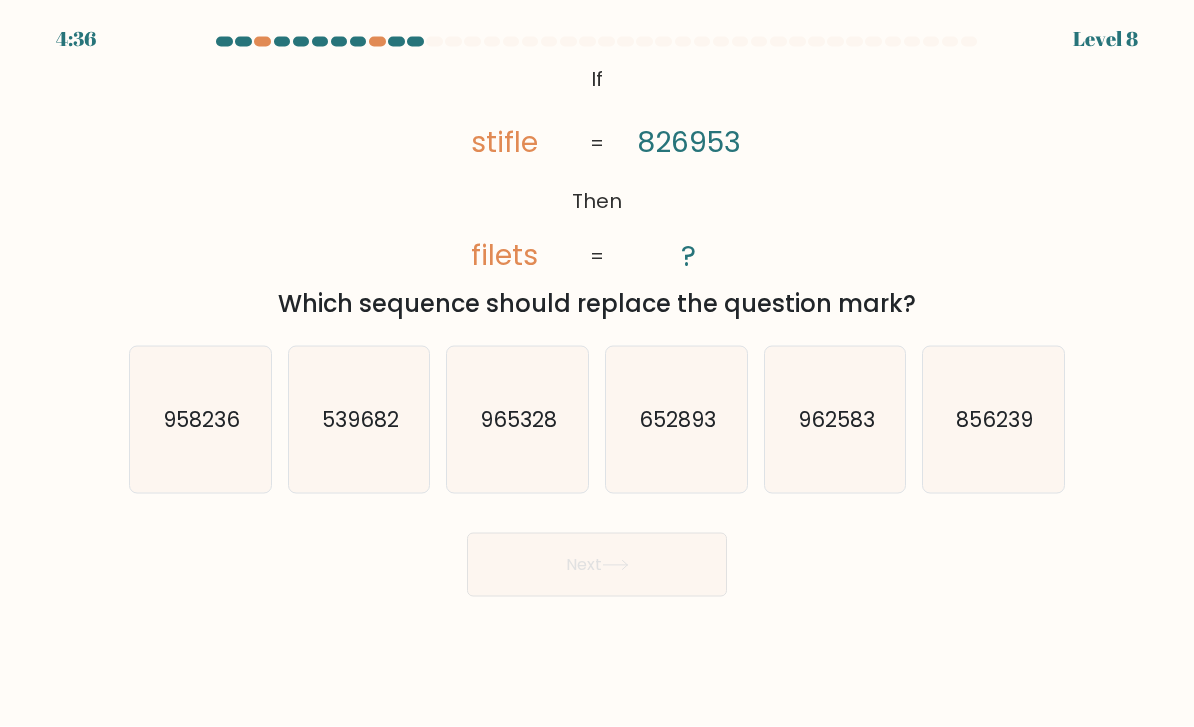 click on "965328" 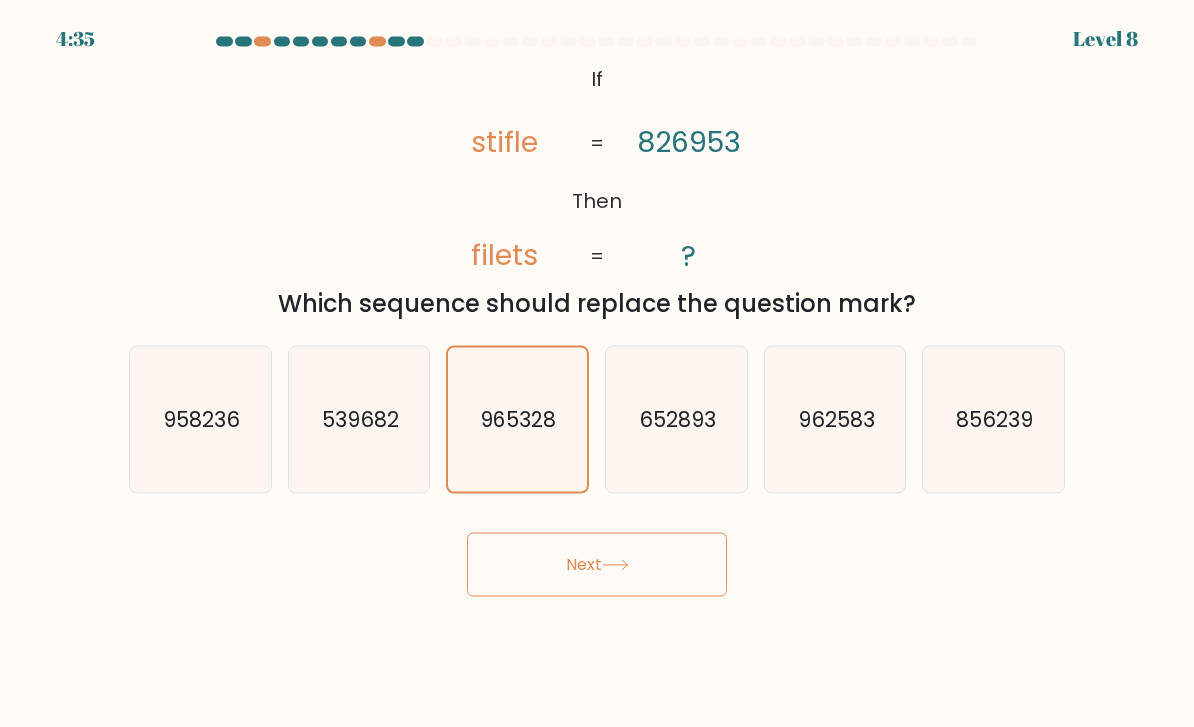 click on "Next" at bounding box center [597, 565] 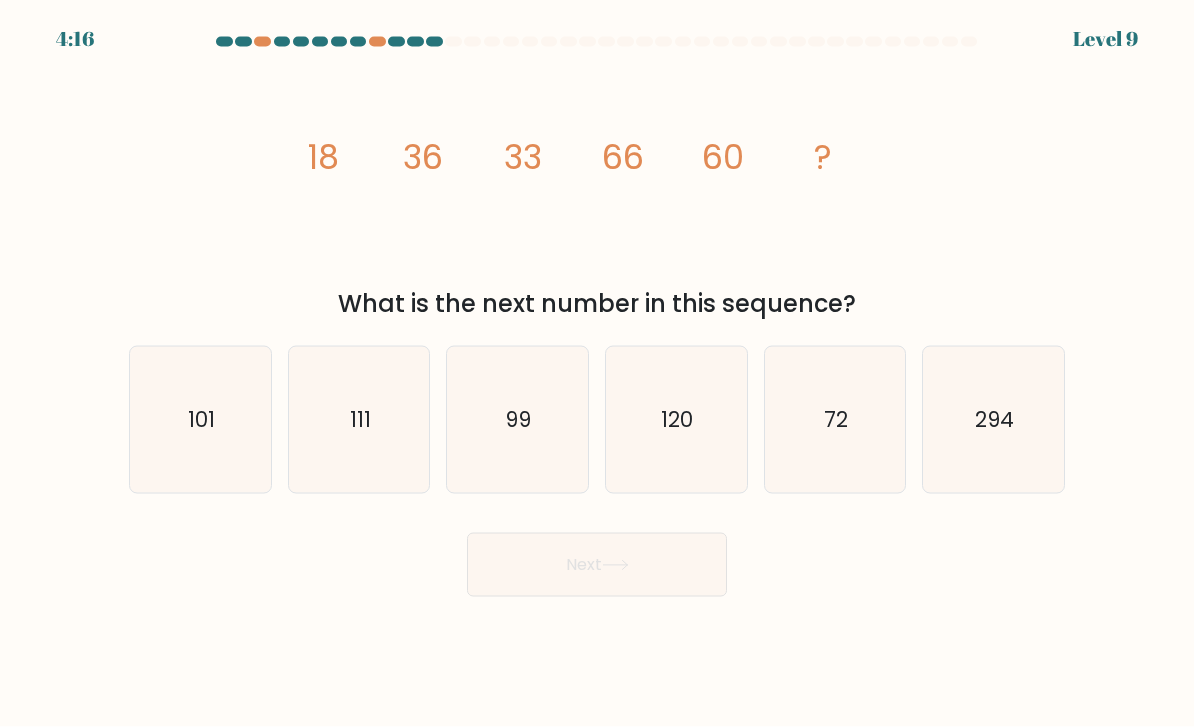 click on "72" 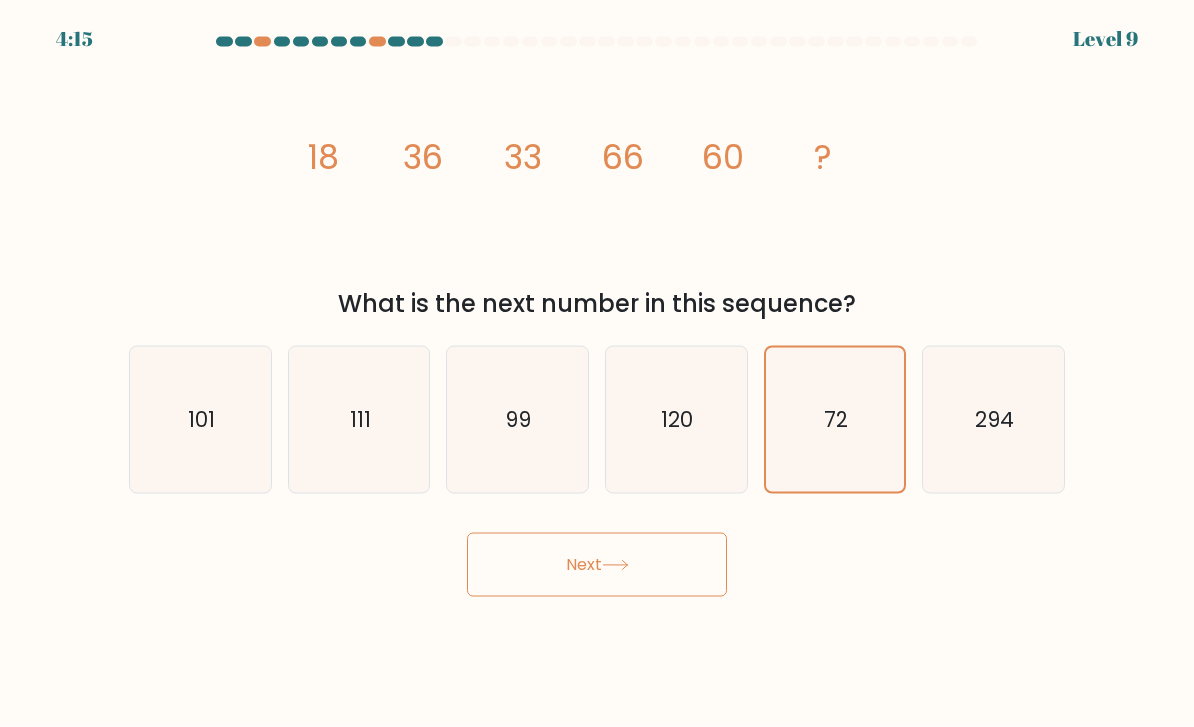 click on "Next" at bounding box center (597, 565) 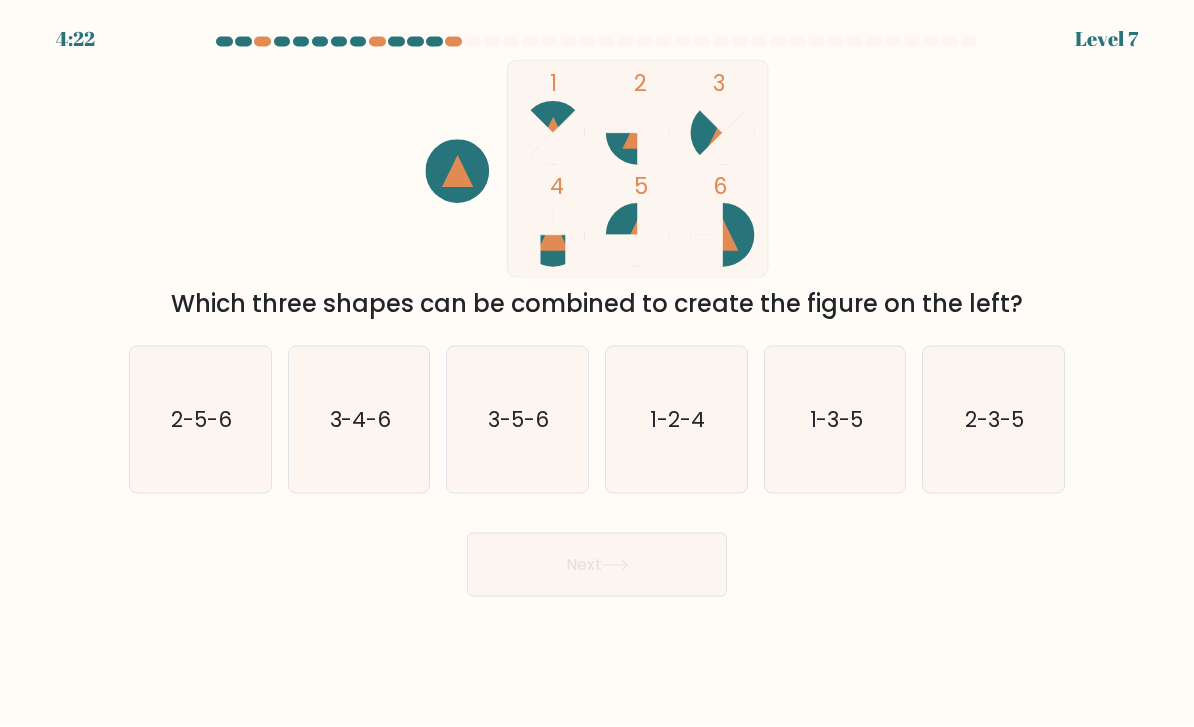 click on "1-3-5" 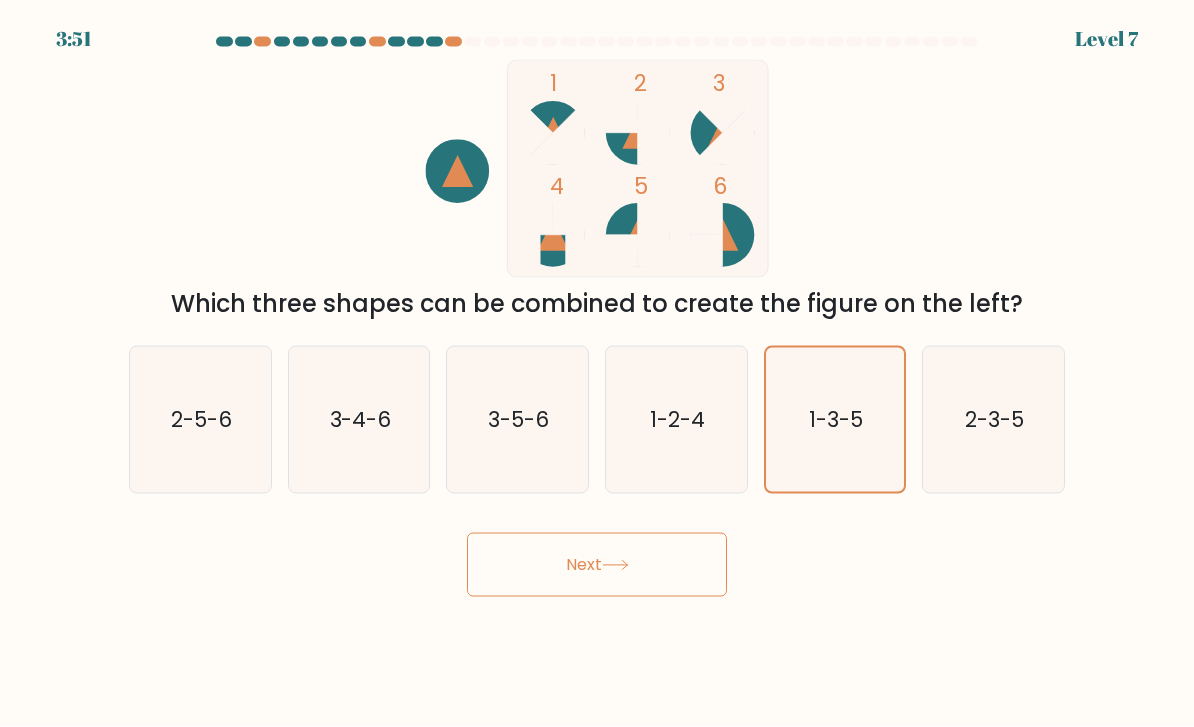 click on "1-2-4" 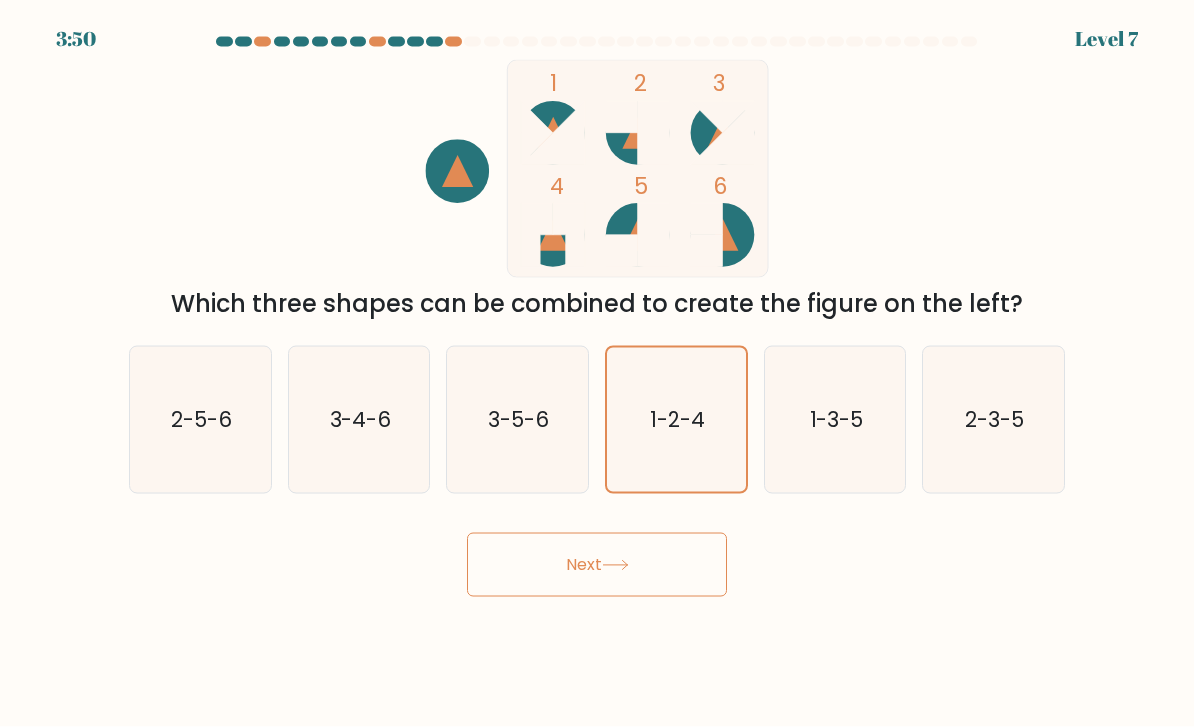 click on "Next" at bounding box center (597, 565) 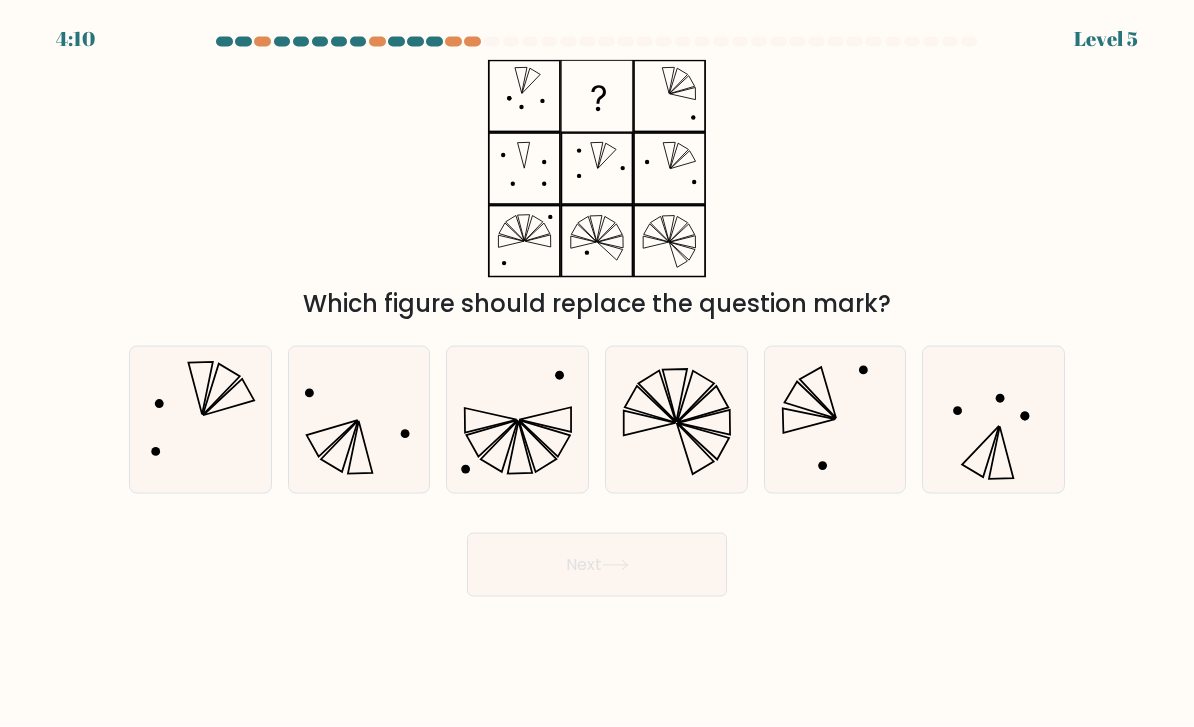 click 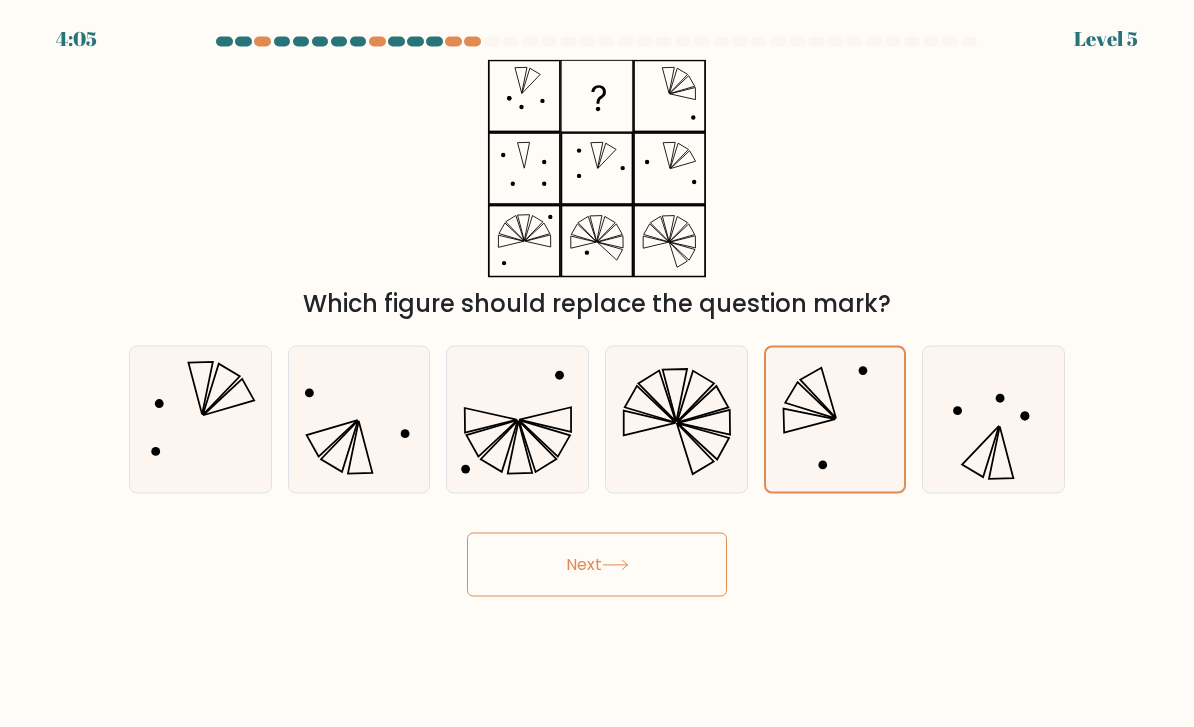 click 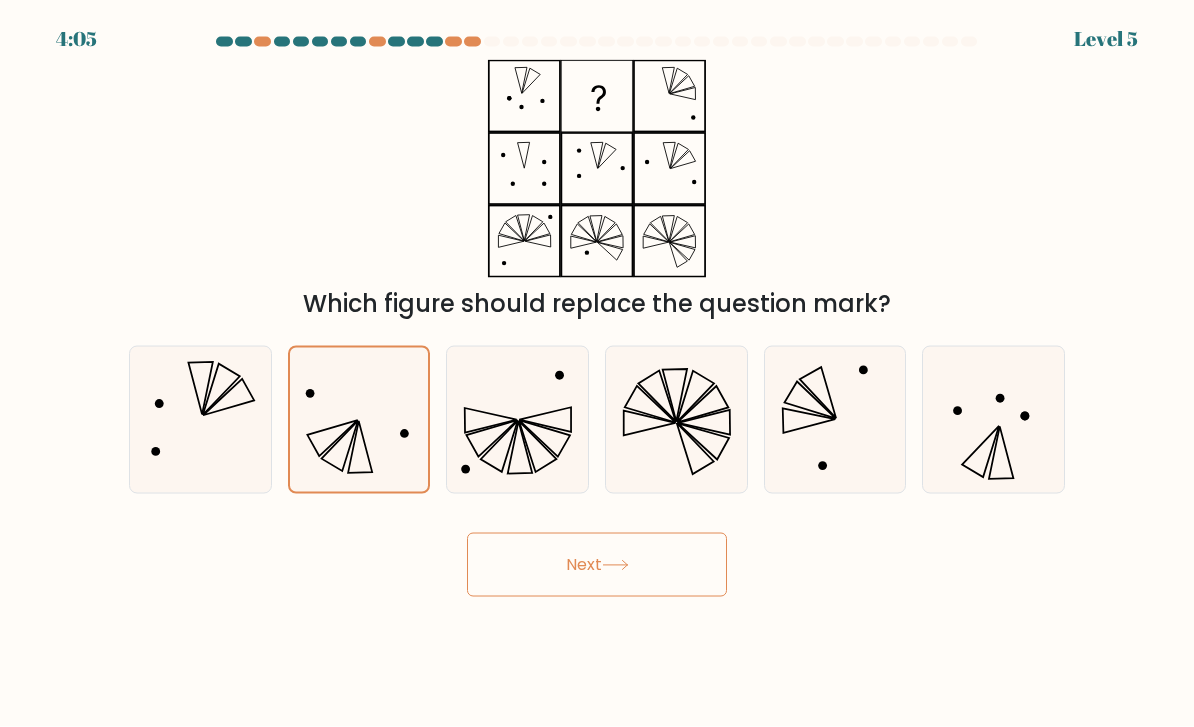 click on "Next" at bounding box center [597, 565] 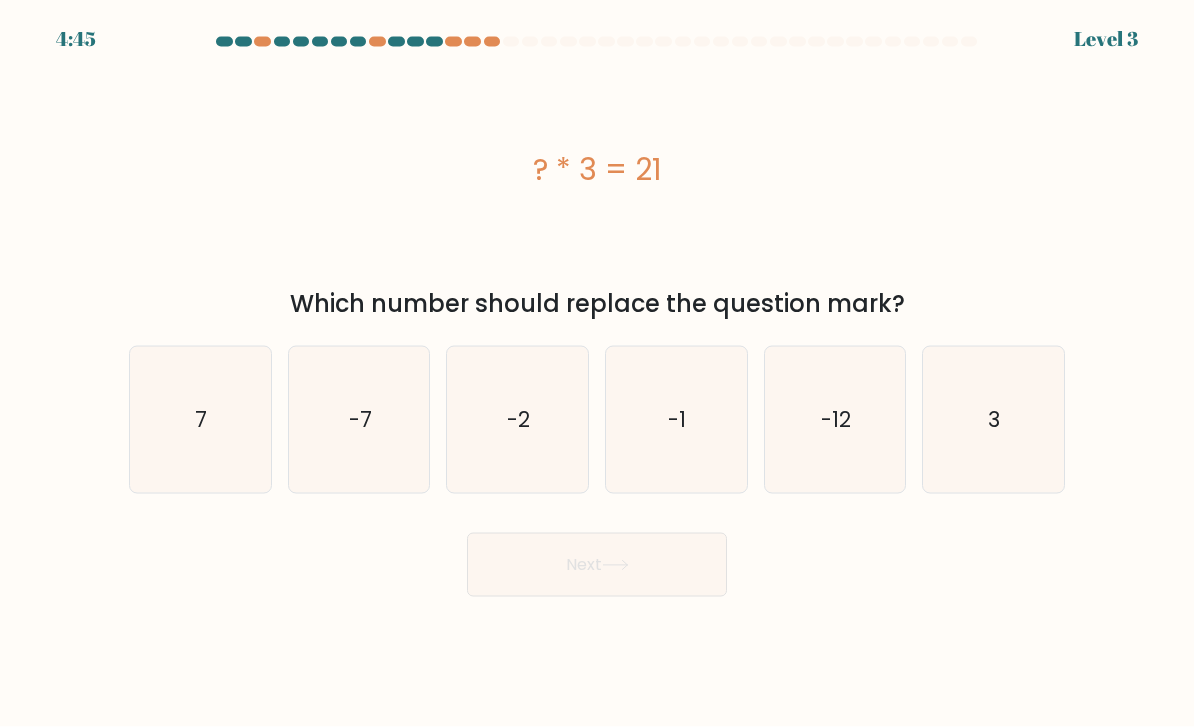 click on "7" 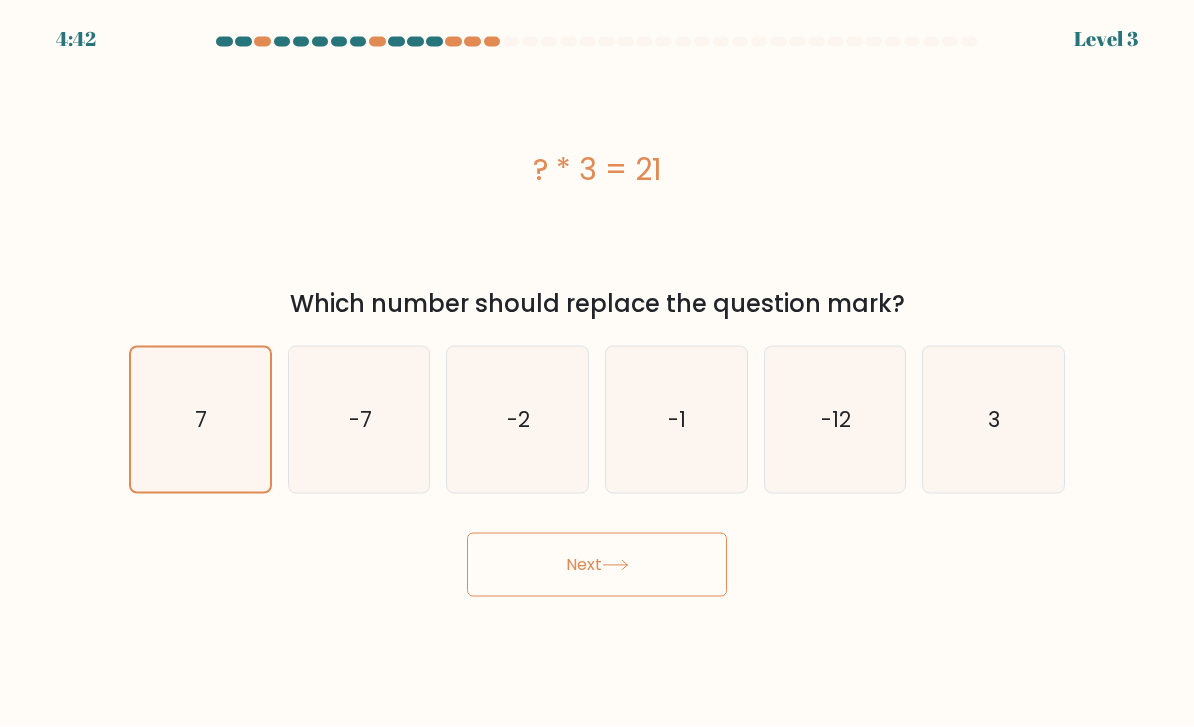 click on "Next" at bounding box center [597, 565] 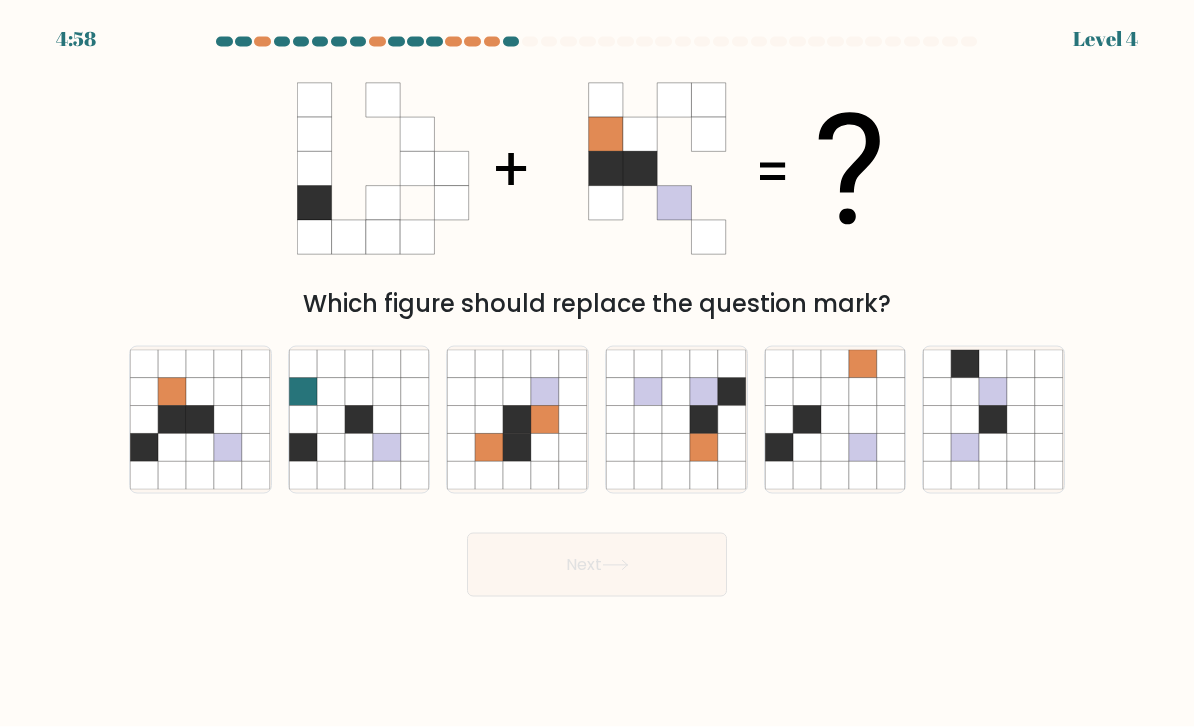 click 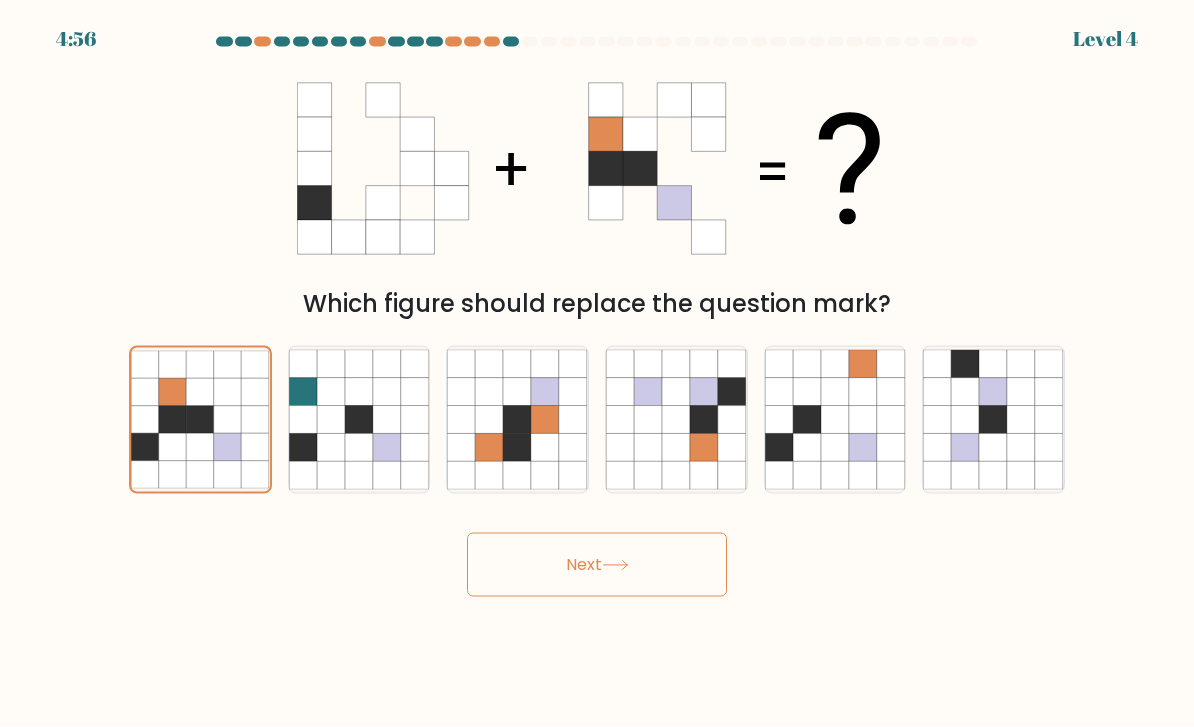 click on "Next" at bounding box center (597, 565) 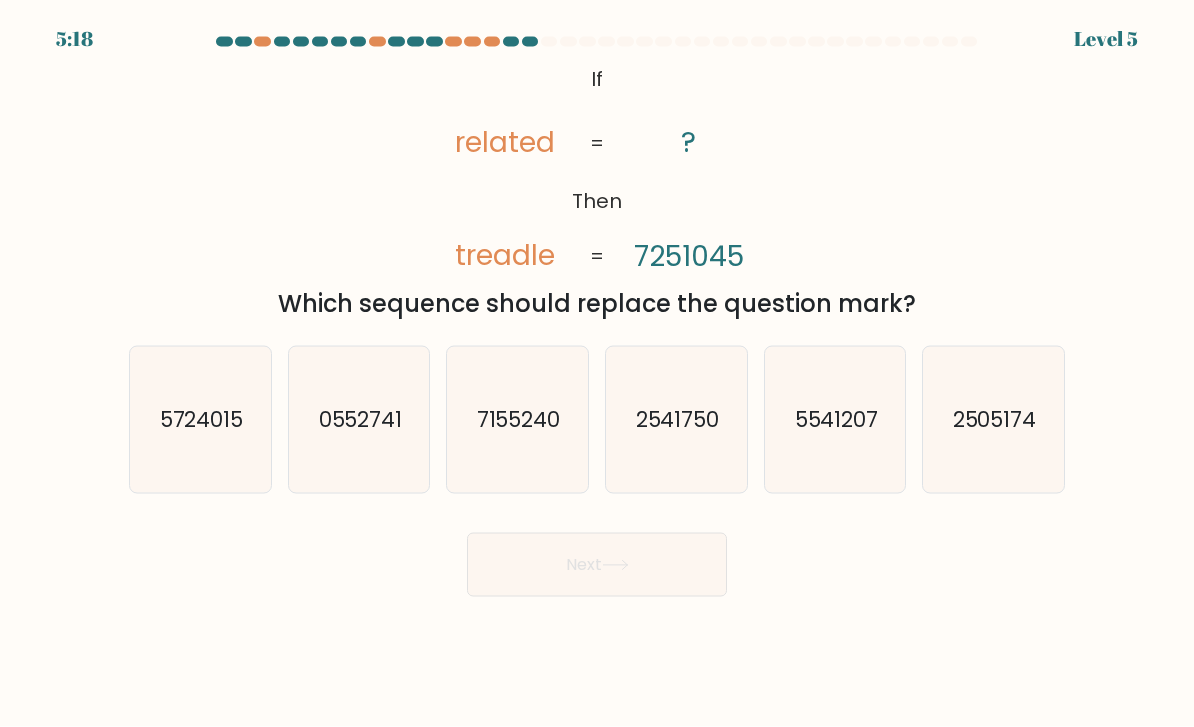 click on "@import url('https://fonts.googleapis.com/css?family=Abril+Fatface:400,100,100italic,300,300italic,400italic,500,500italic,700,700italic,900,900italic');           If       Then       related       treadle       ?       7251045       =       =" 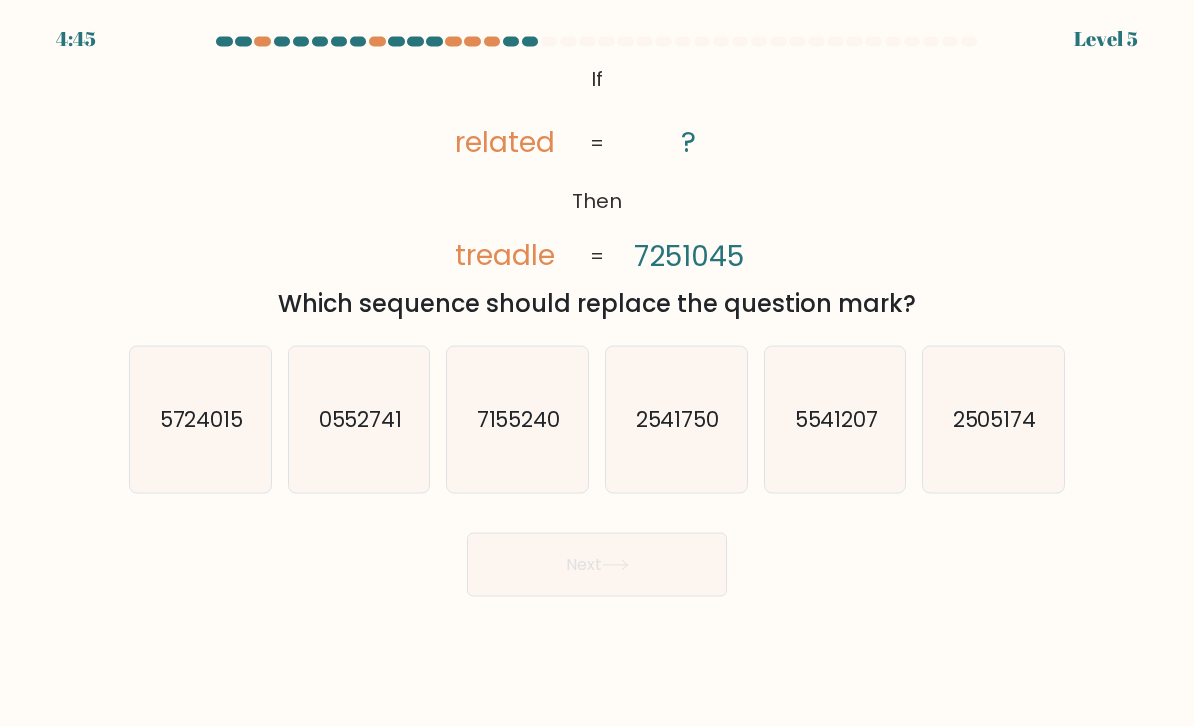 click on "Which sequence should replace the question mark?" at bounding box center [597, 304] 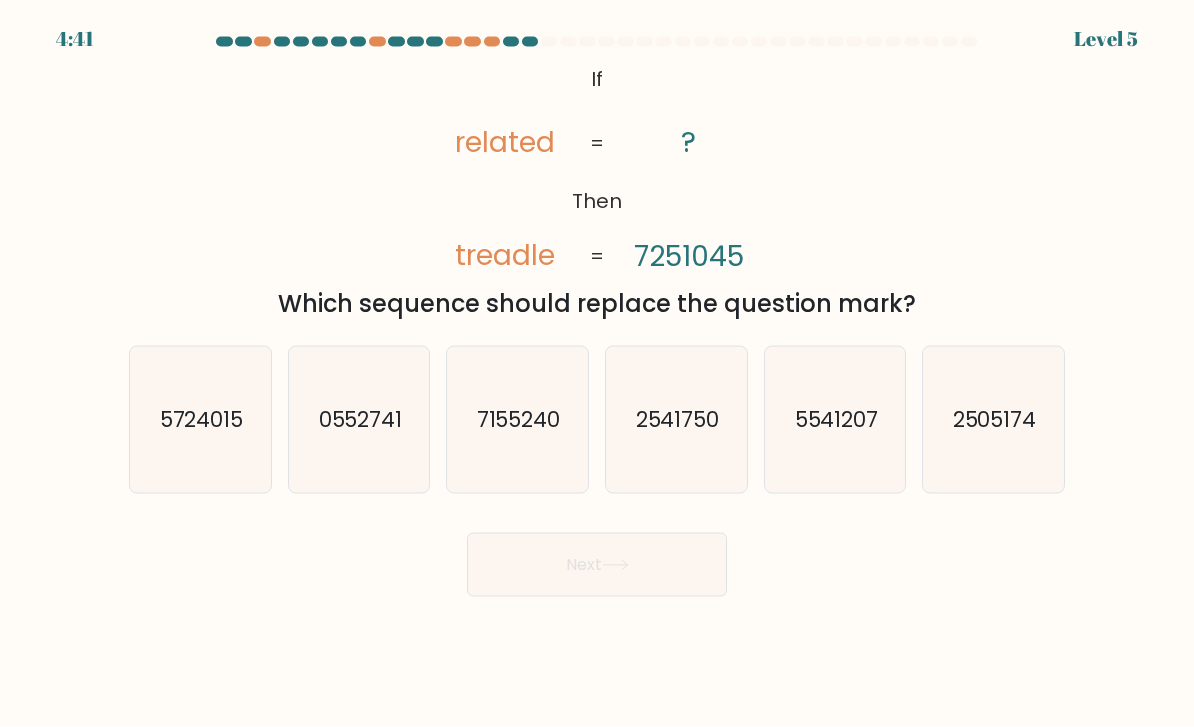 click on "0552741" 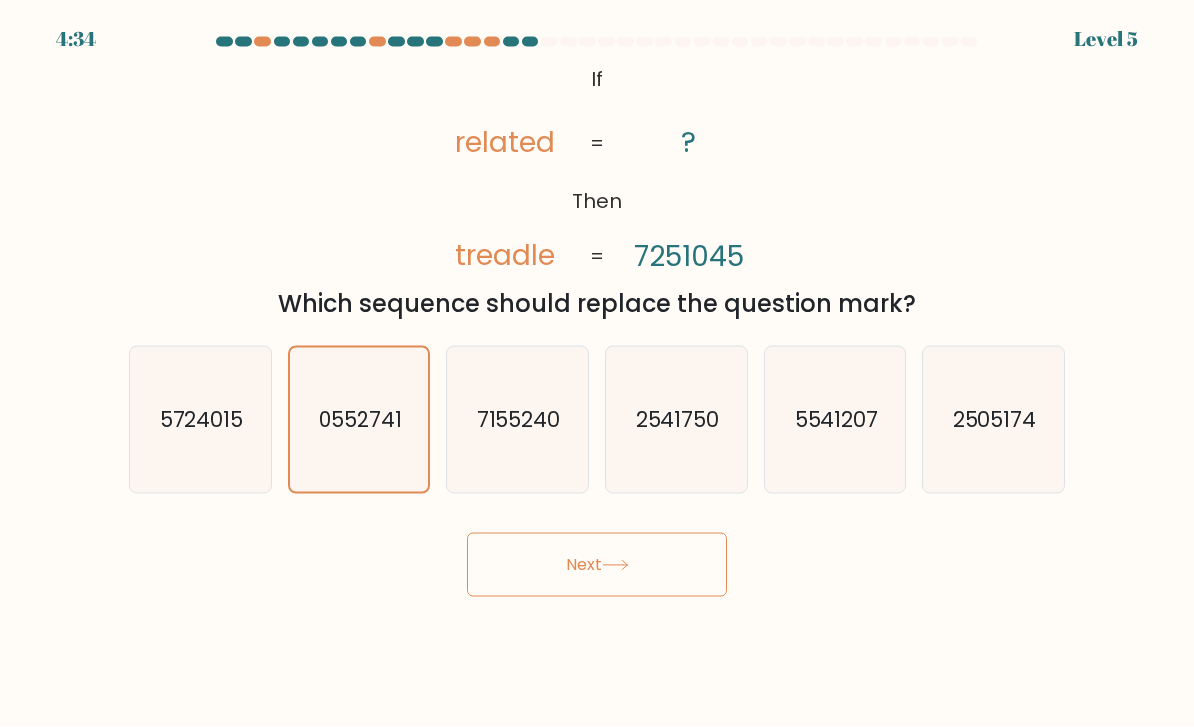 click on "Next" at bounding box center (597, 565) 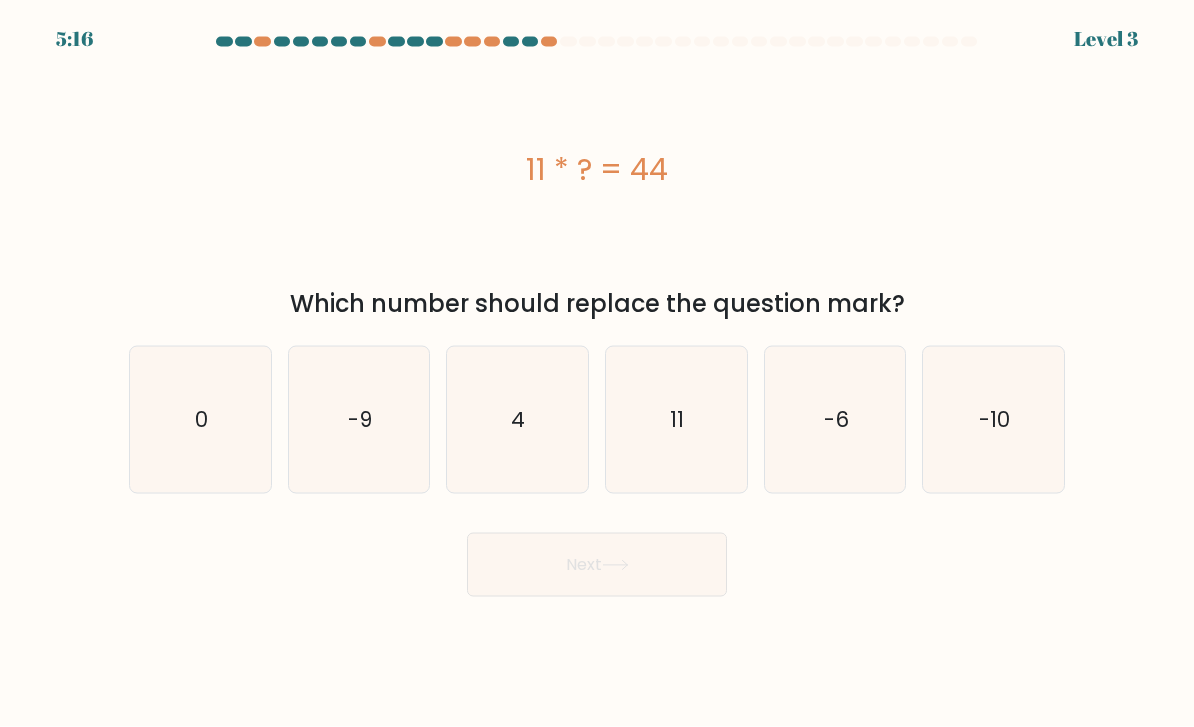 click on "4" 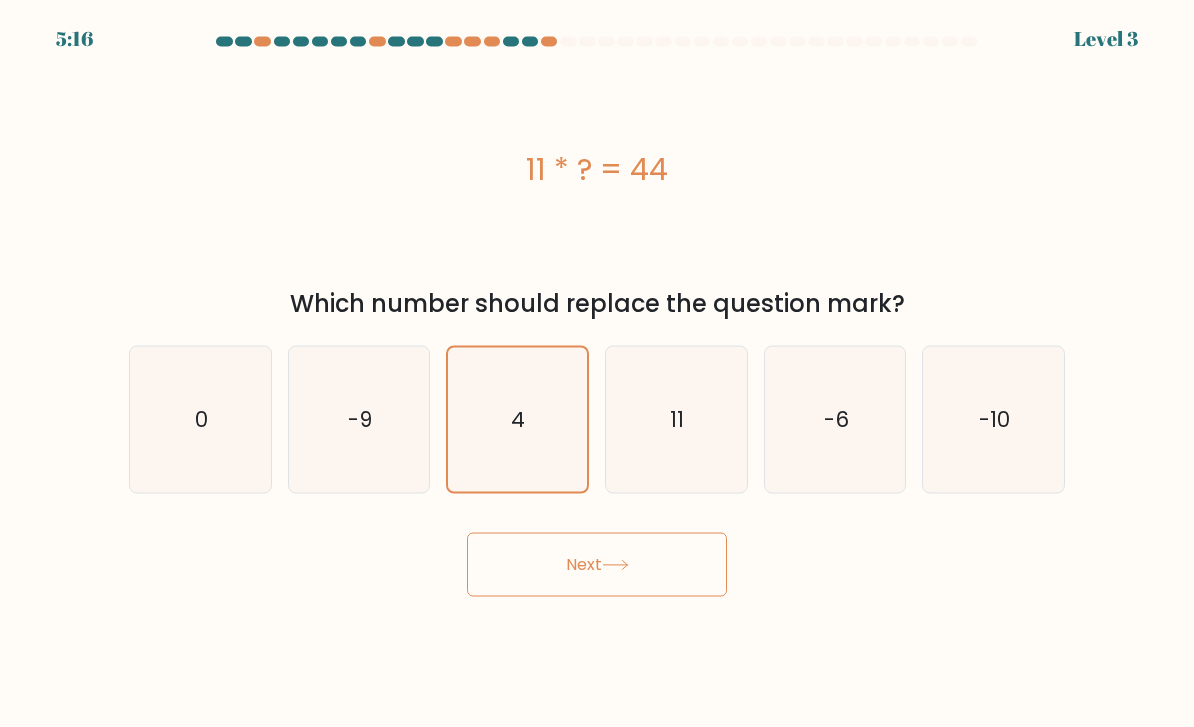 click on "Next" at bounding box center [597, 565] 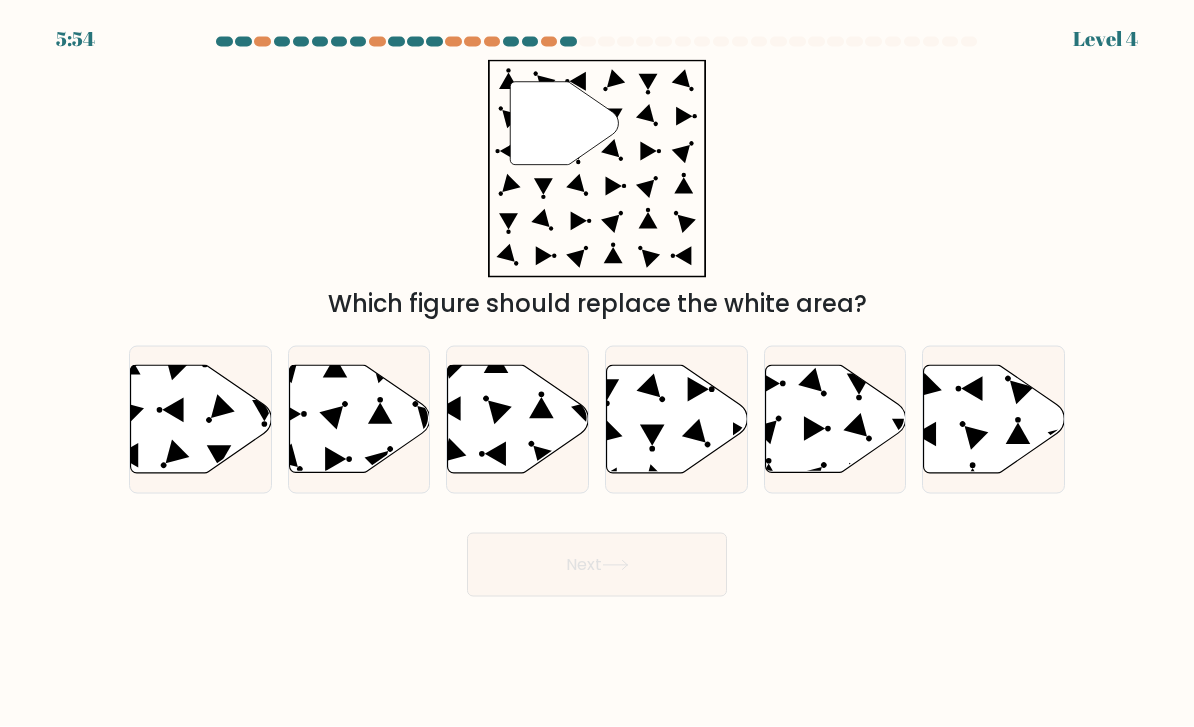 click 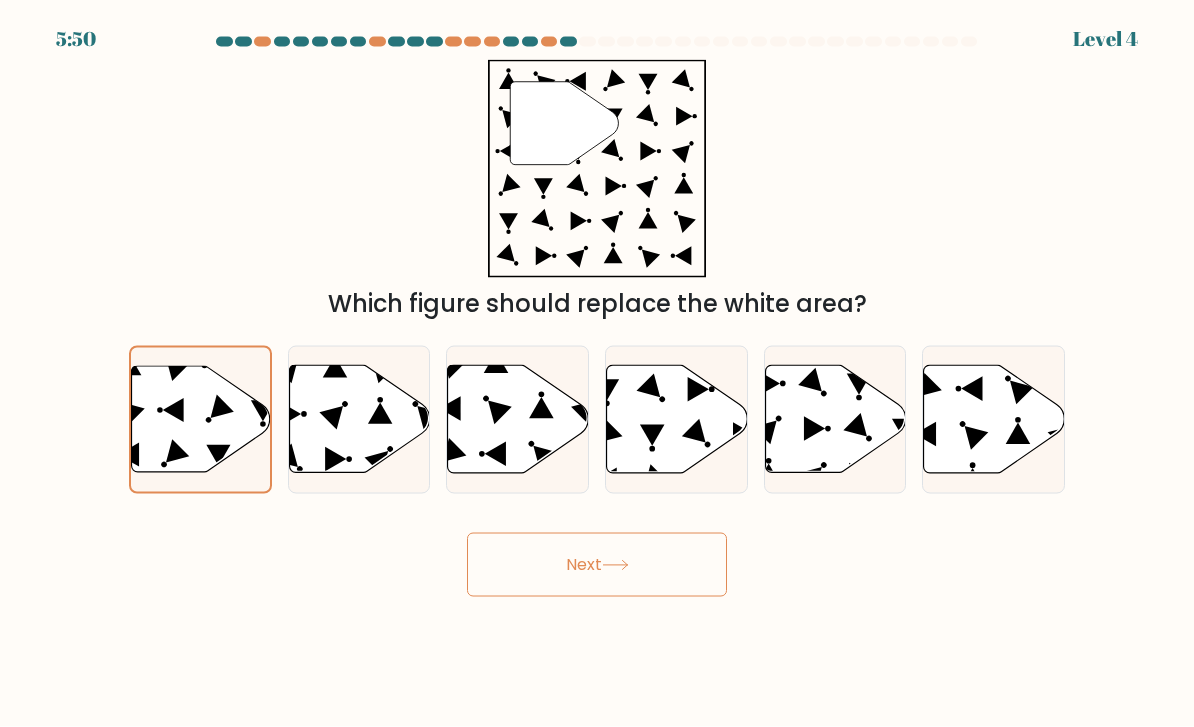 click on "Next" at bounding box center [597, 565] 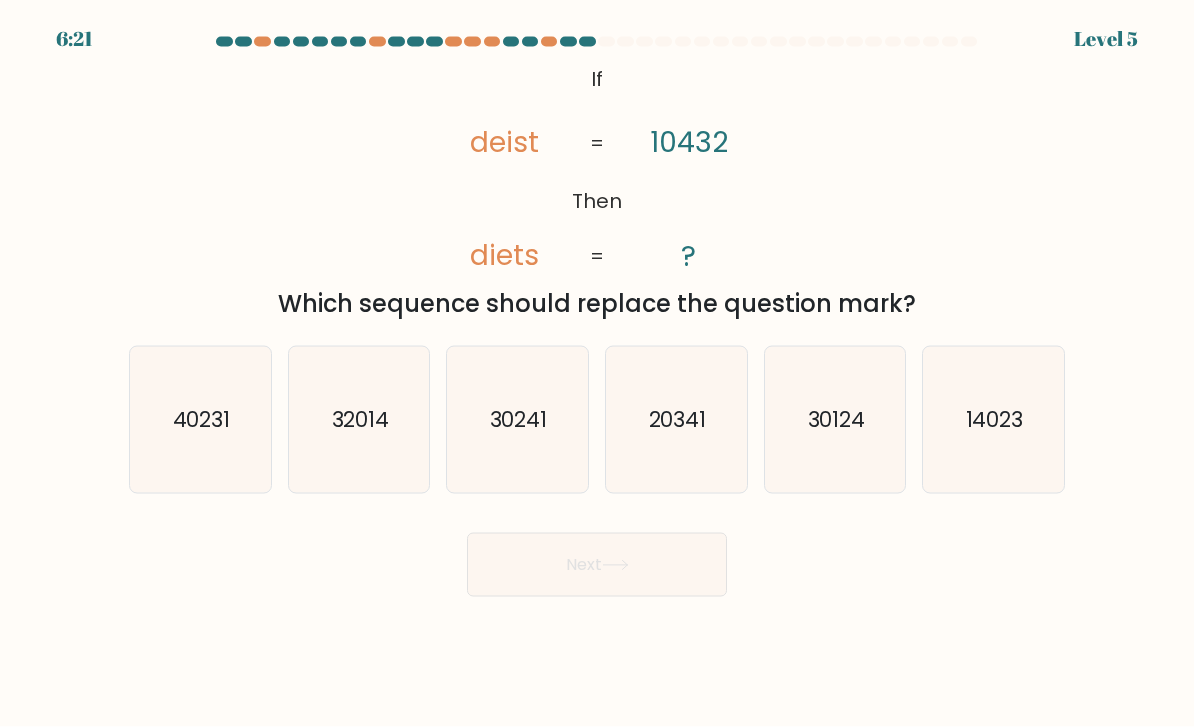 click on "14023" 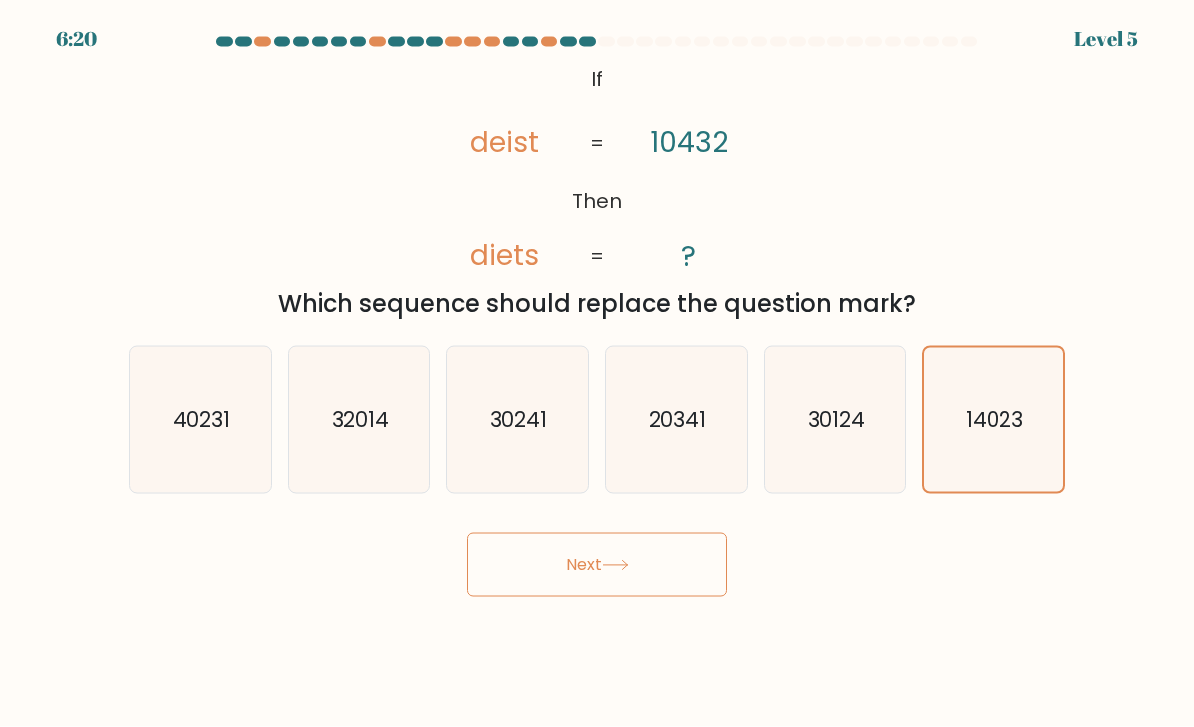 click on "Next" at bounding box center (597, 565) 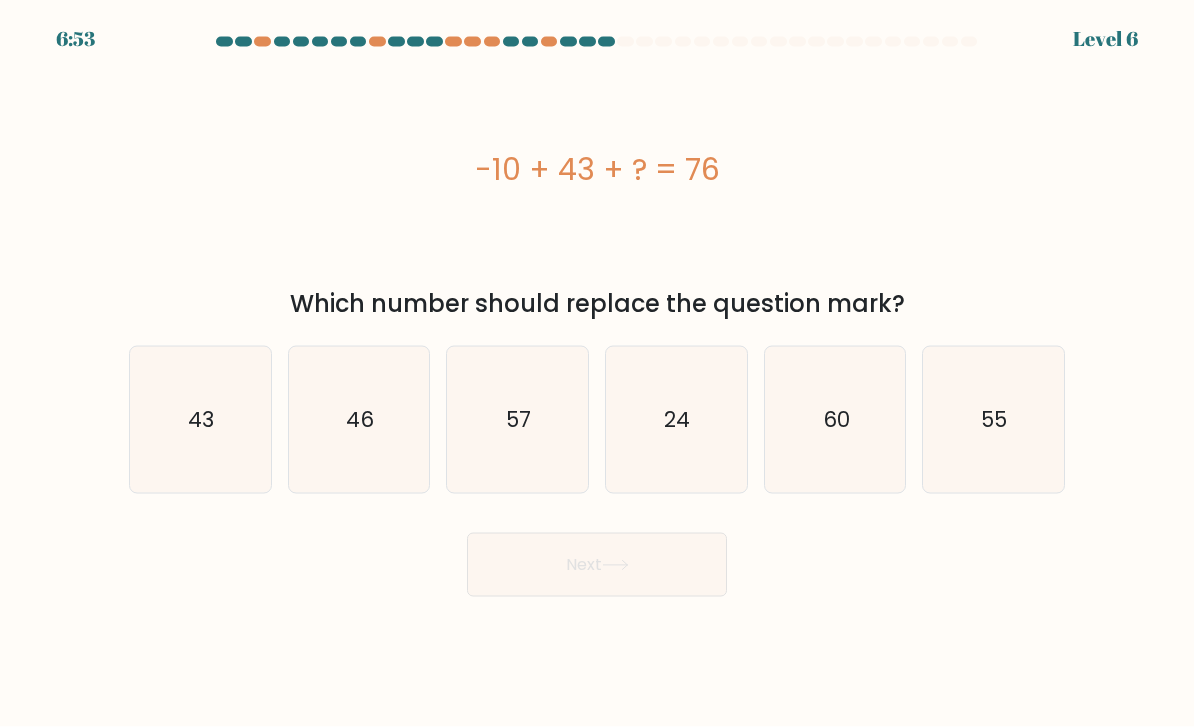 click on "43" 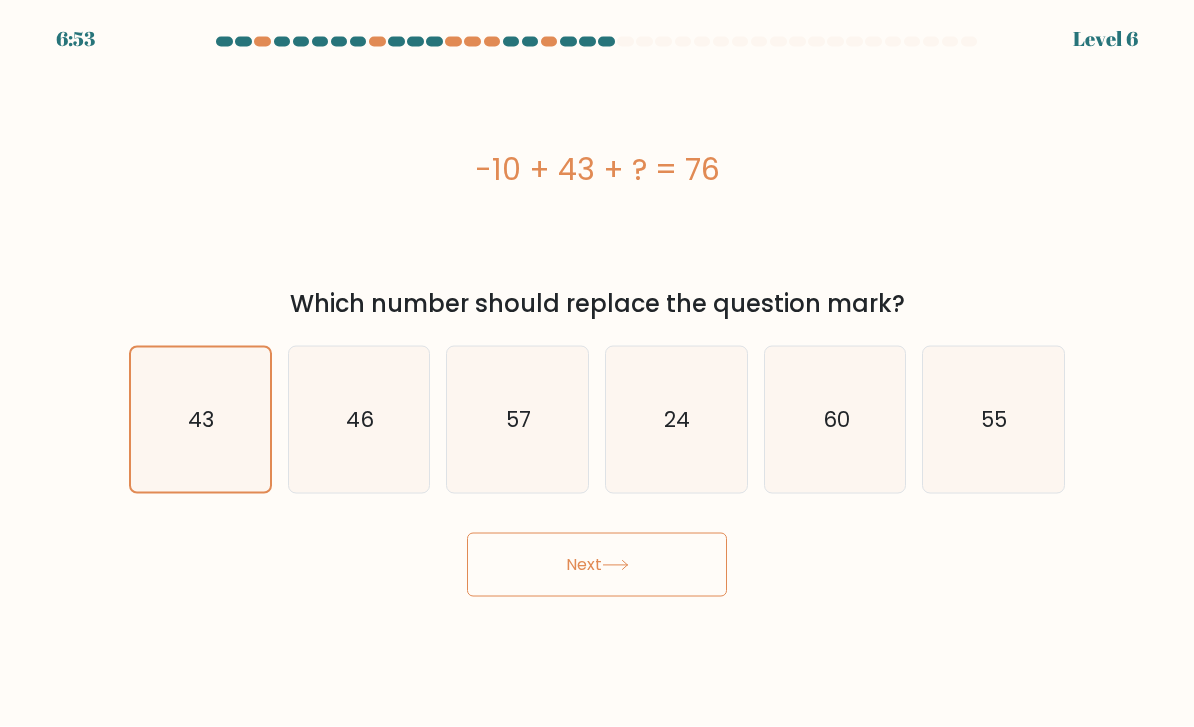 click on "Next" at bounding box center (597, 565) 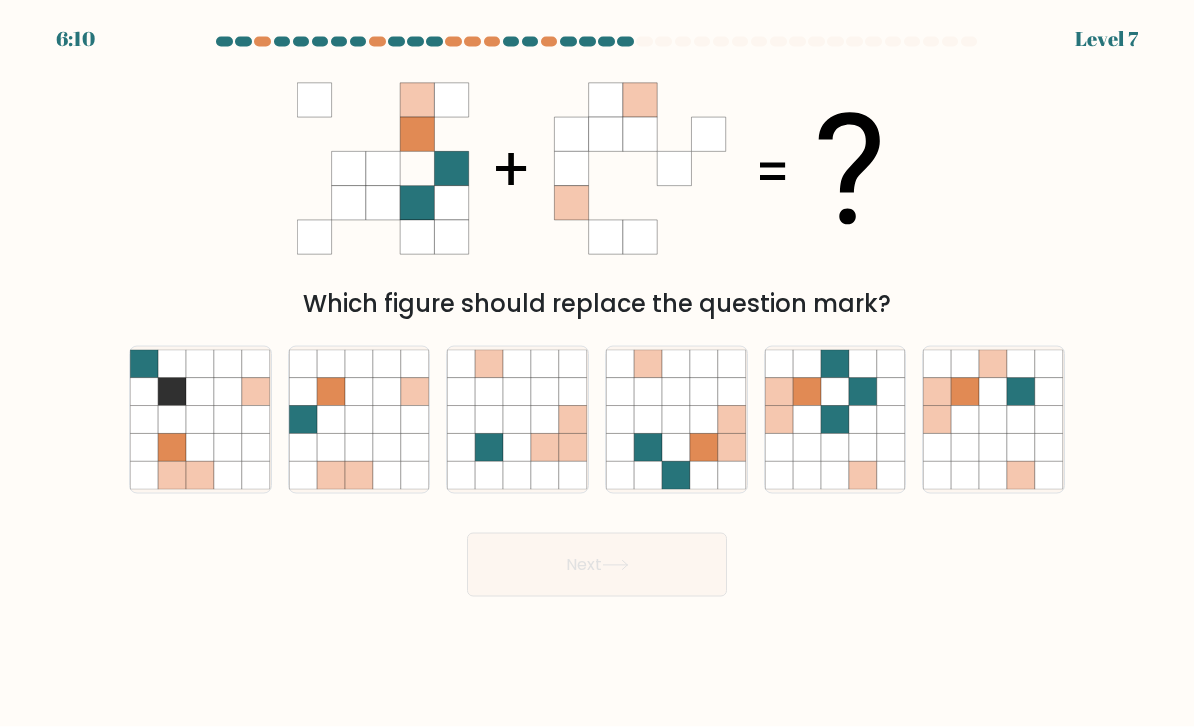 click 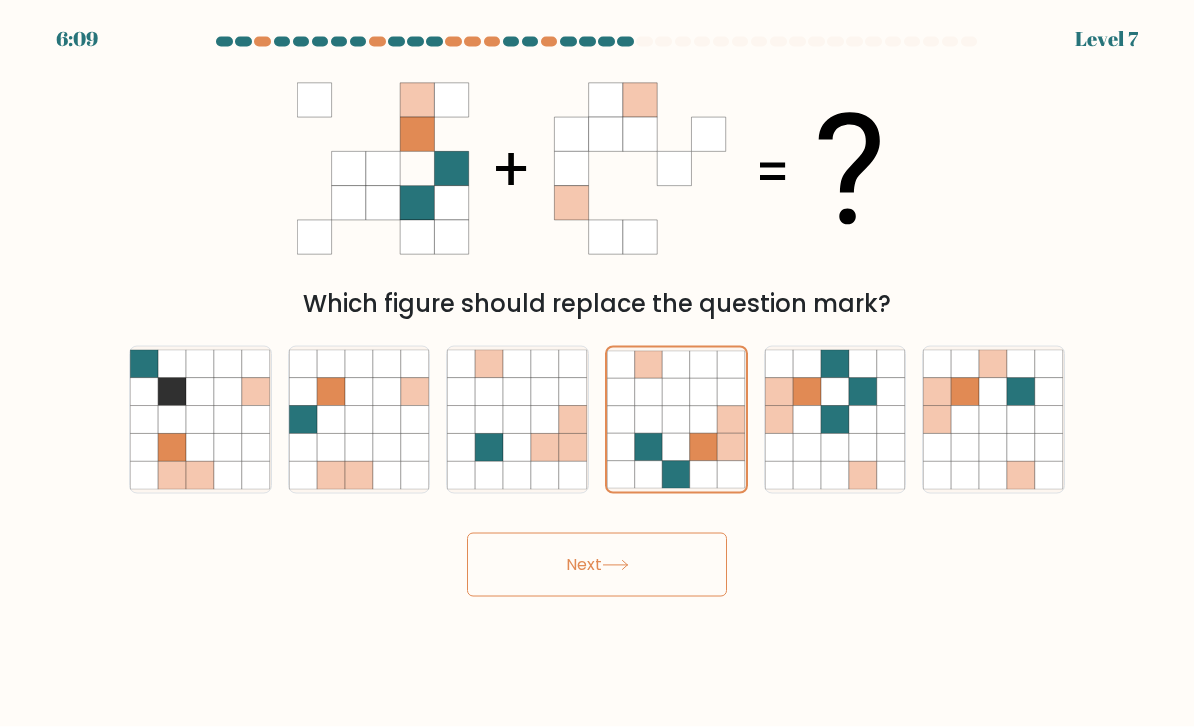 click on "Next" at bounding box center [597, 565] 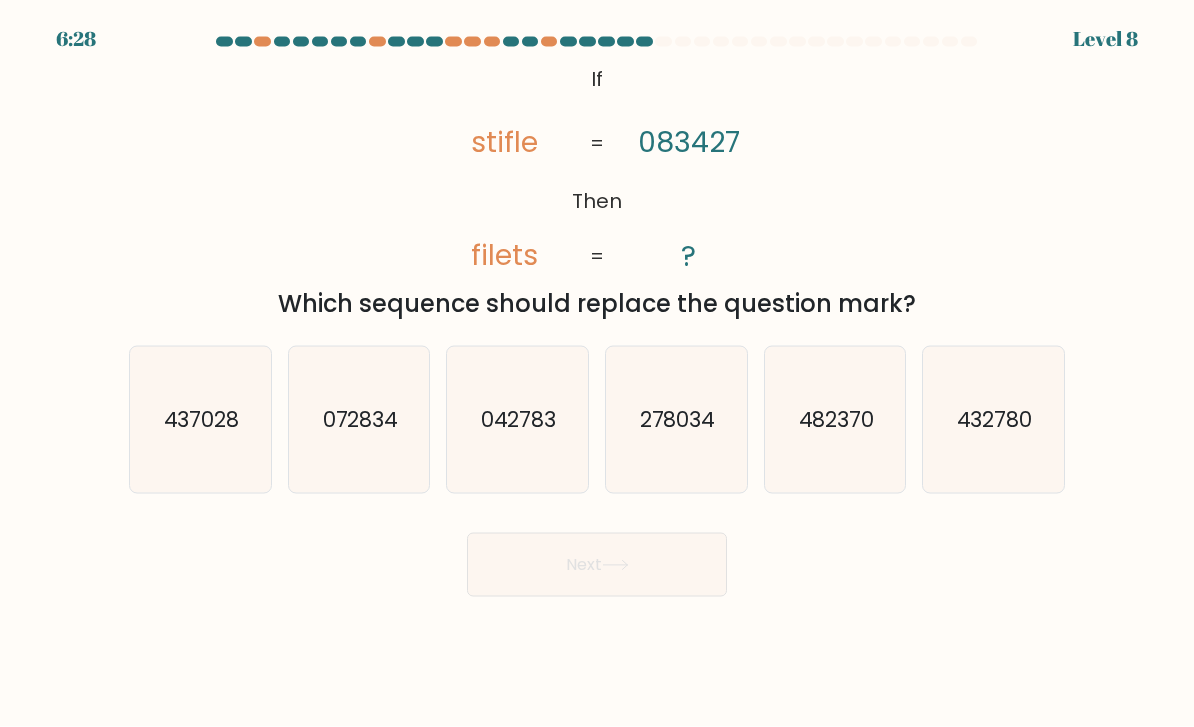 click on "432780" 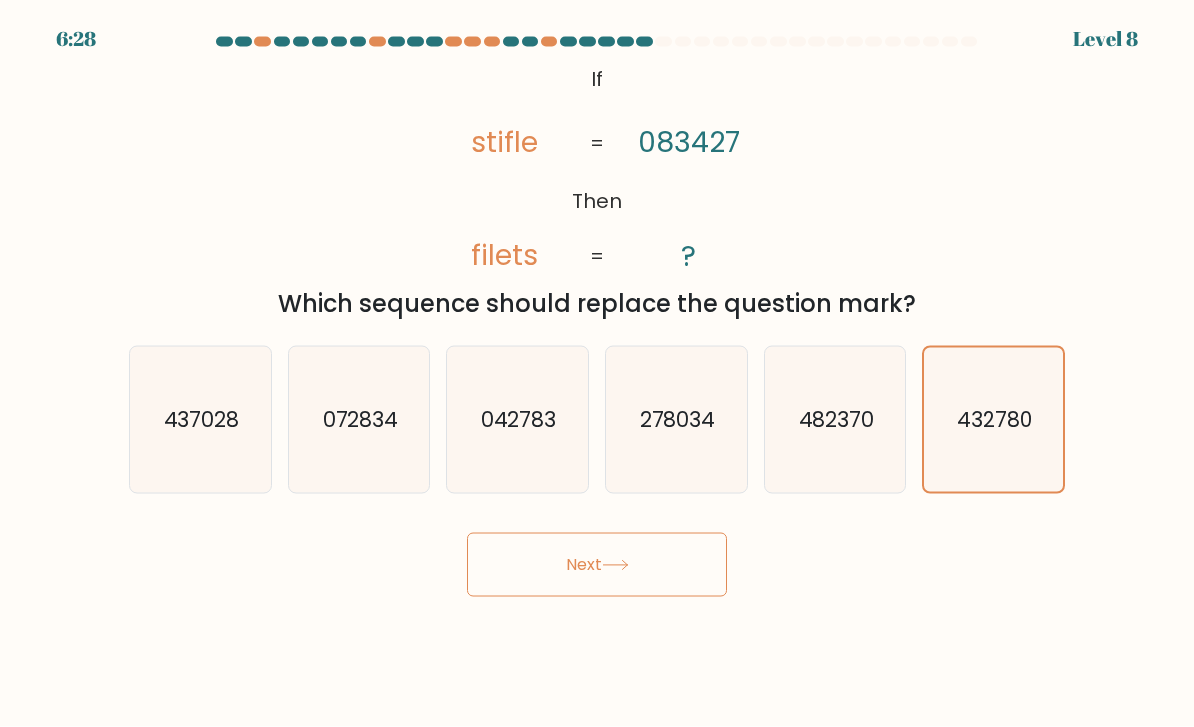click on "Next" at bounding box center (597, 565) 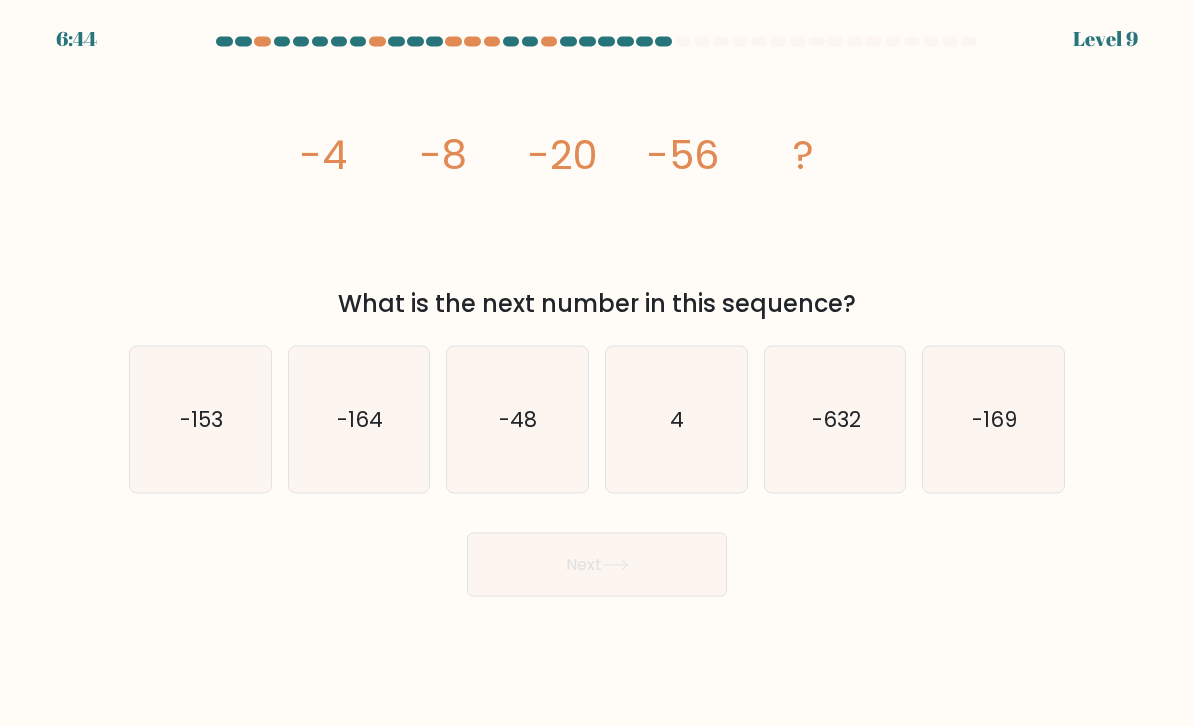 click on "-632" 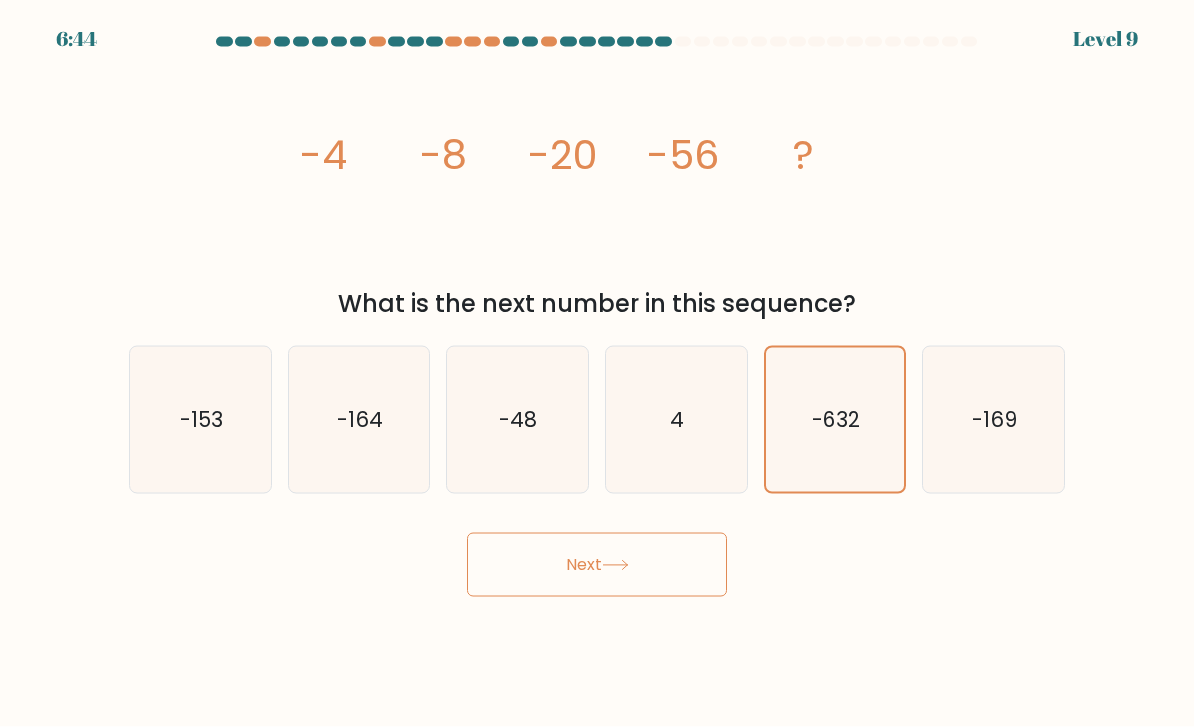 click on "Next" at bounding box center [597, 565] 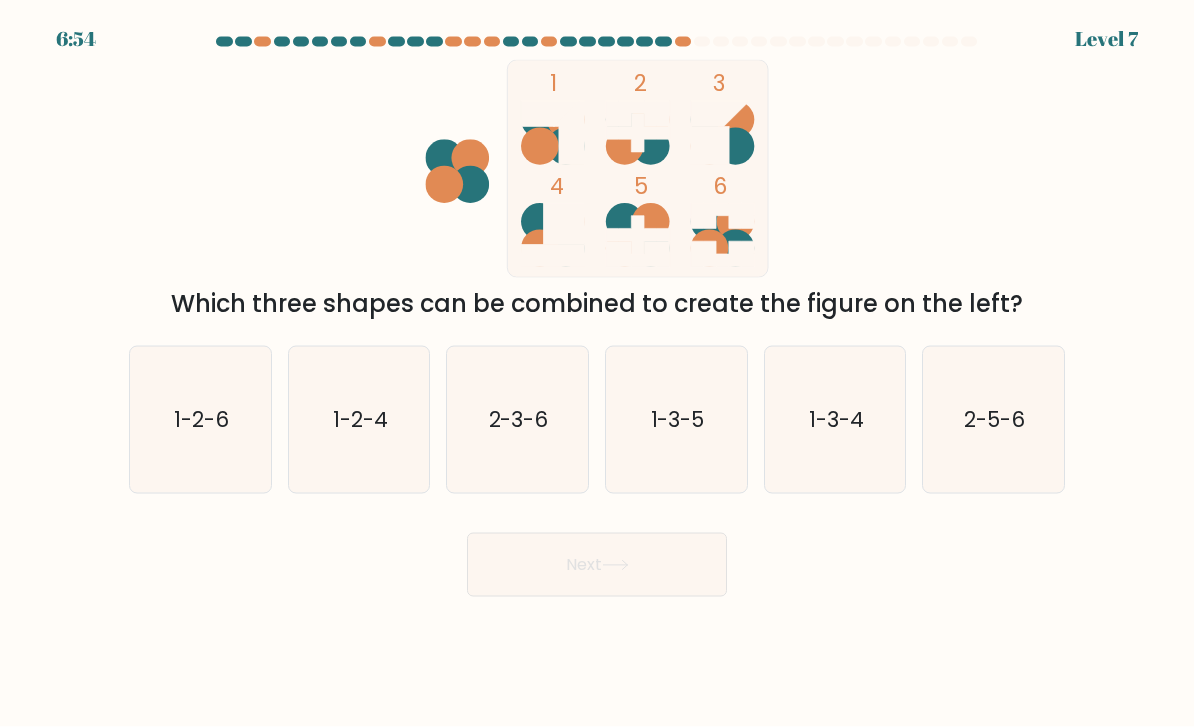 click on "1-3-5" 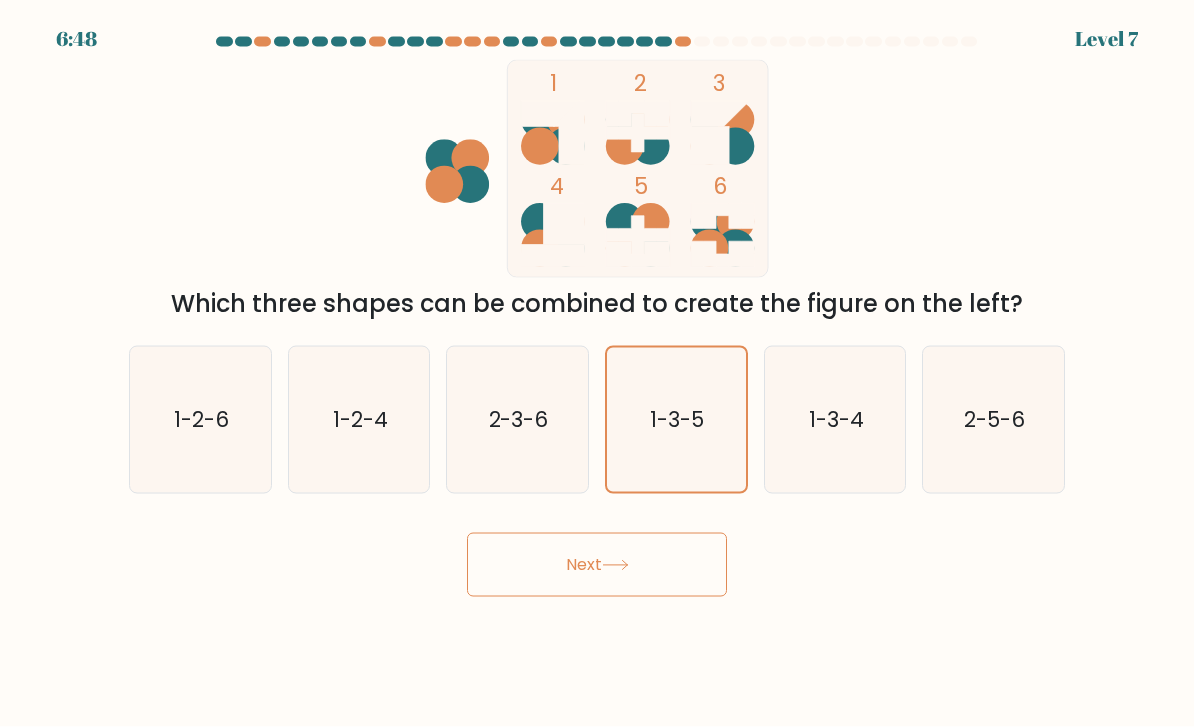 click on "1-3-4" 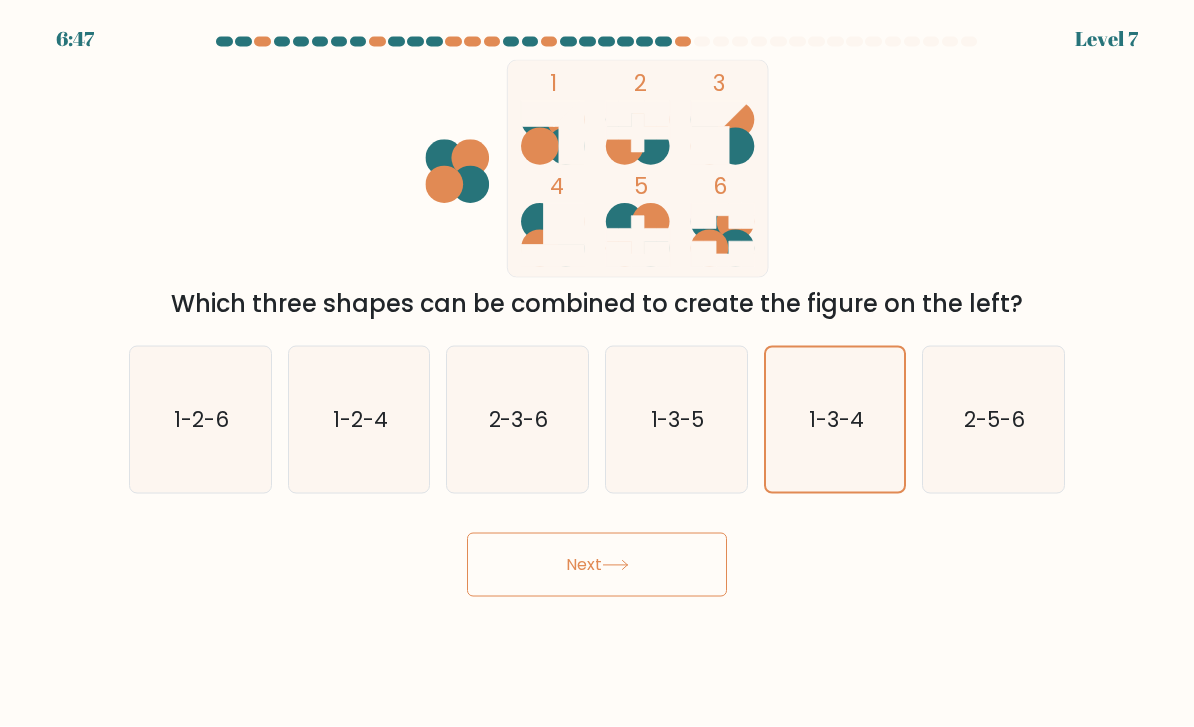click on "Next" at bounding box center (597, 565) 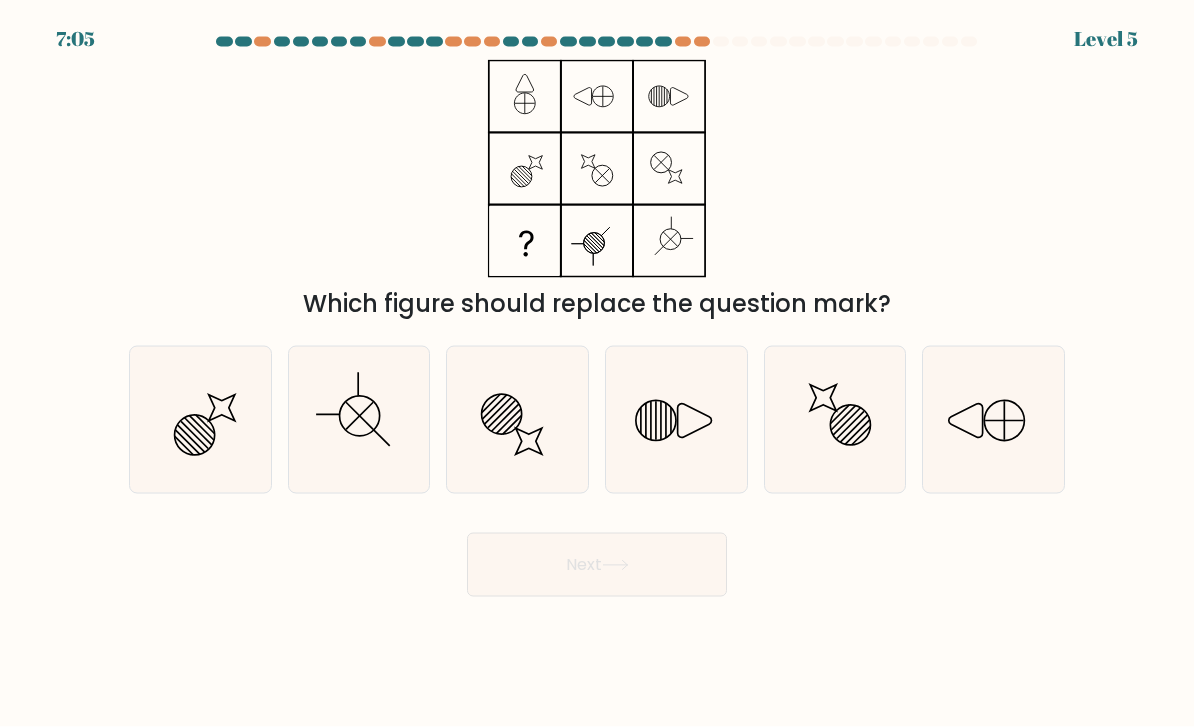 click 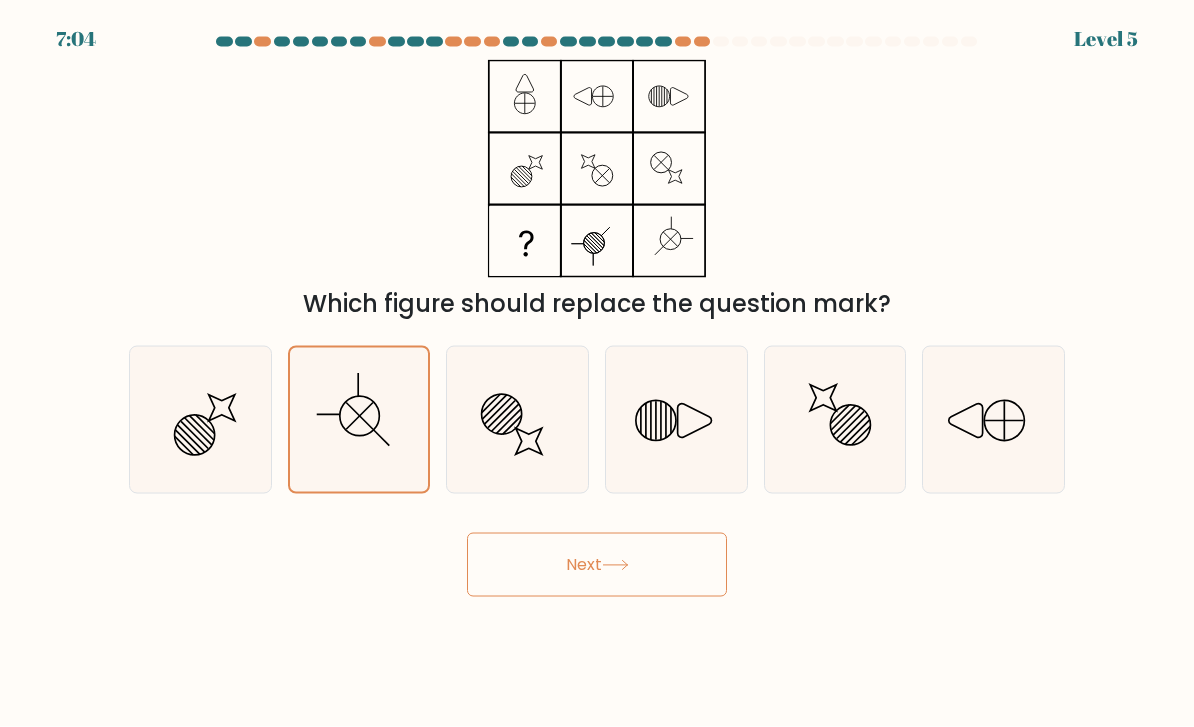 click on "Next" at bounding box center [597, 565] 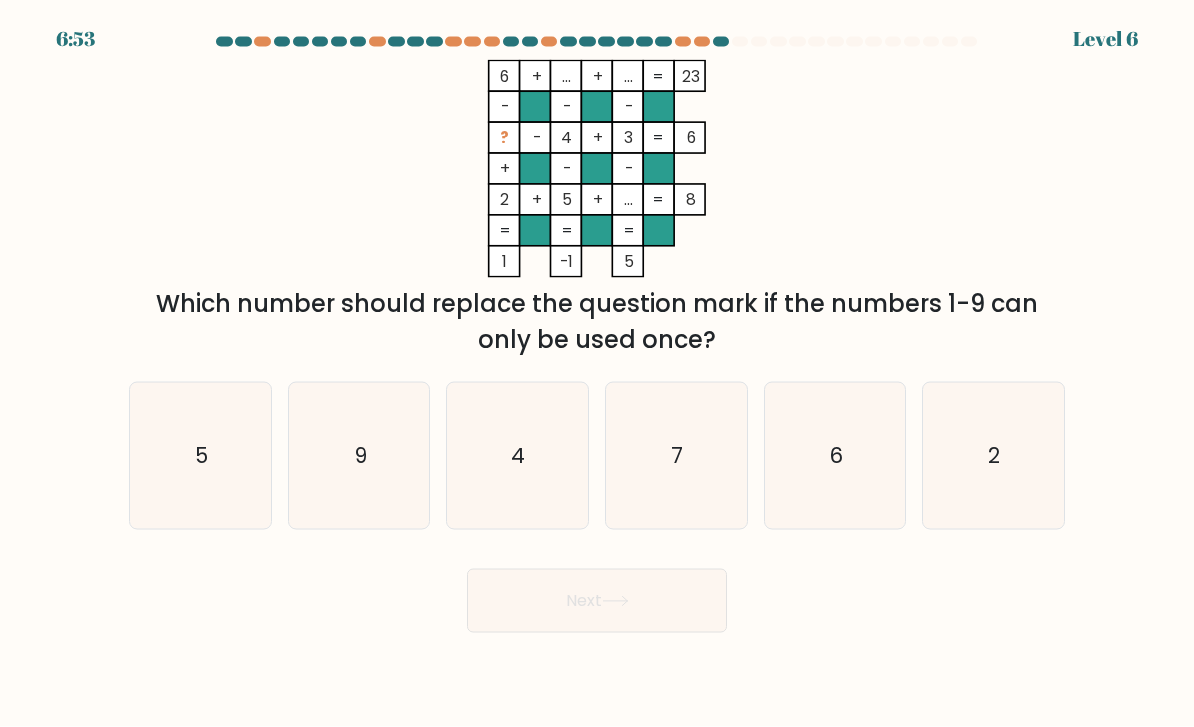 click on "5" 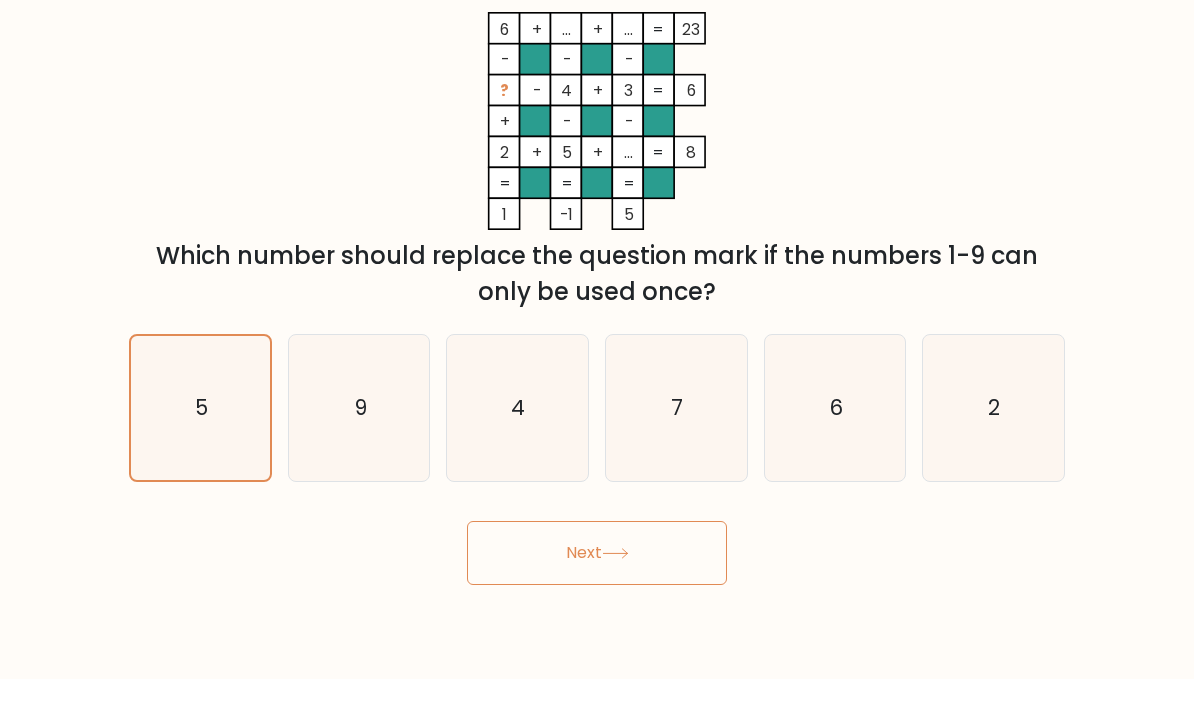 click on "Next" at bounding box center [597, 601] 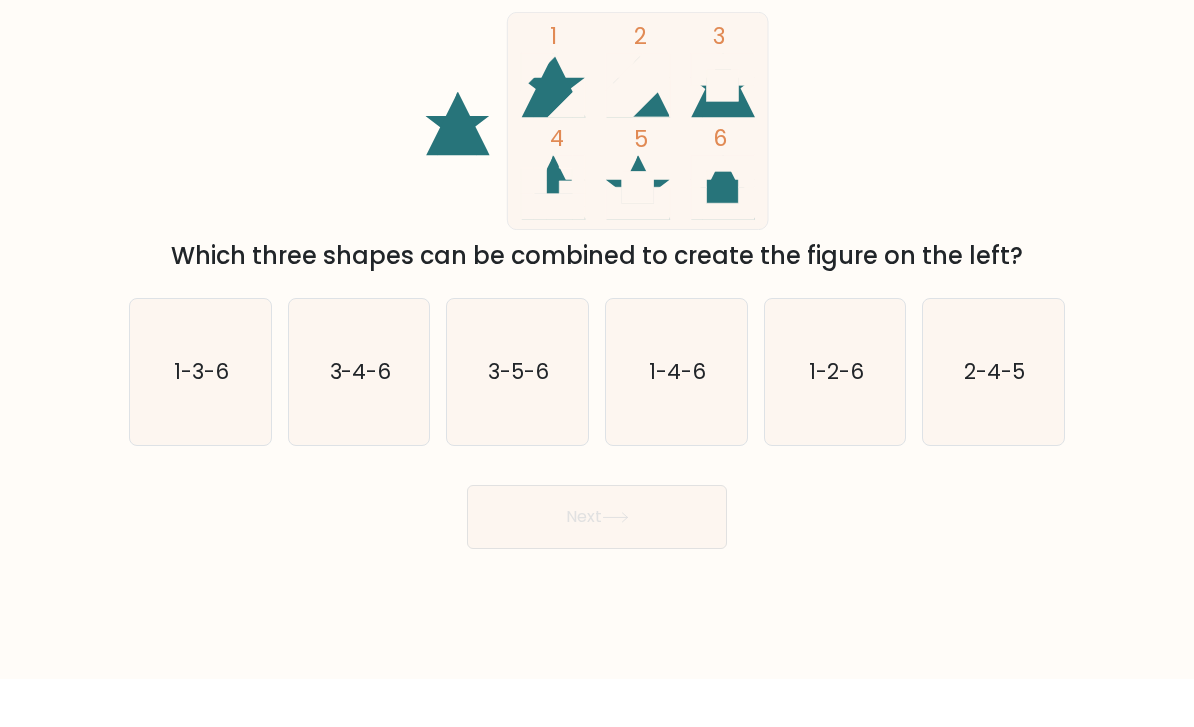 click on "3-5-6" 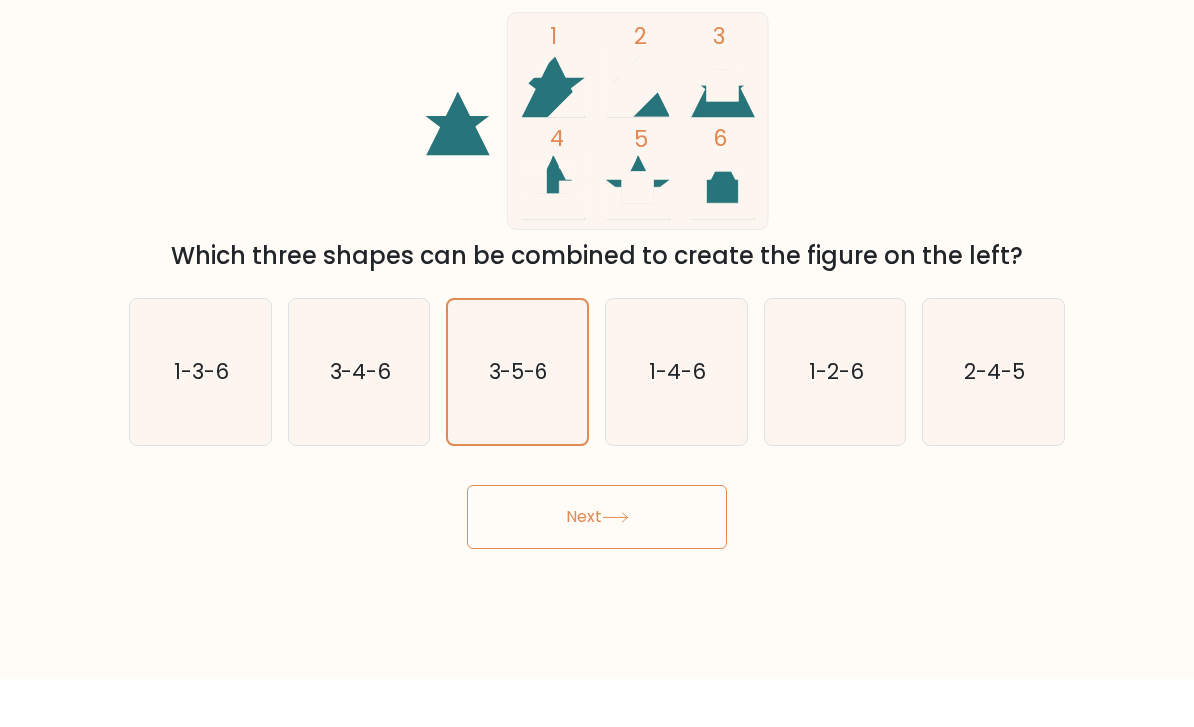 click 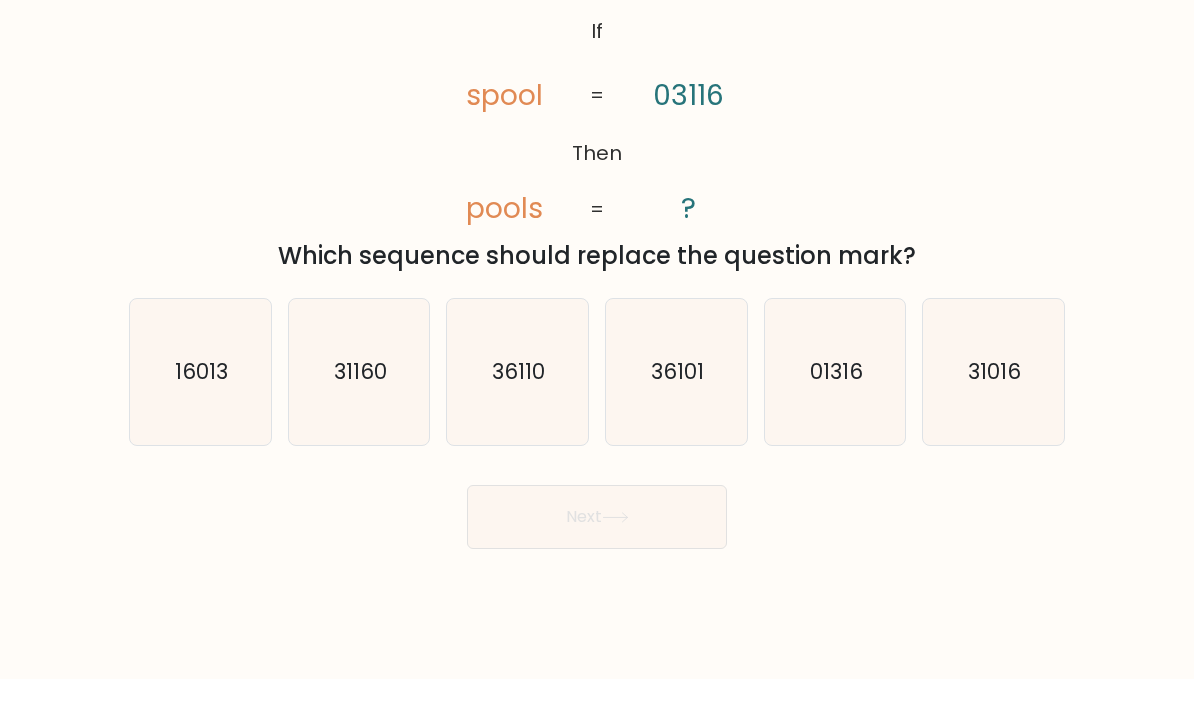 click on "31160" 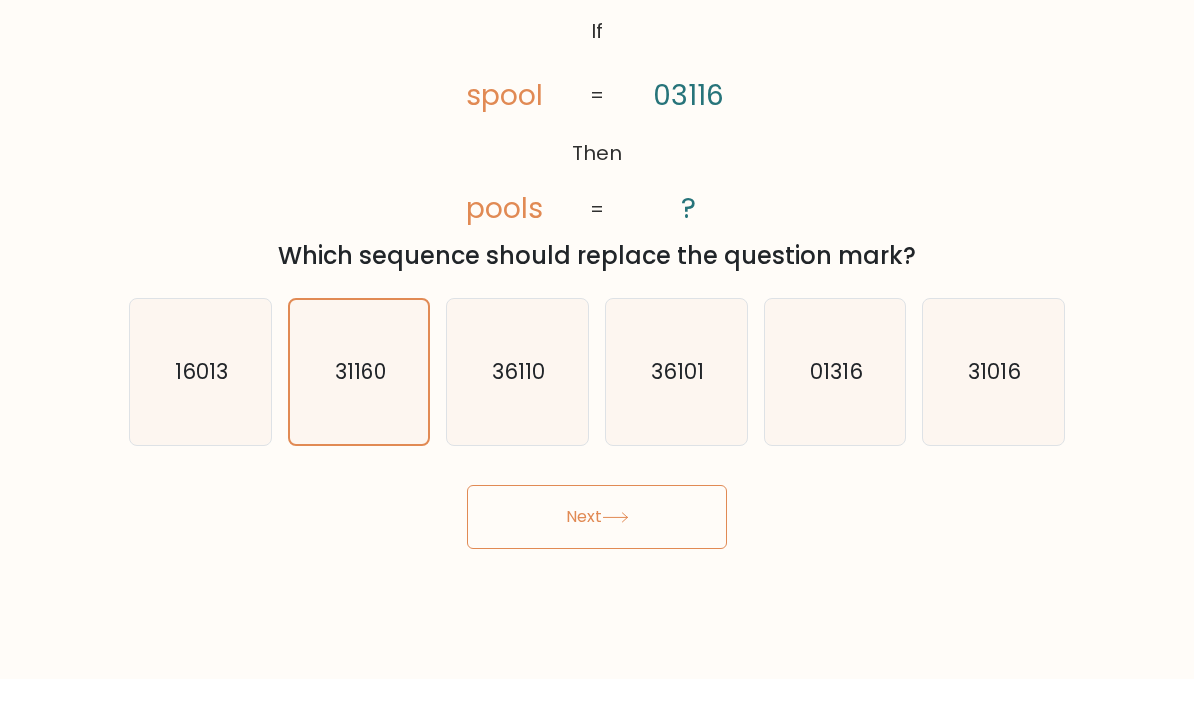 click 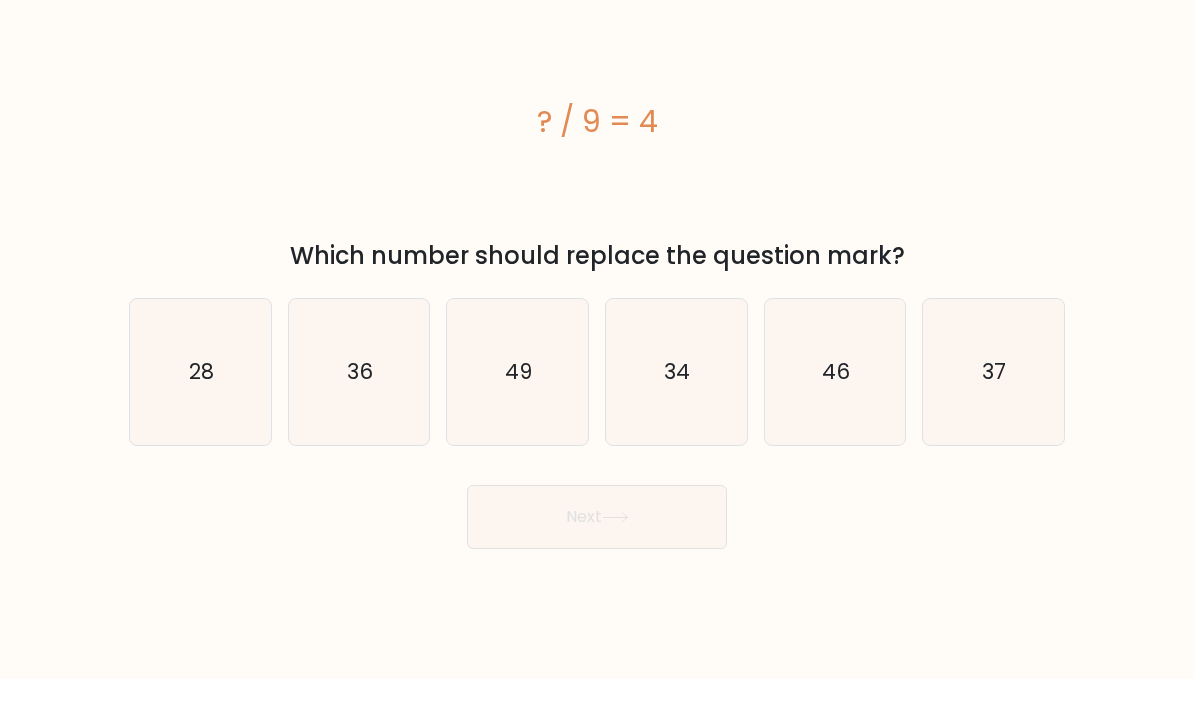 click on "36" 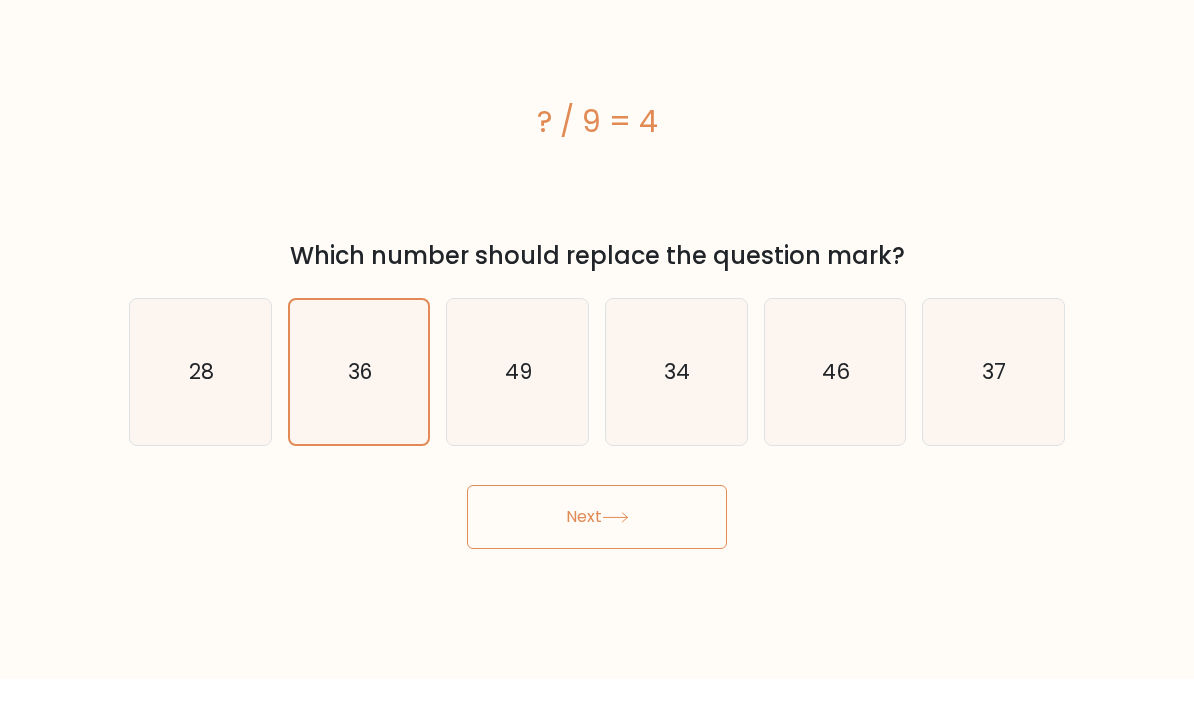 click on "Next" at bounding box center [597, 565] 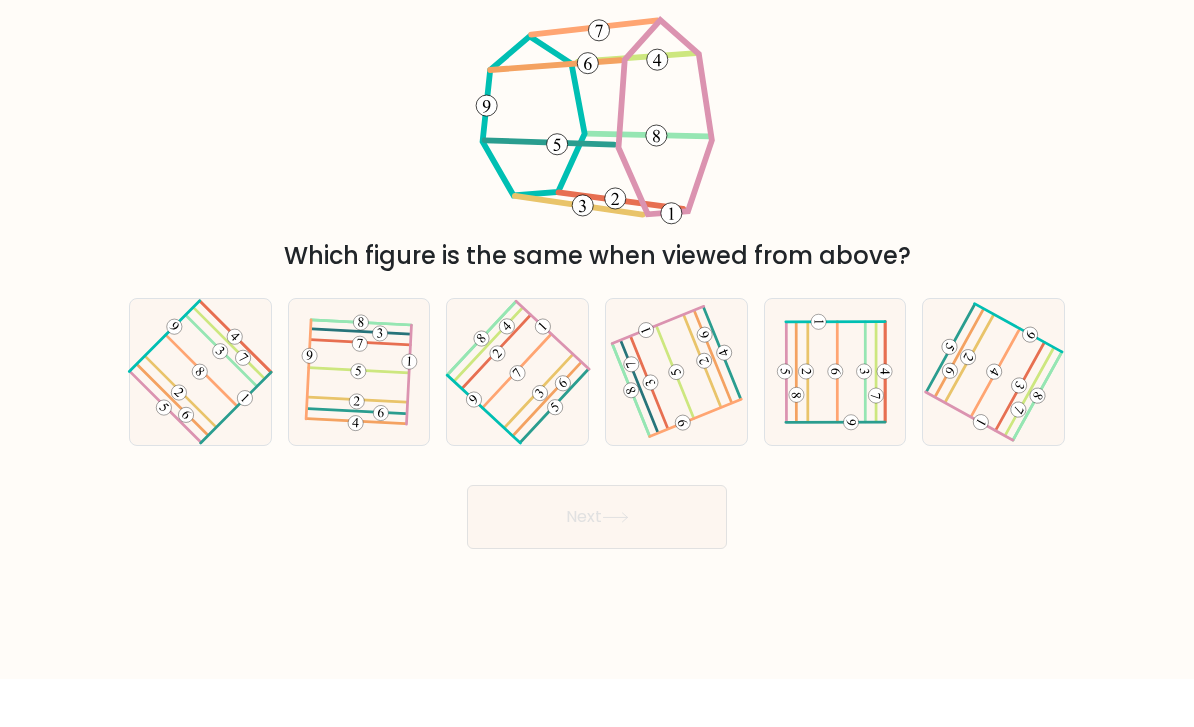click 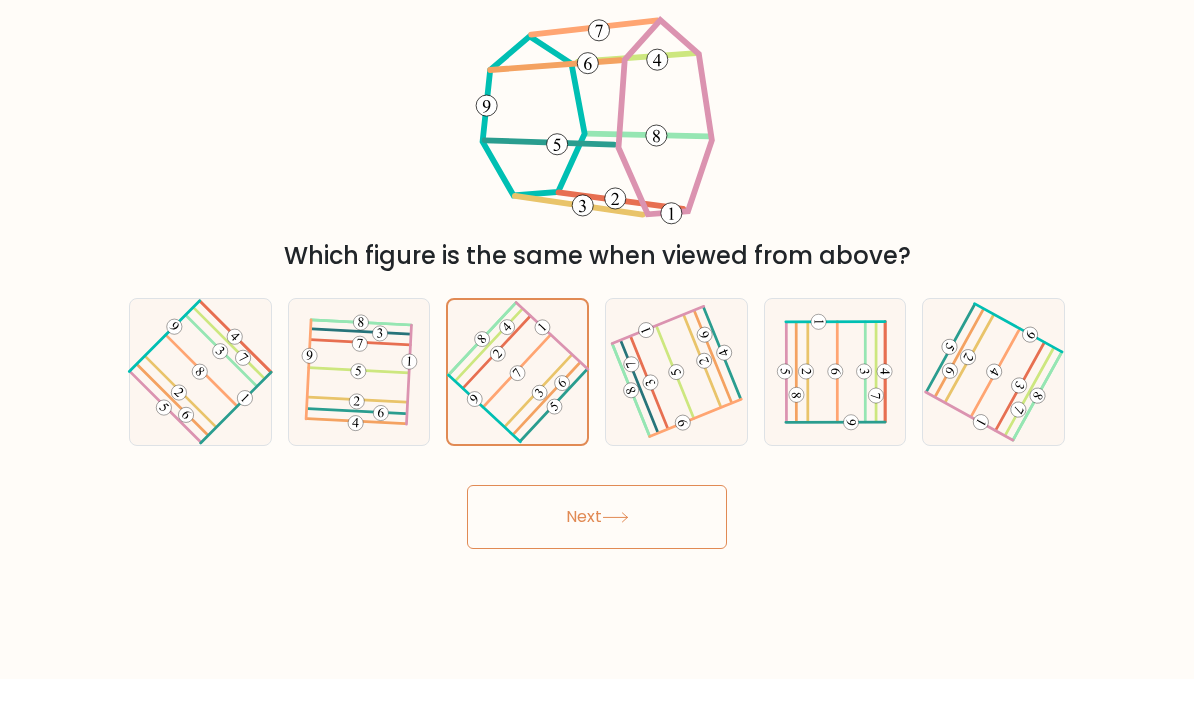 click on "Next" at bounding box center (597, 565) 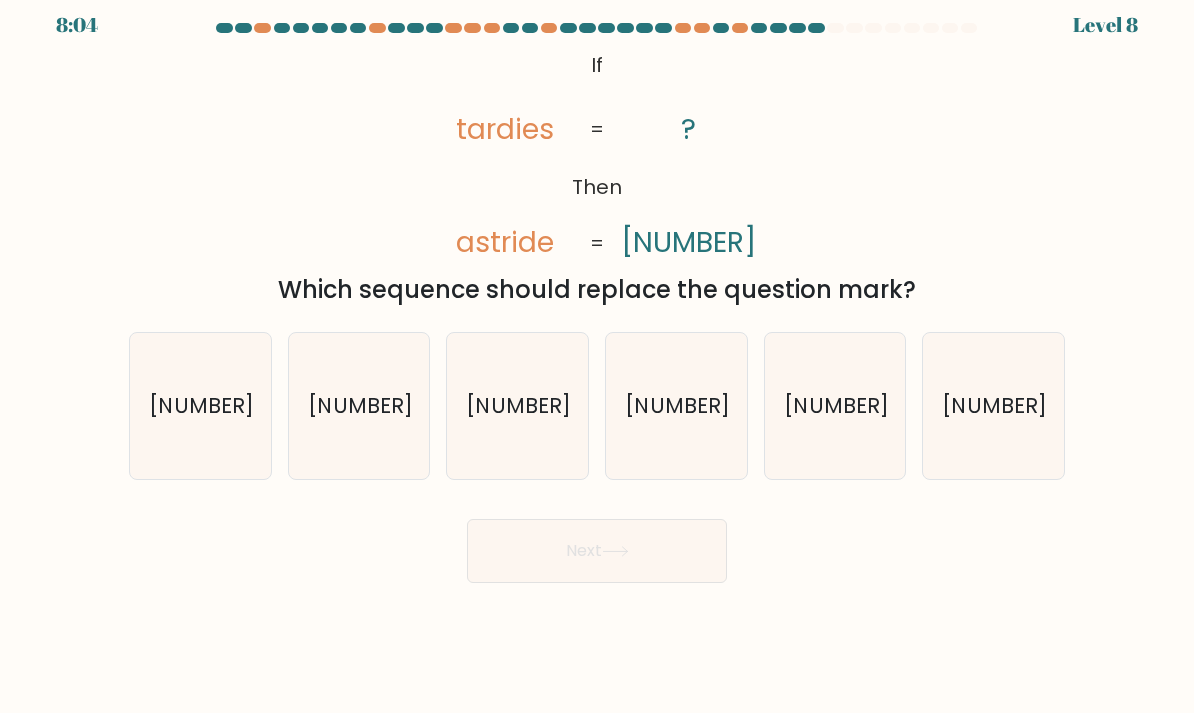 scroll, scrollTop: 0, scrollLeft: 0, axis: both 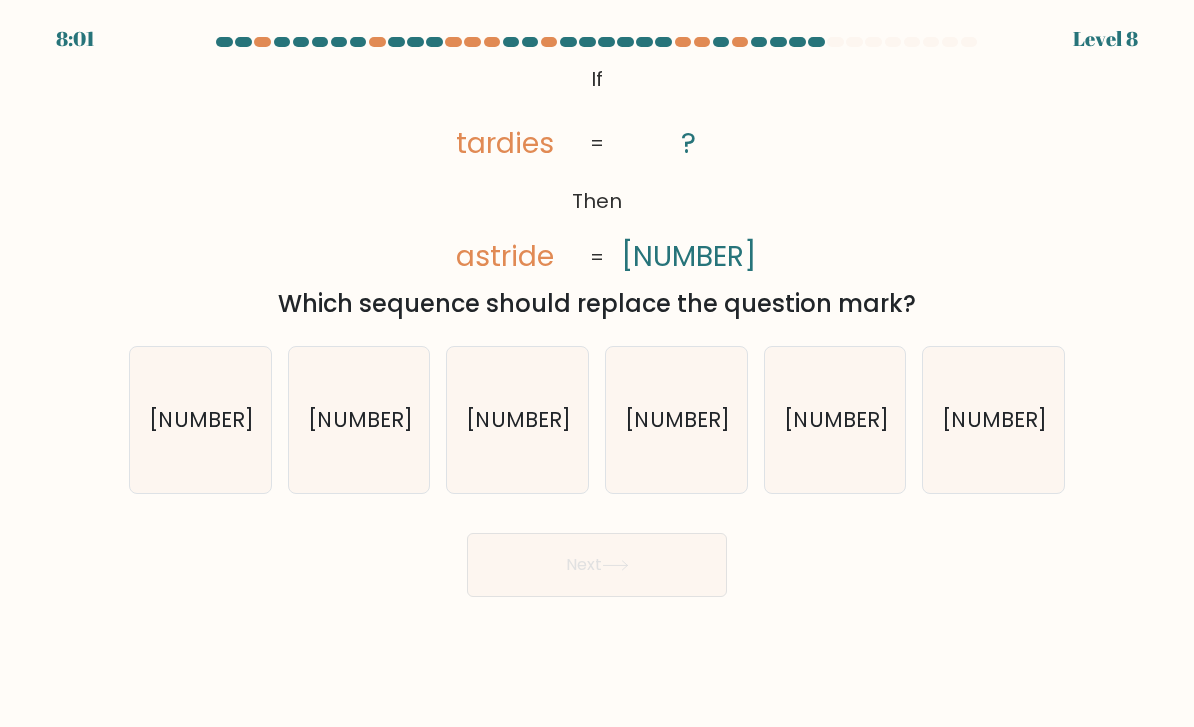 click on "5973142" 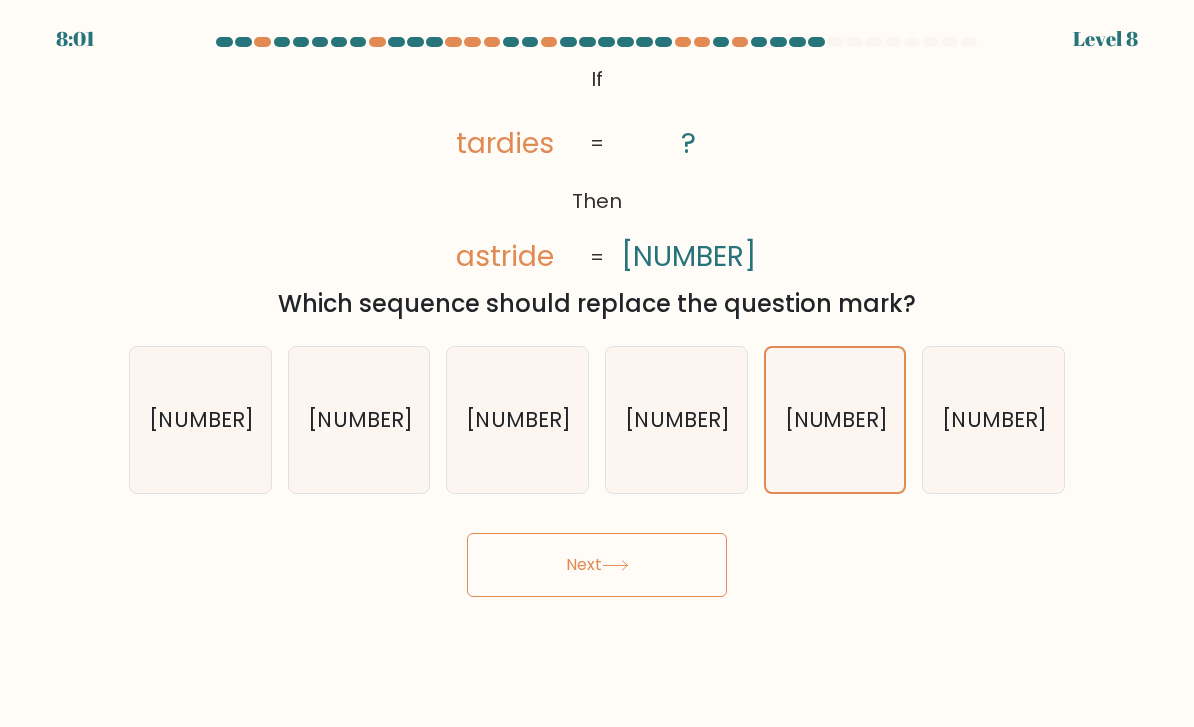 click on "Next" at bounding box center (597, 565) 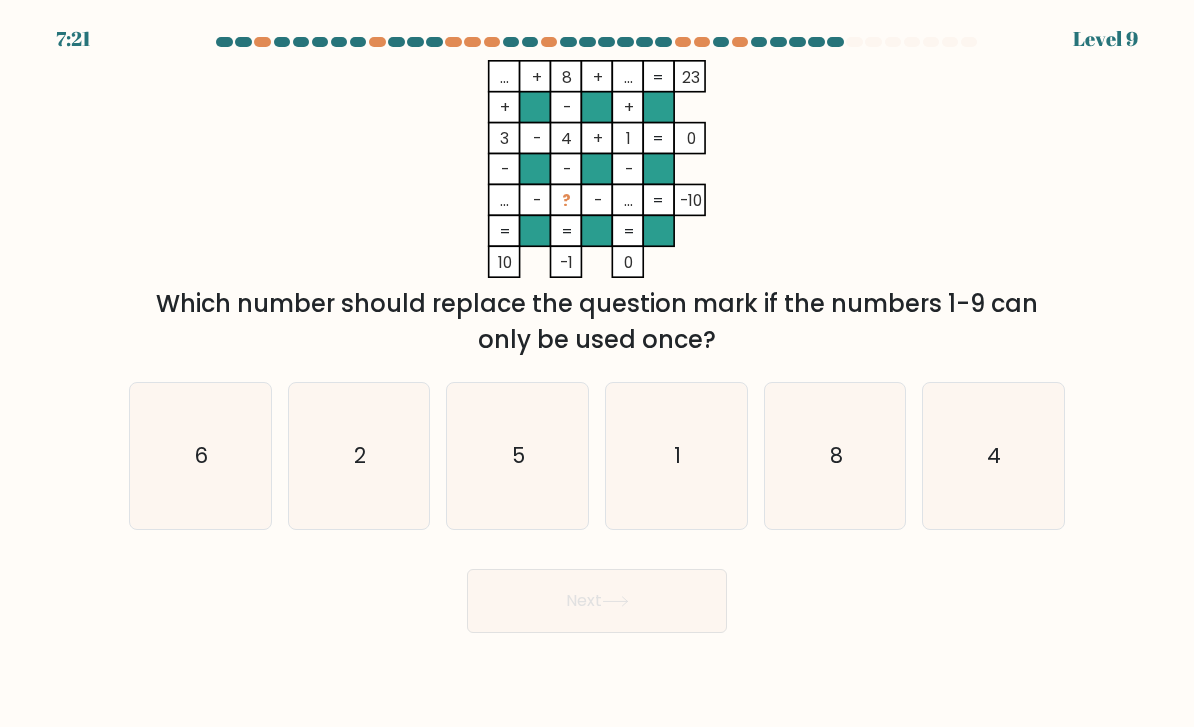 click on "4" 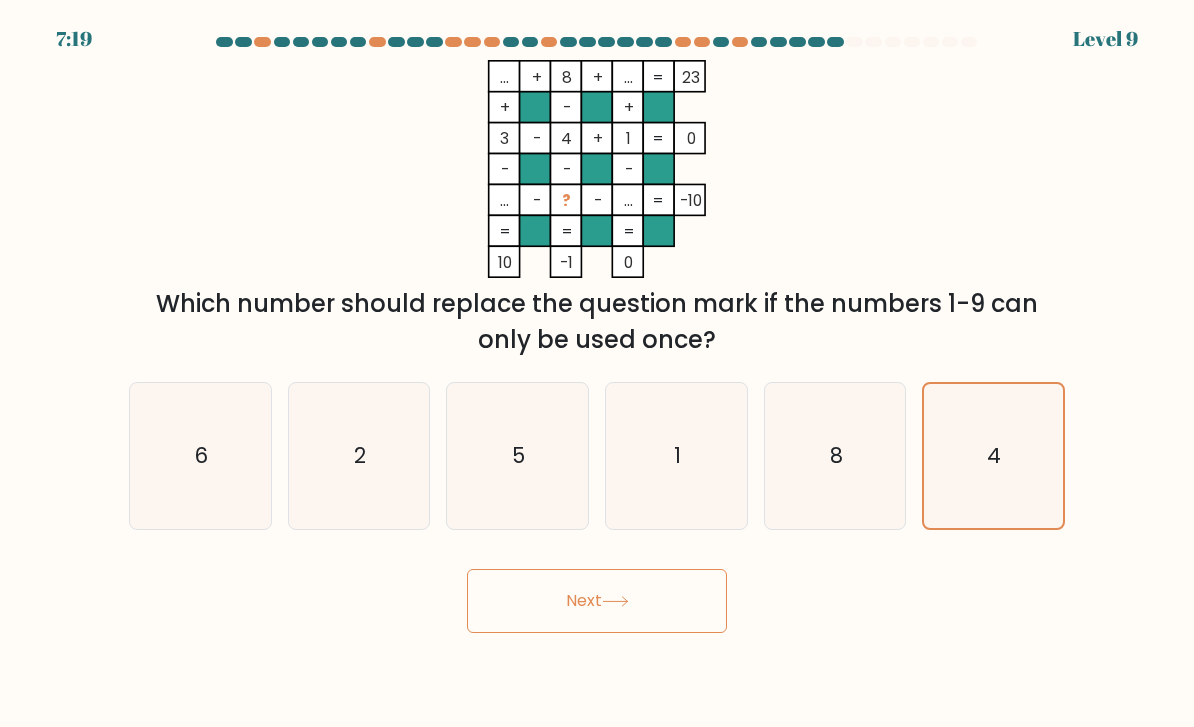 click on "8" 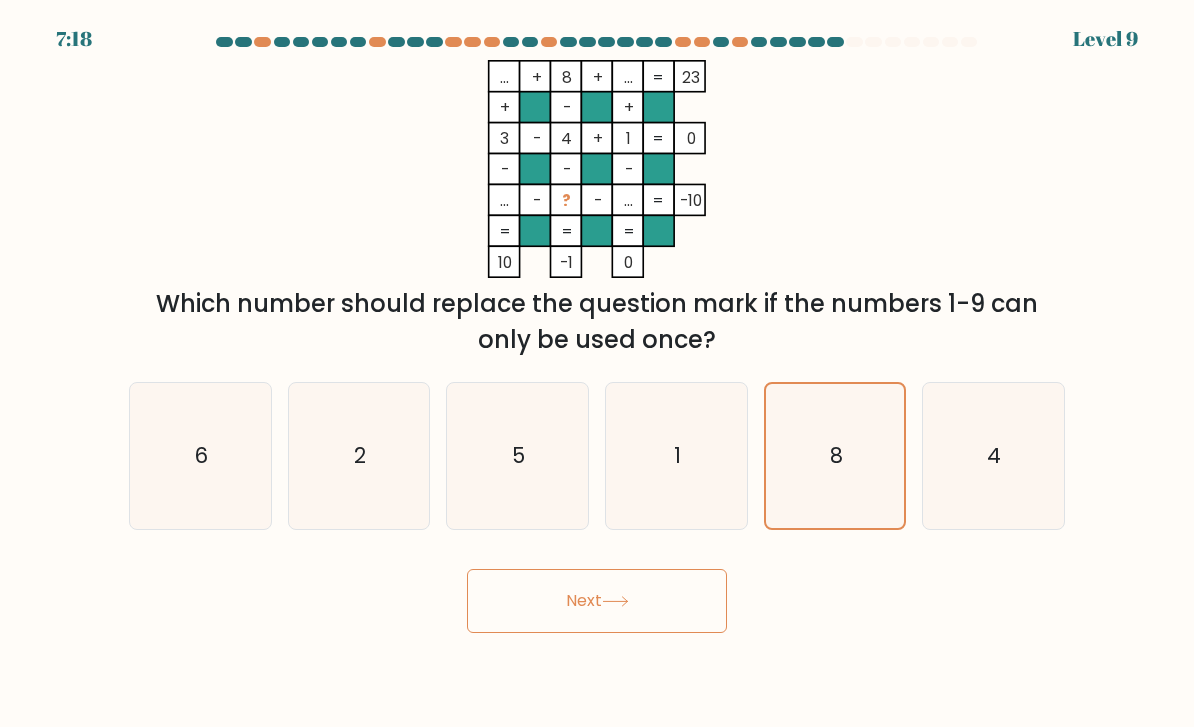 click on "Next" at bounding box center [597, 601] 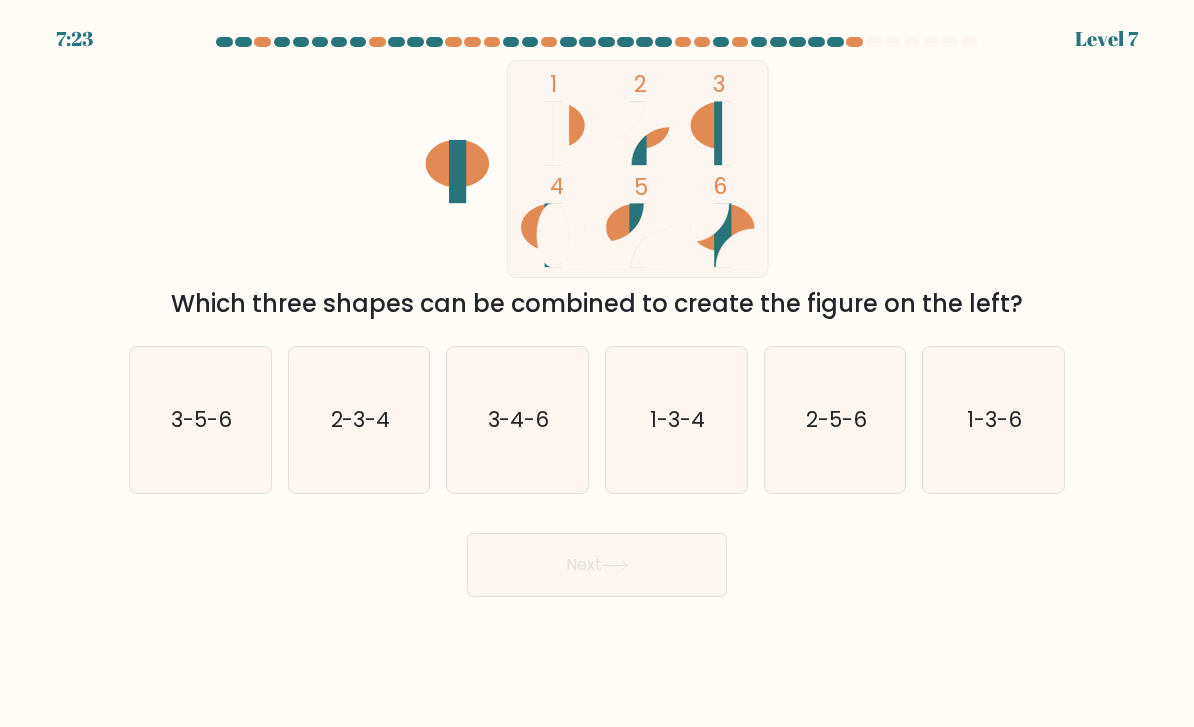 click on "2-5-6" 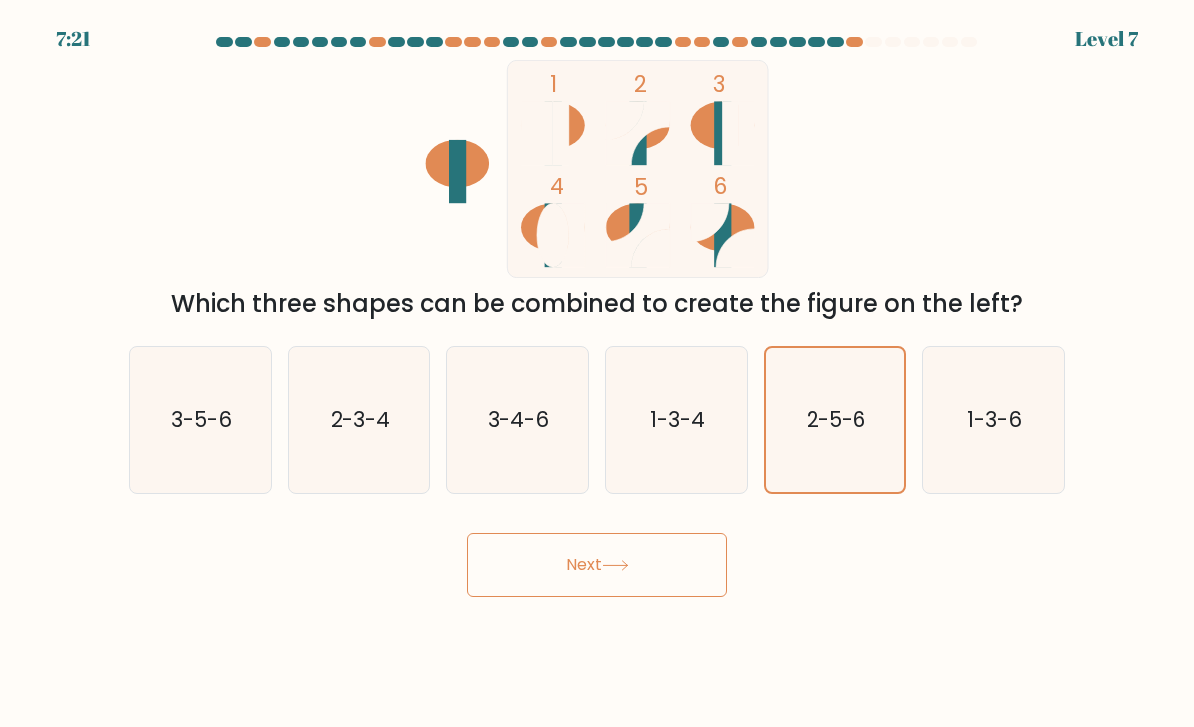 click on "Next" at bounding box center (597, 565) 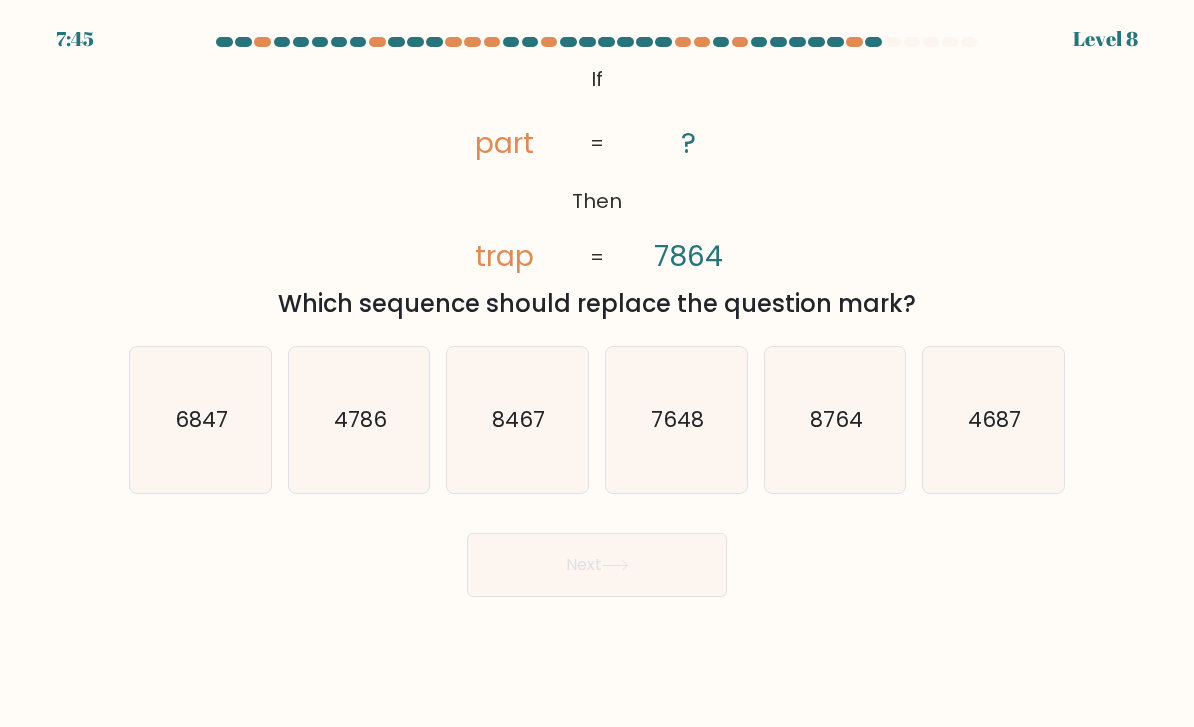 click on "4687" 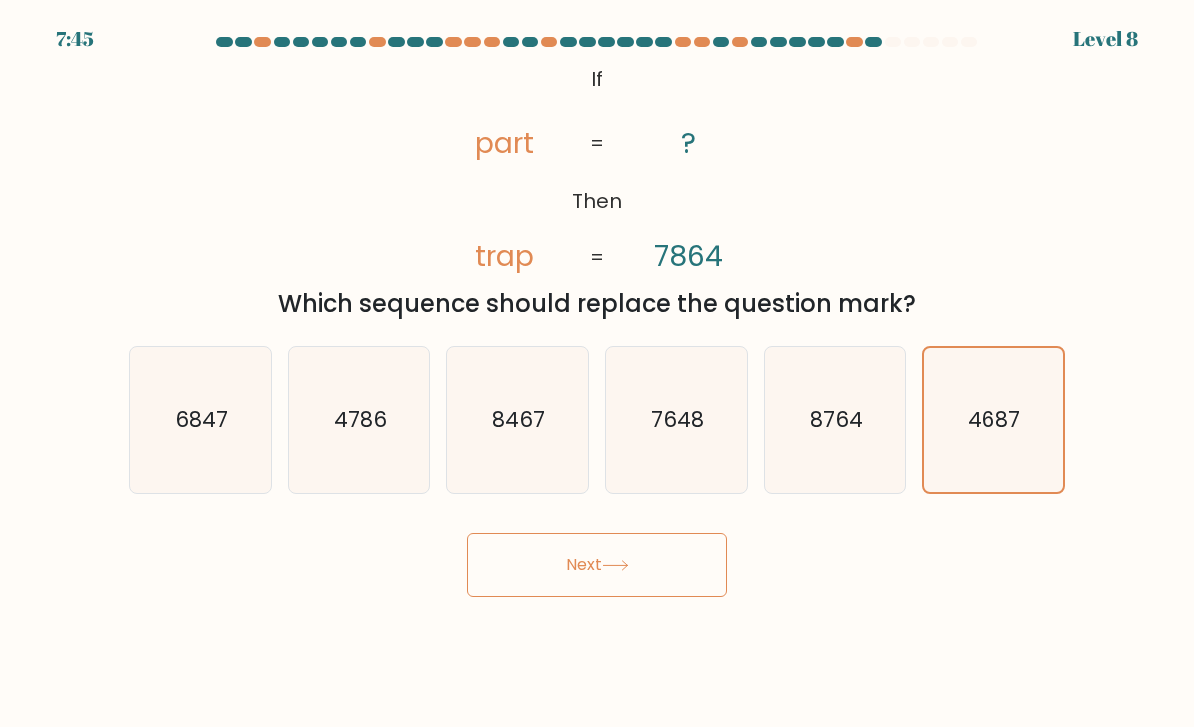 click on "Next" at bounding box center (597, 565) 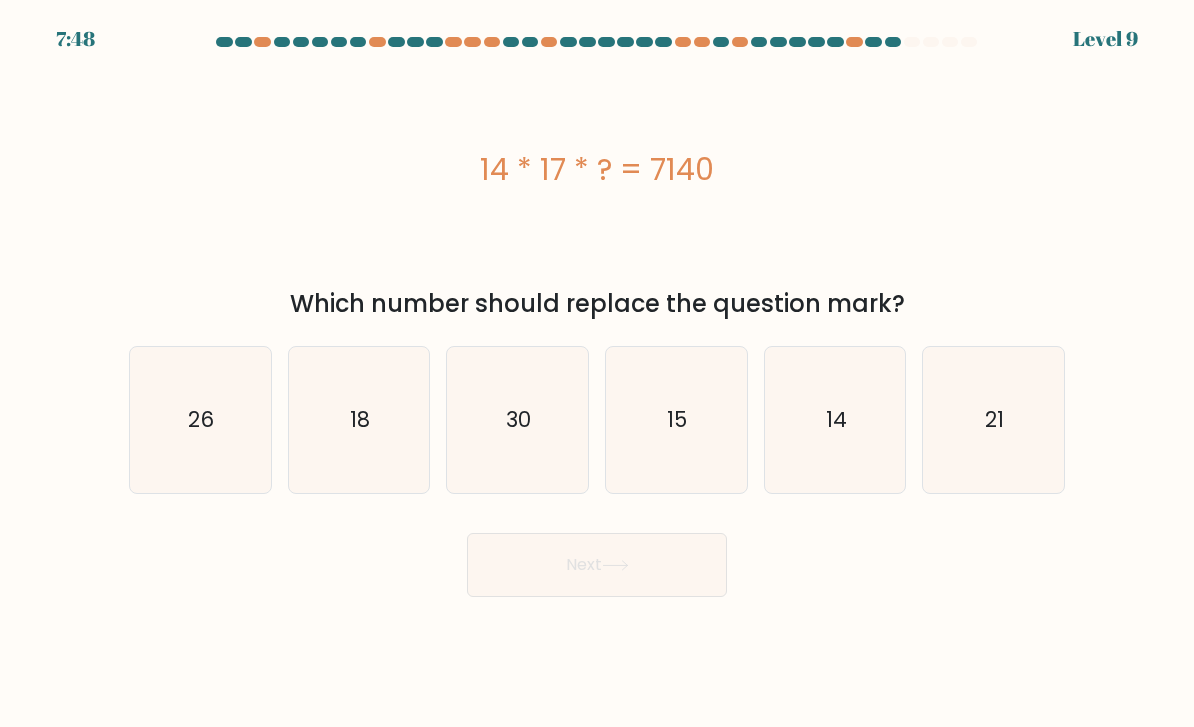 click on "30" 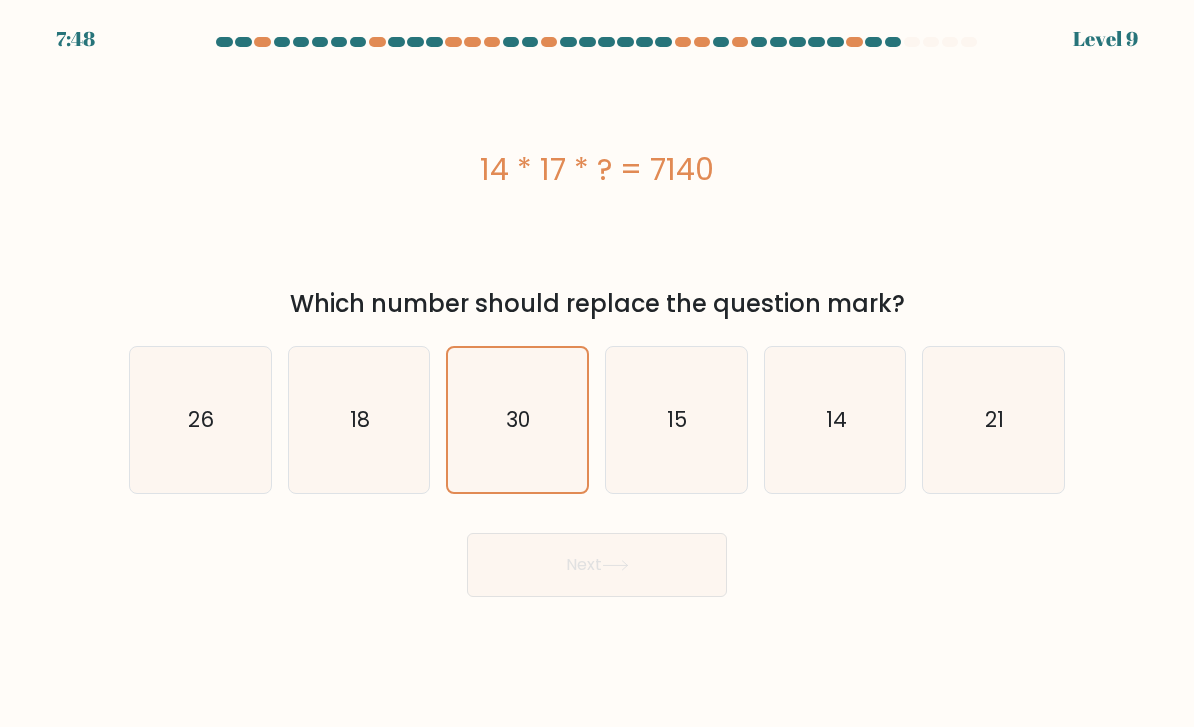 click 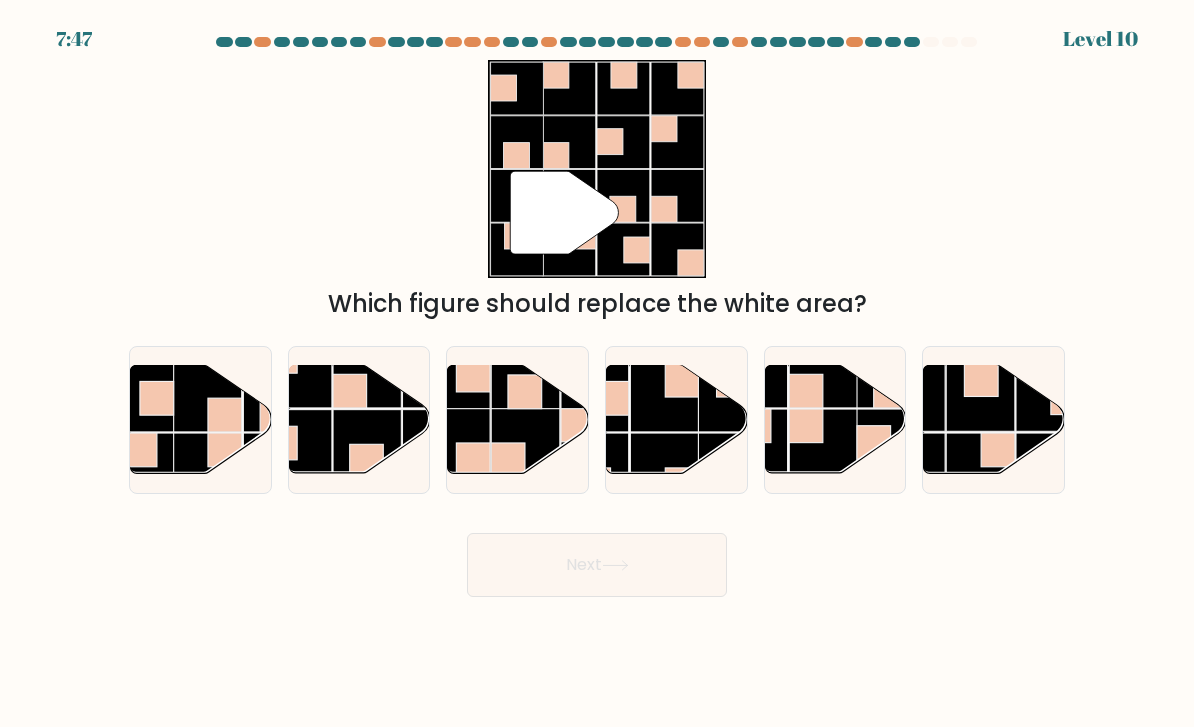 click on "Next" at bounding box center (597, 565) 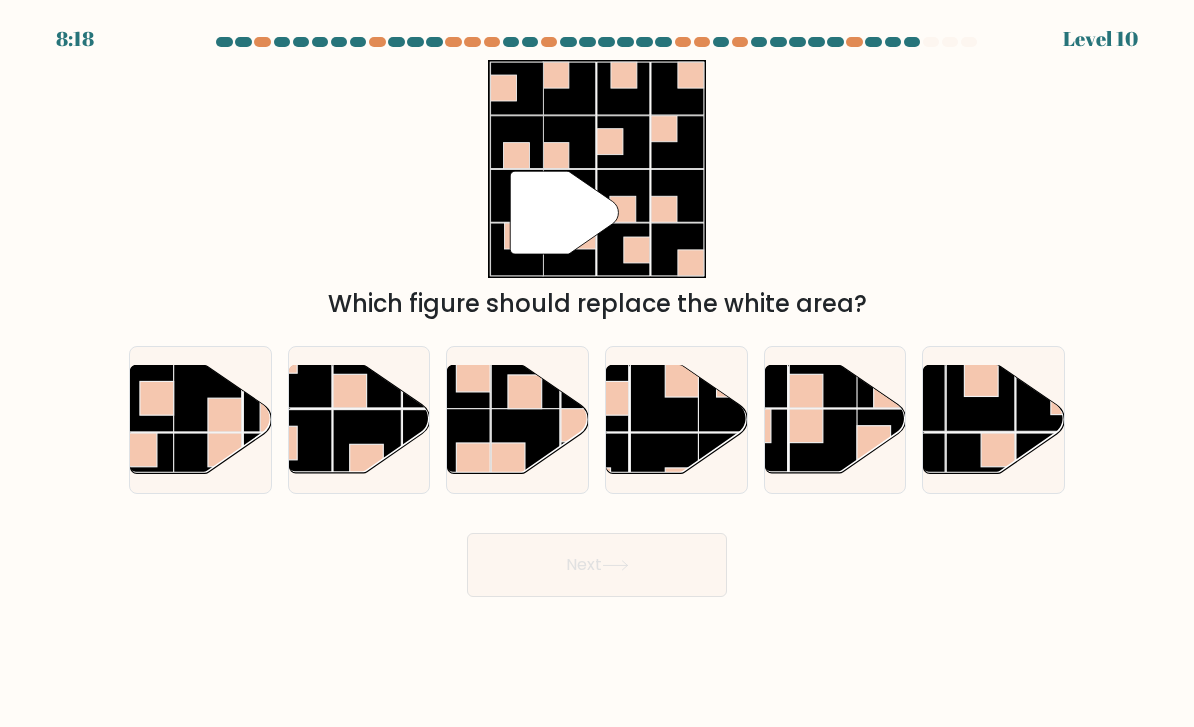 click 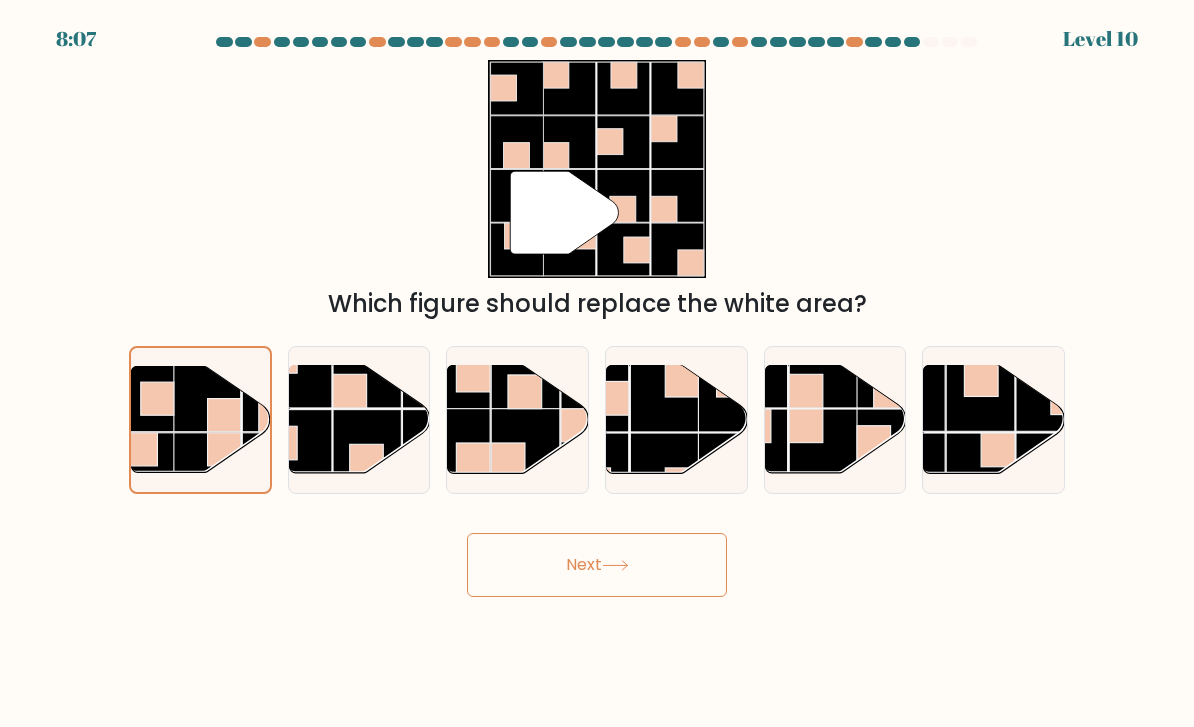 click on "Next" at bounding box center (597, 565) 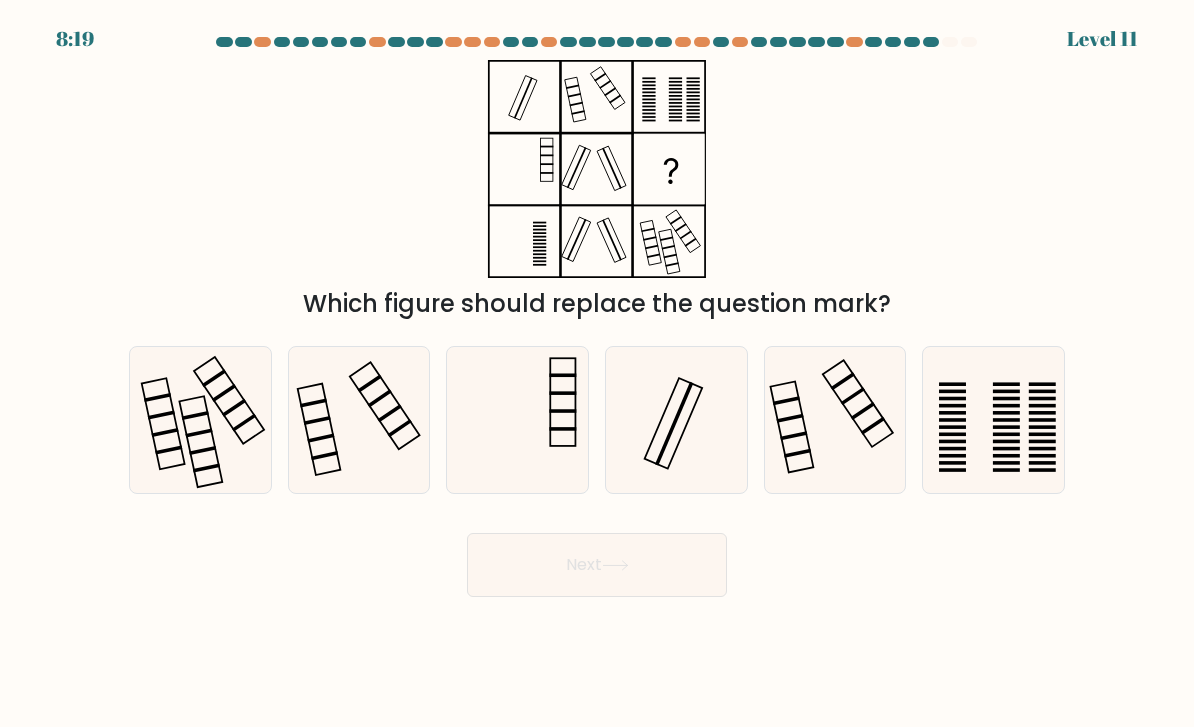 click 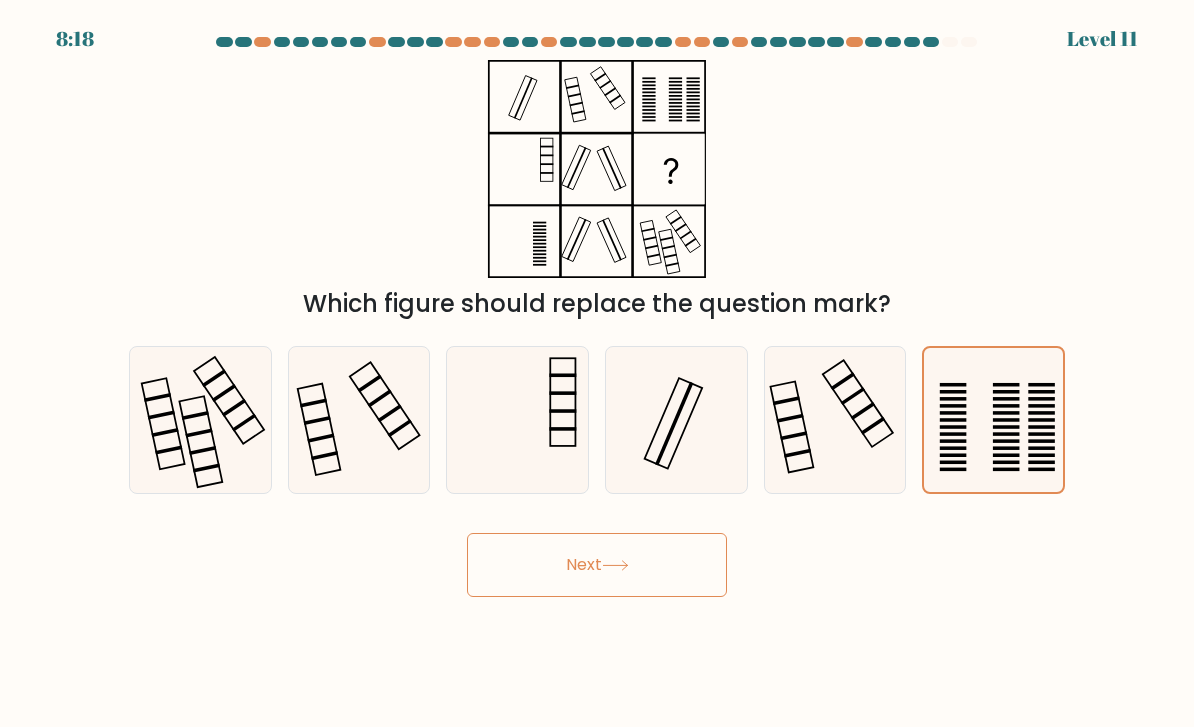 click on "Next" at bounding box center (597, 565) 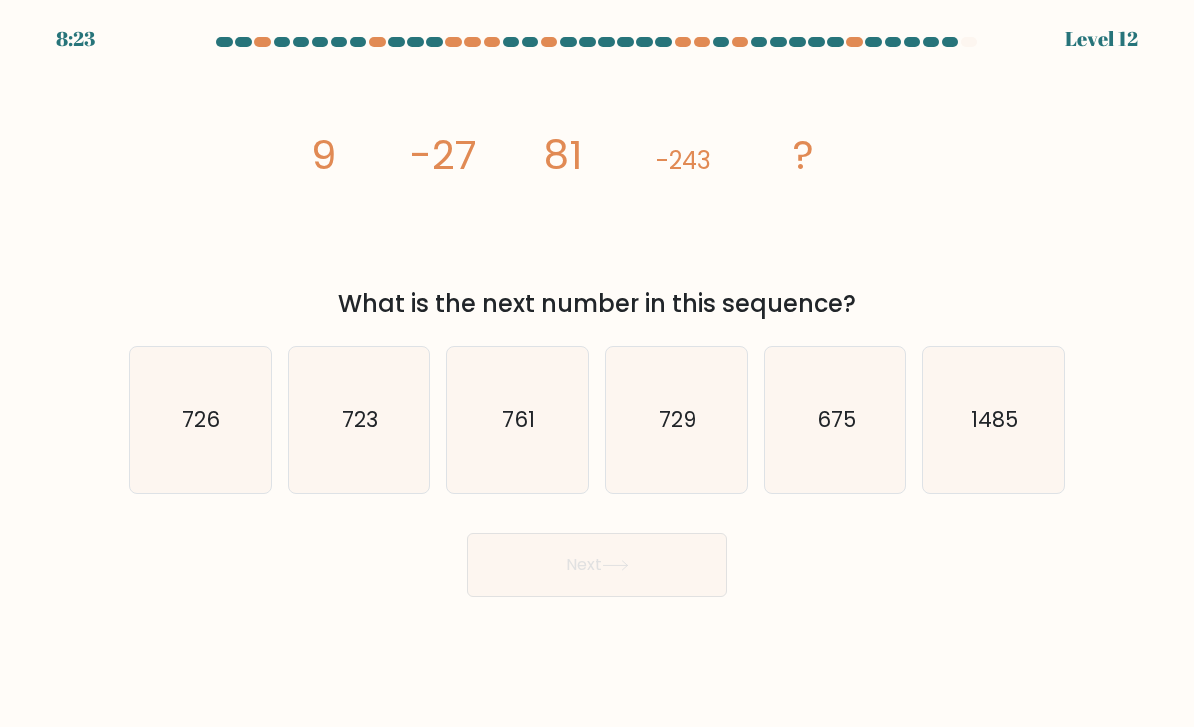 click on "761" 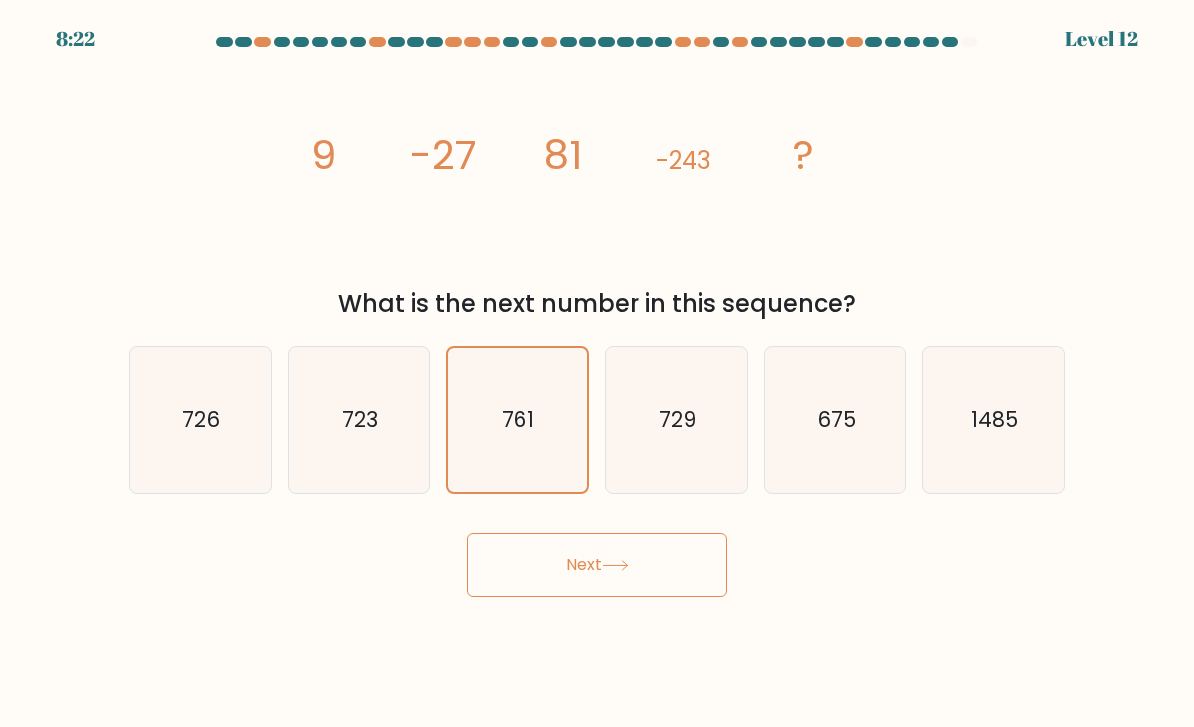 click on "Next" at bounding box center [597, 565] 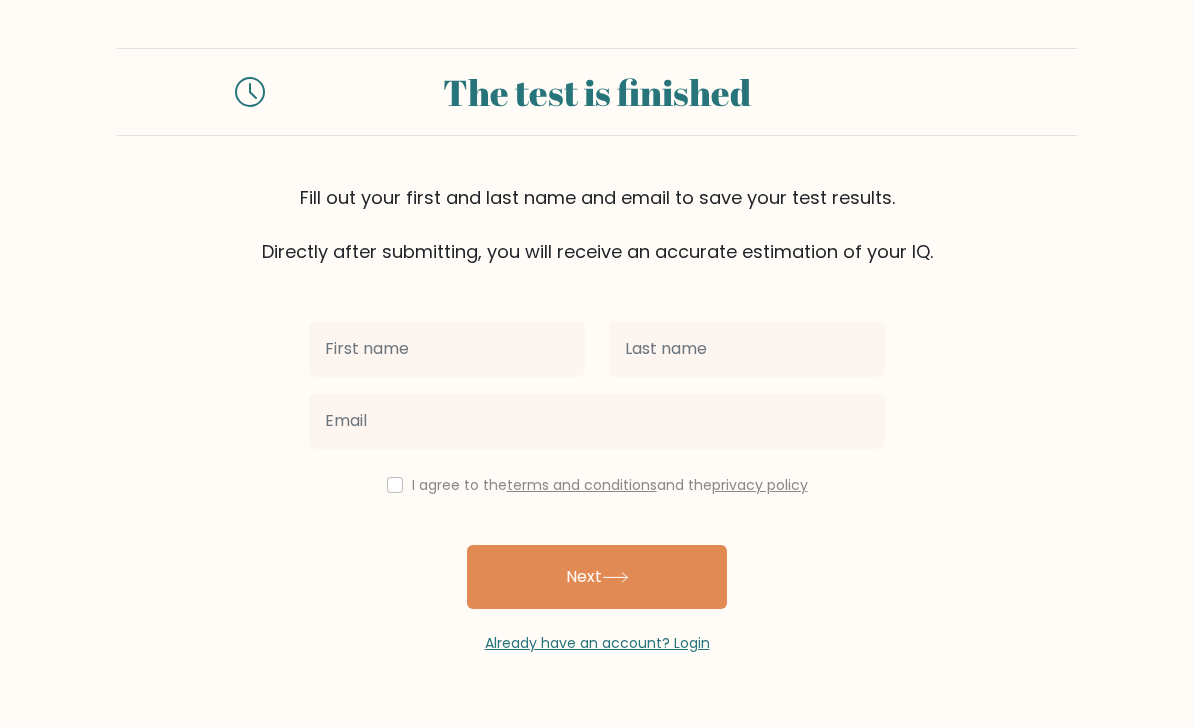scroll, scrollTop: 0, scrollLeft: 0, axis: both 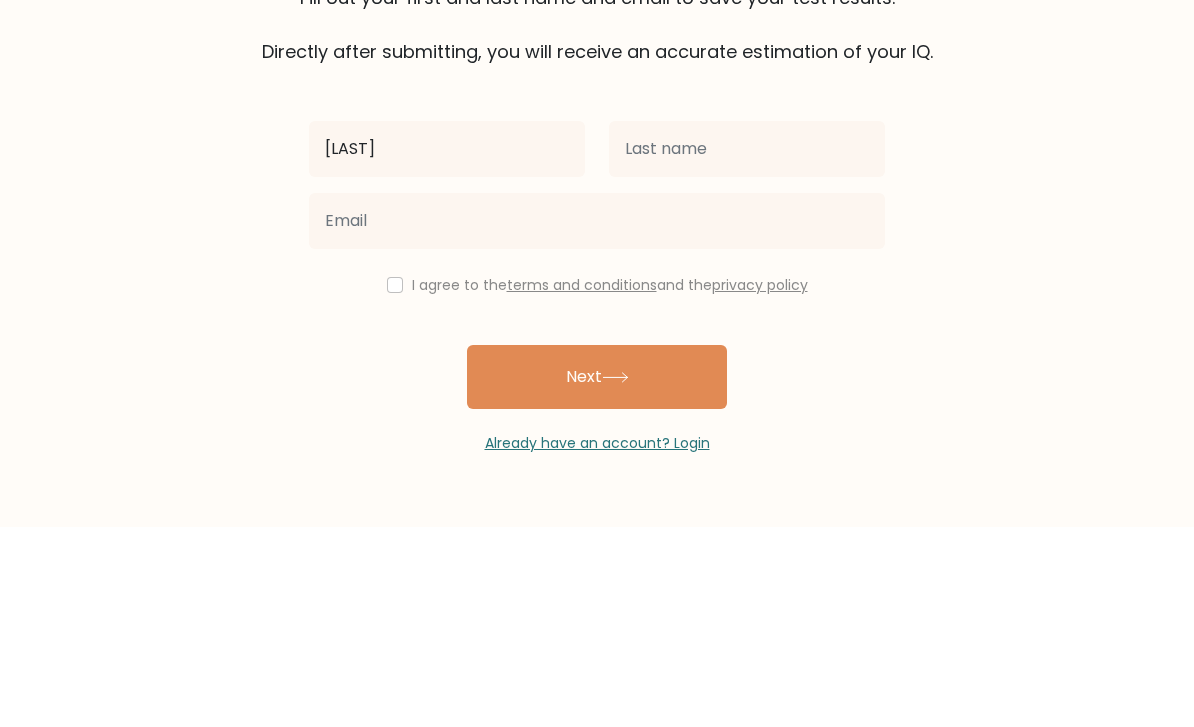 type on "G" 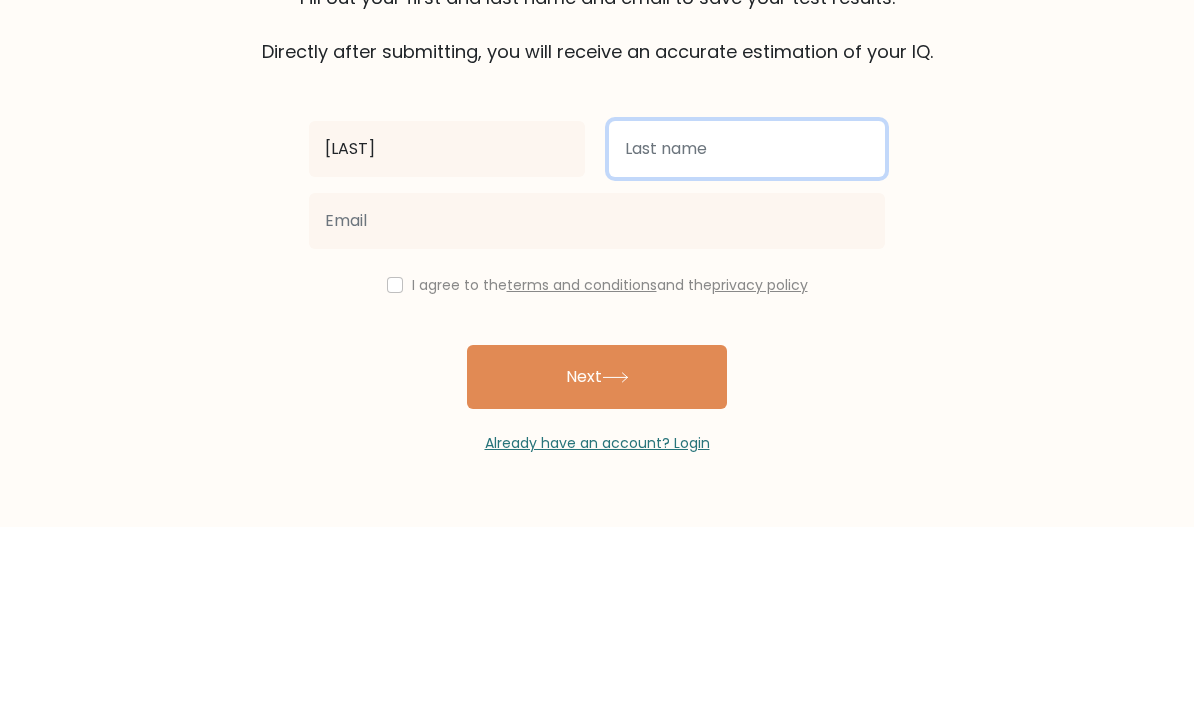 click at bounding box center (747, 349) 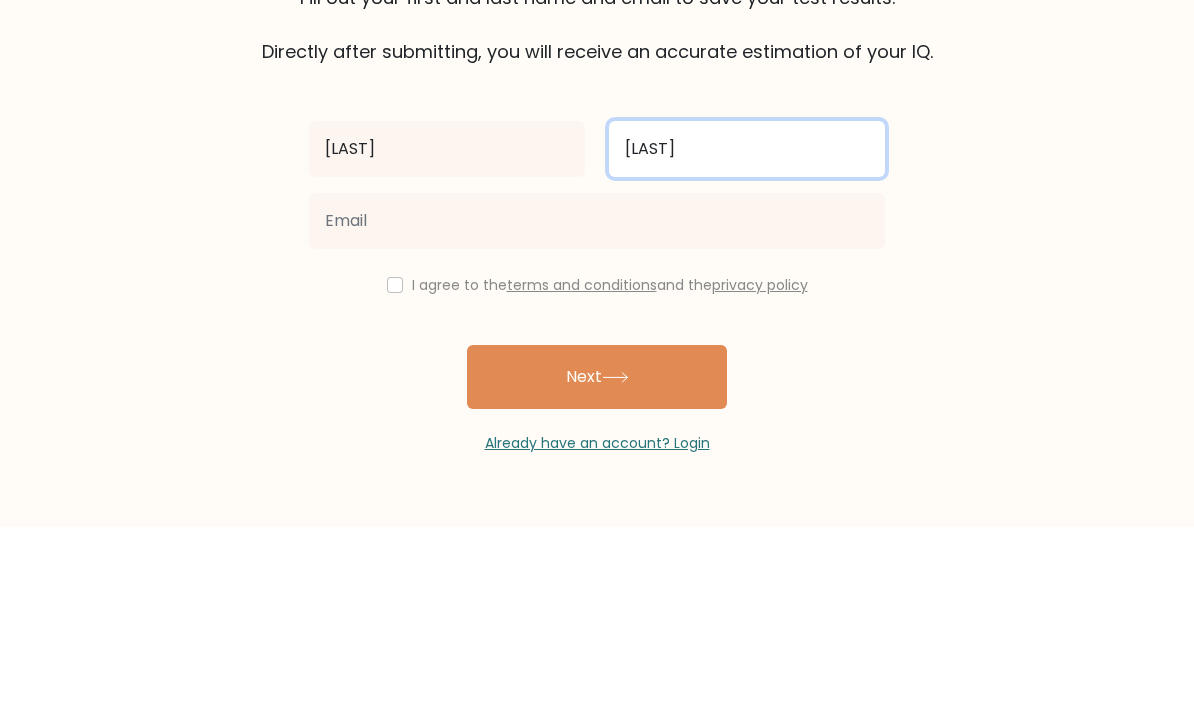 type on "Gabriel" 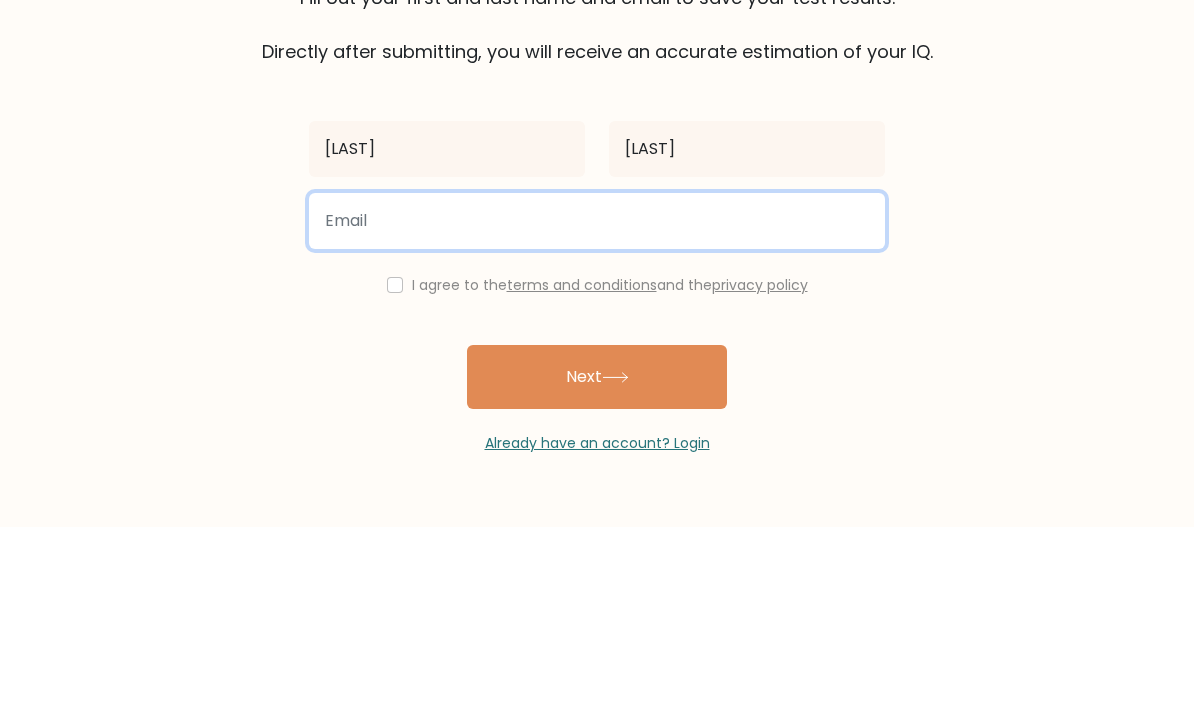 click at bounding box center [597, 421] 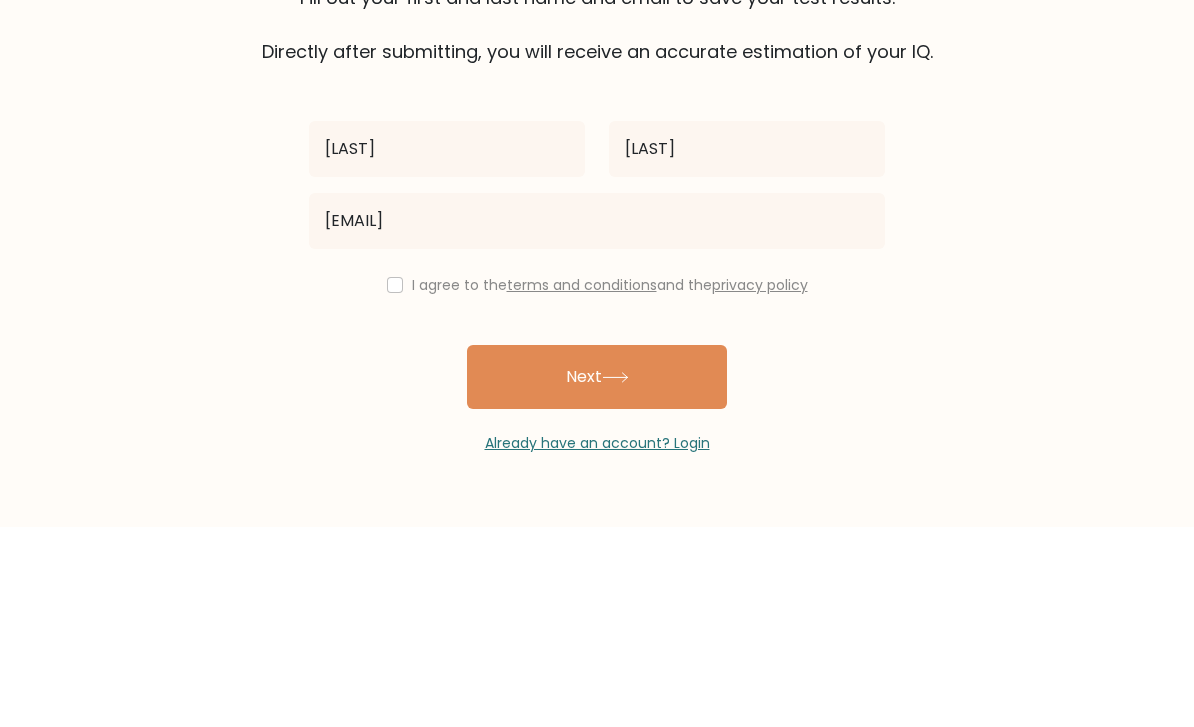 scroll, scrollTop: 66, scrollLeft: 0, axis: vertical 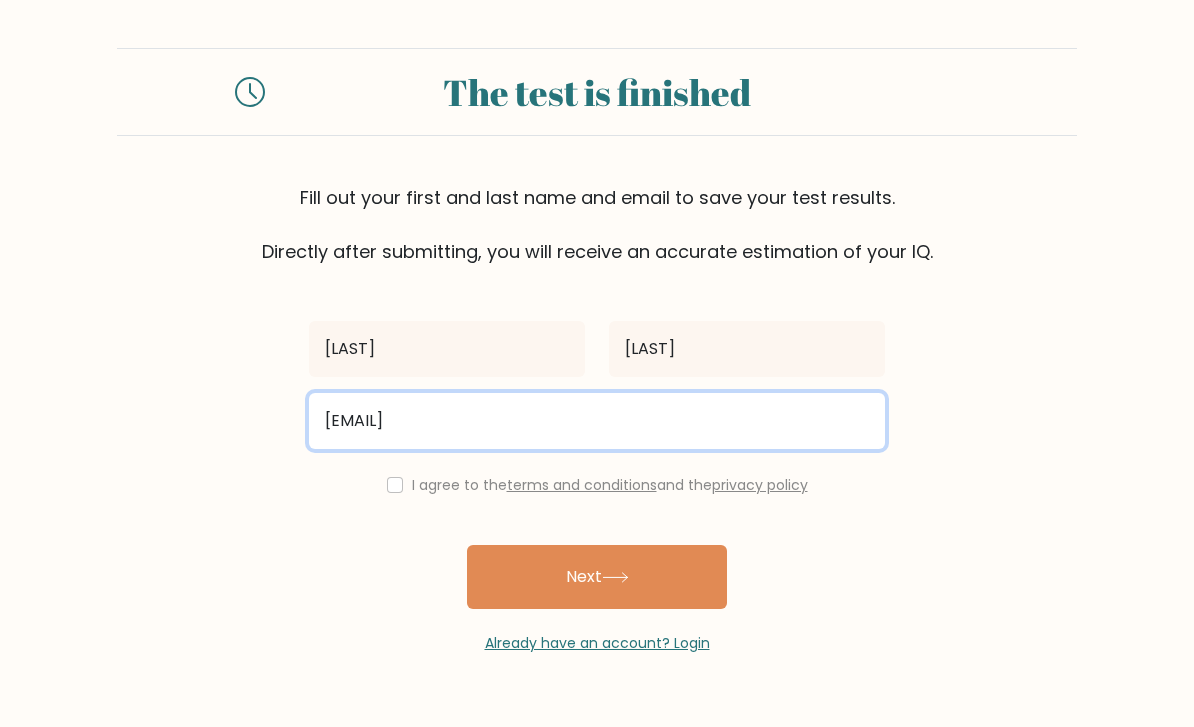 type on "gabugabu2006@gmail.com" 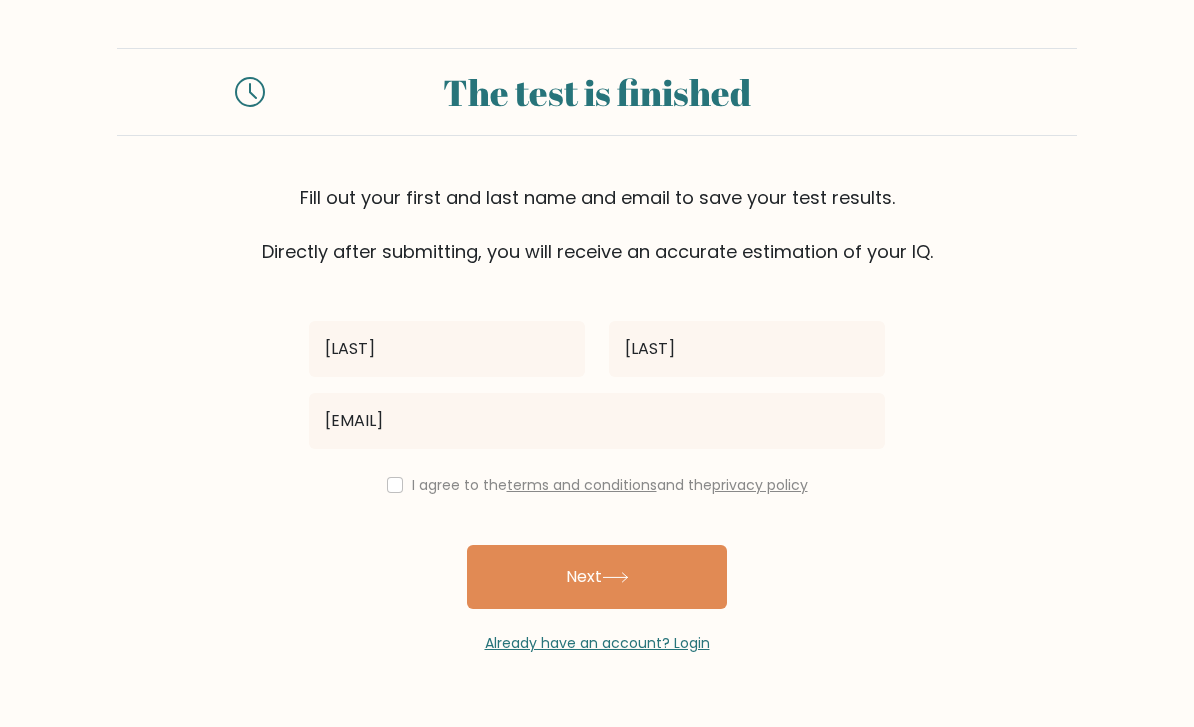 click at bounding box center (395, 485) 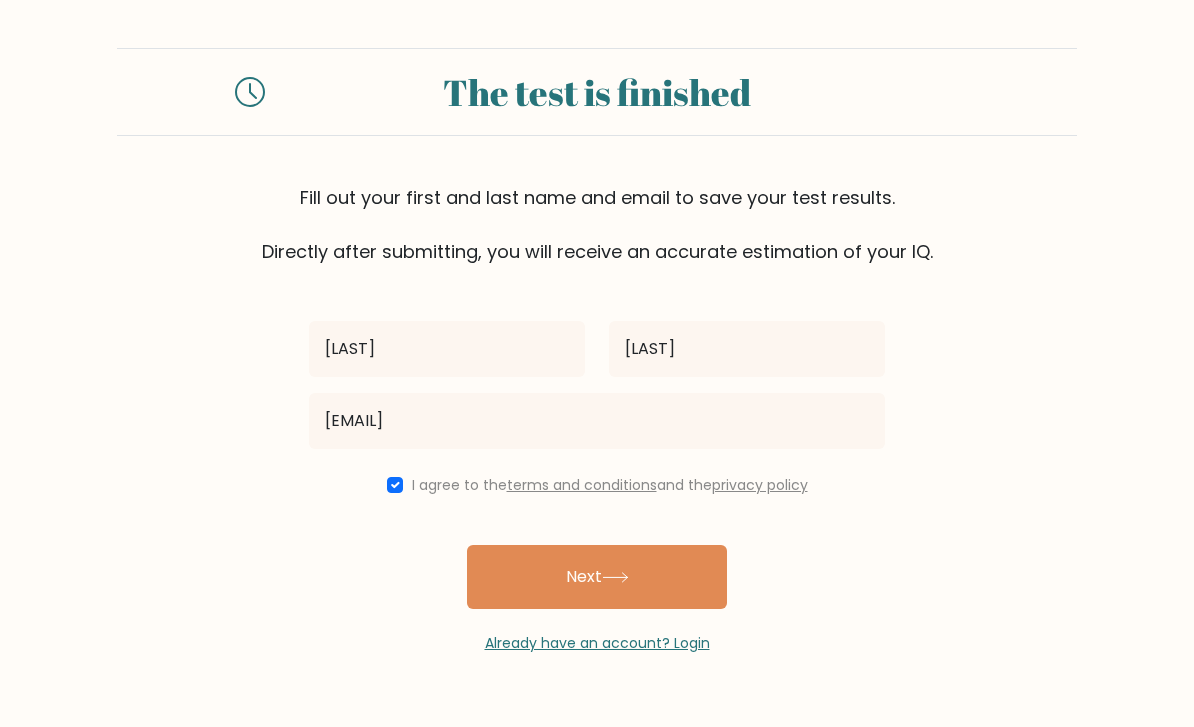 click on "Next" at bounding box center (597, 577) 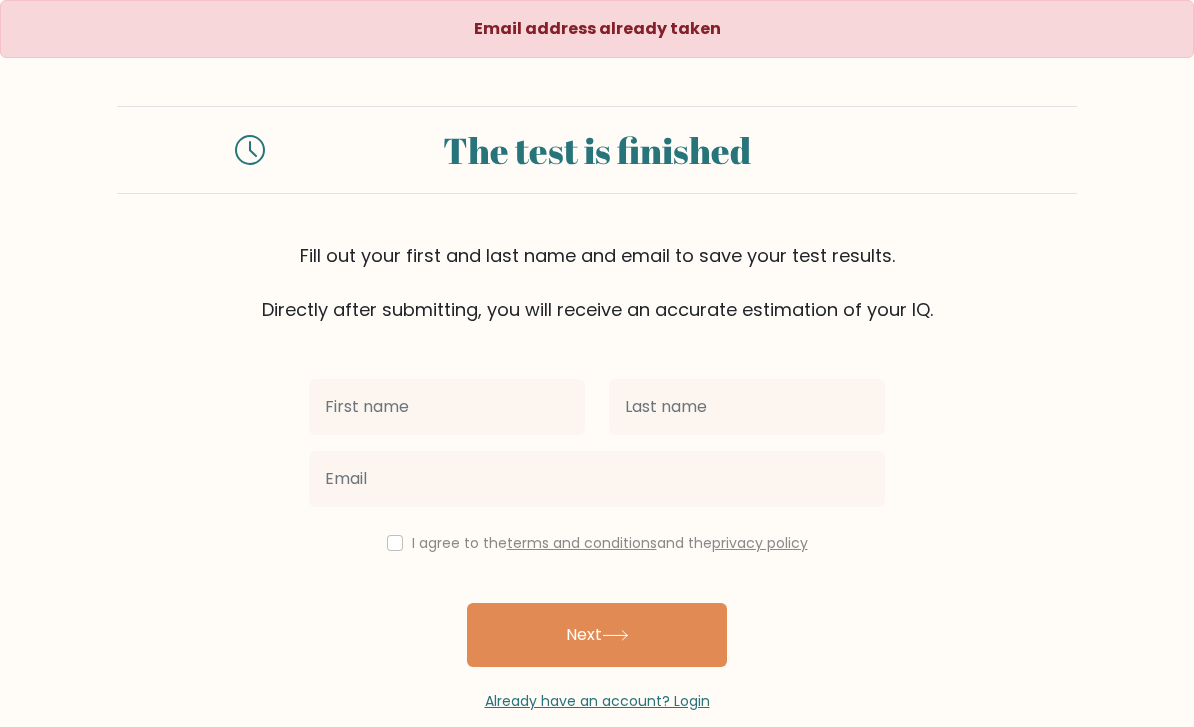 scroll, scrollTop: 0, scrollLeft: 0, axis: both 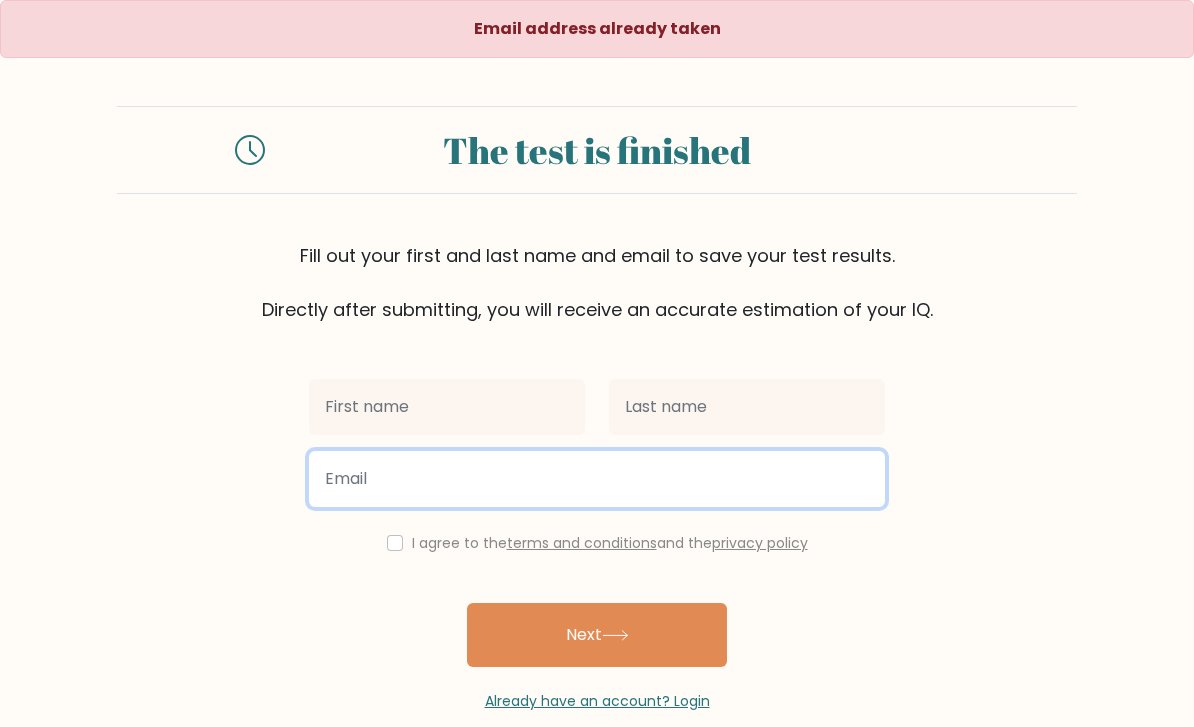 click at bounding box center [597, 479] 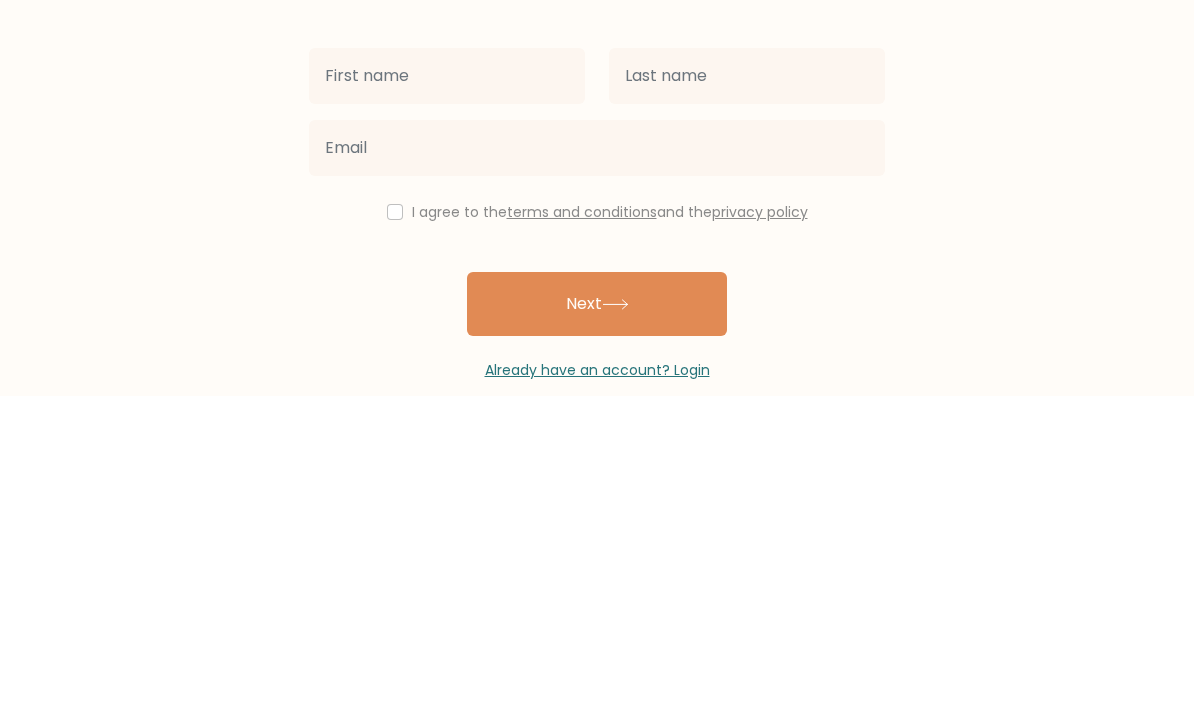 scroll, scrollTop: 66, scrollLeft: 0, axis: vertical 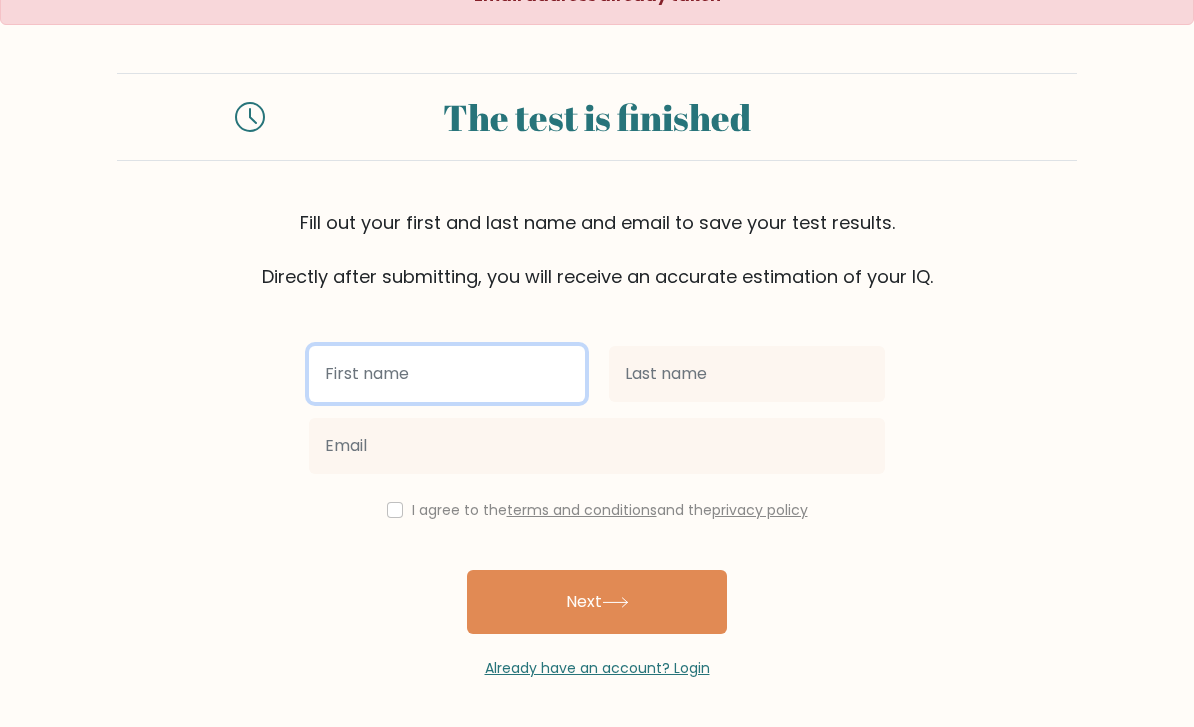 click at bounding box center [447, 374] 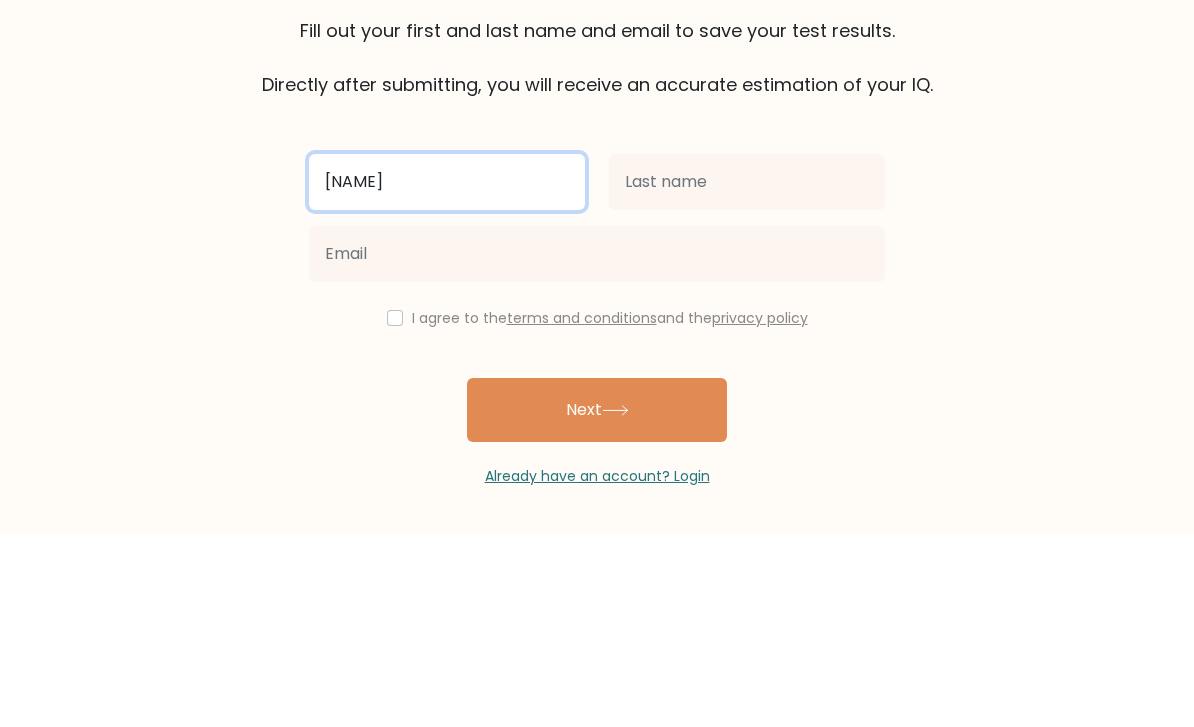 type on "[LAST]" 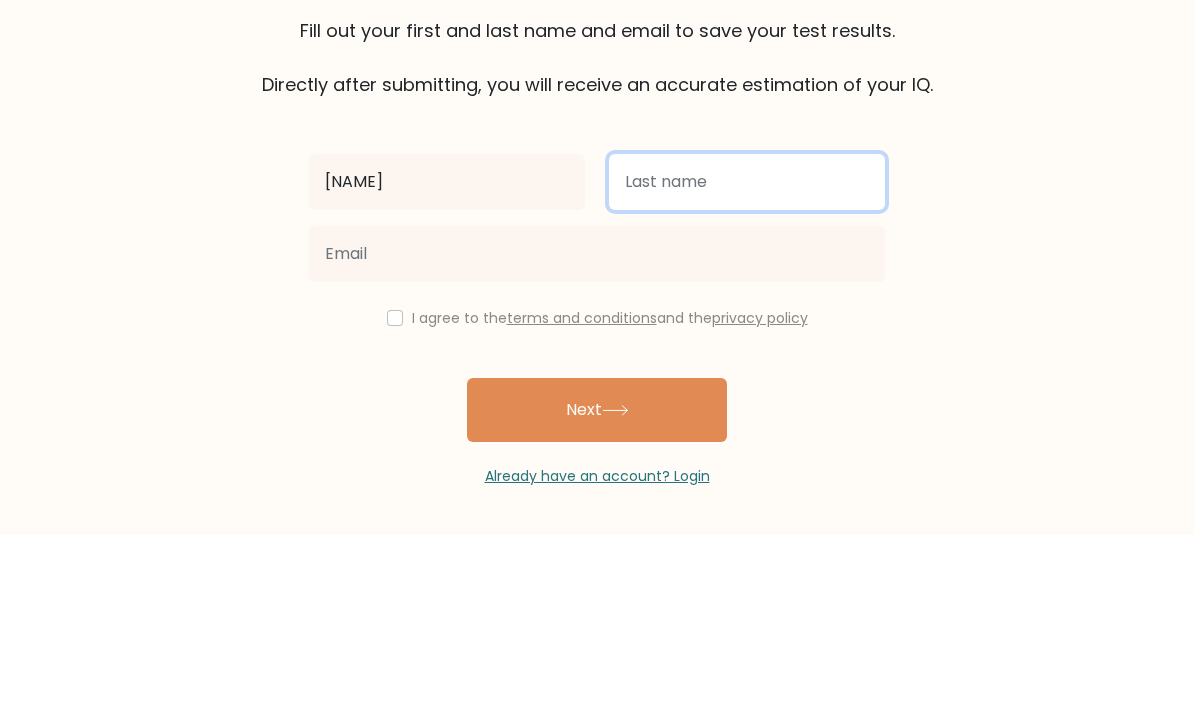 click at bounding box center [747, 374] 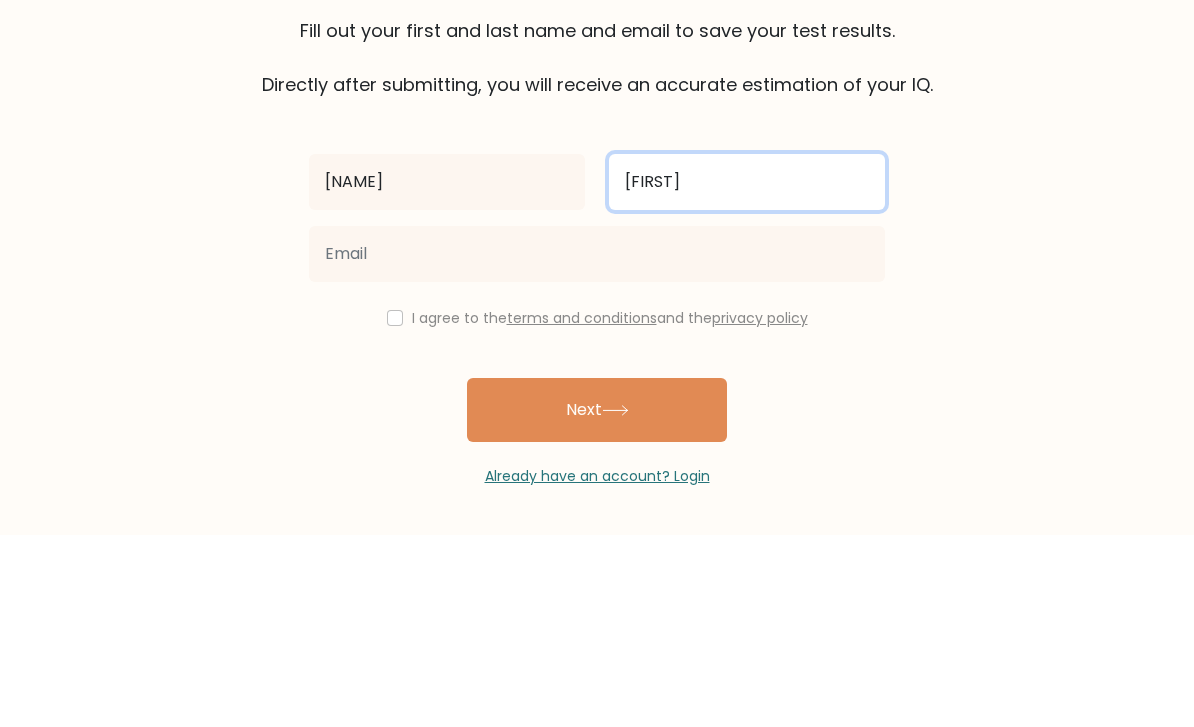 type on "[FIRST]" 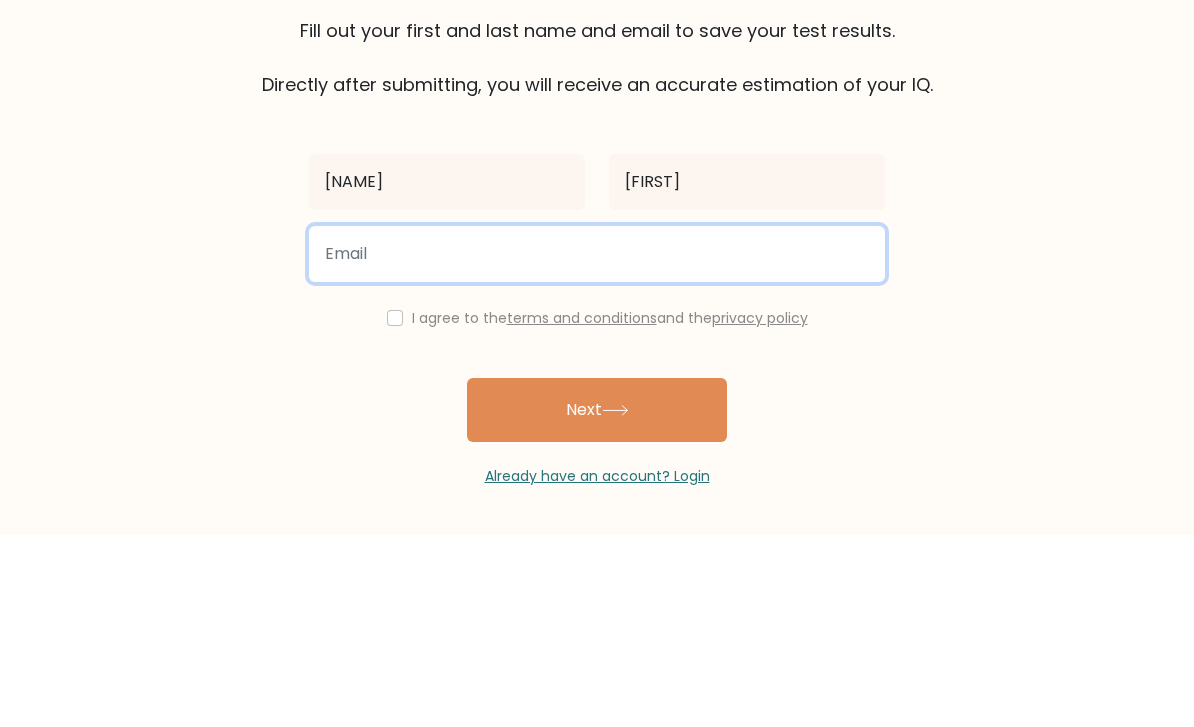 click at bounding box center (597, 446) 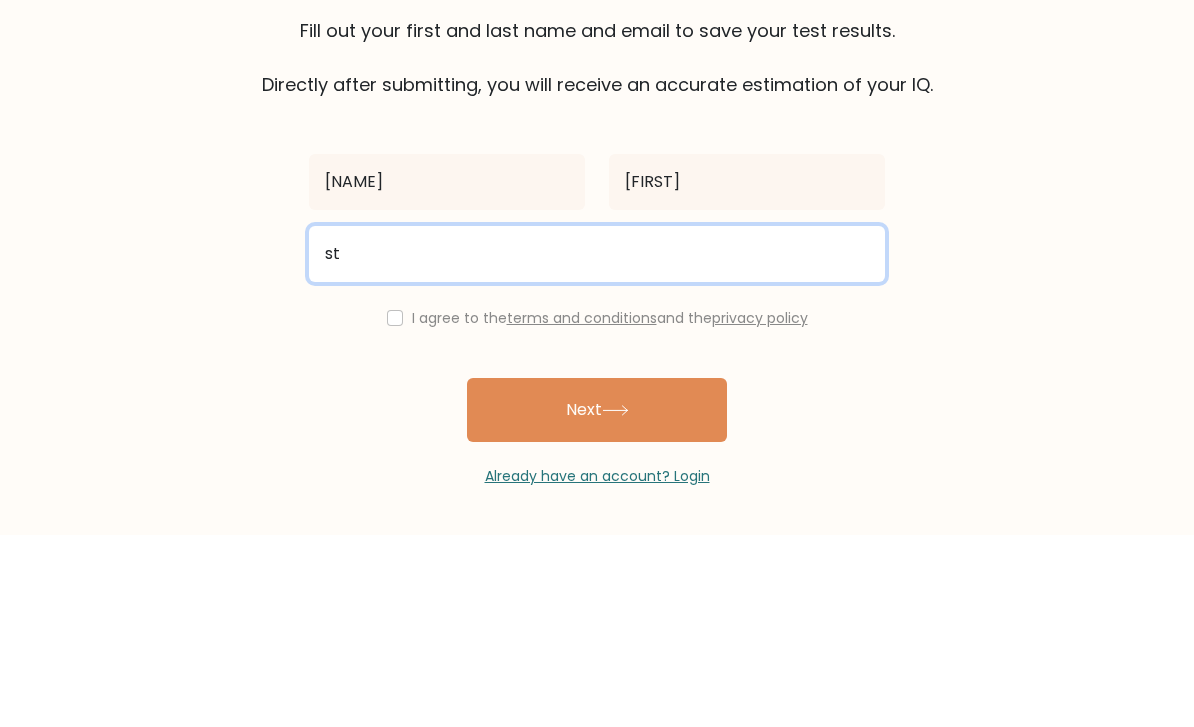 type on "s" 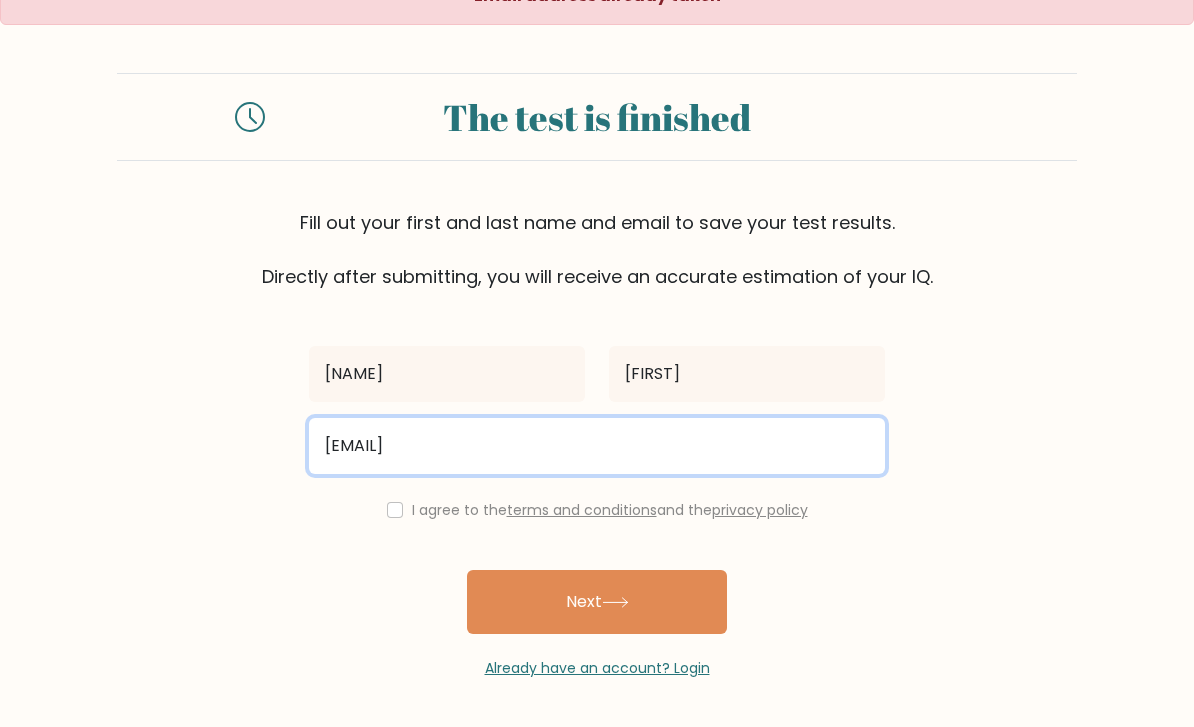 type on "mehondo281@gmail.com" 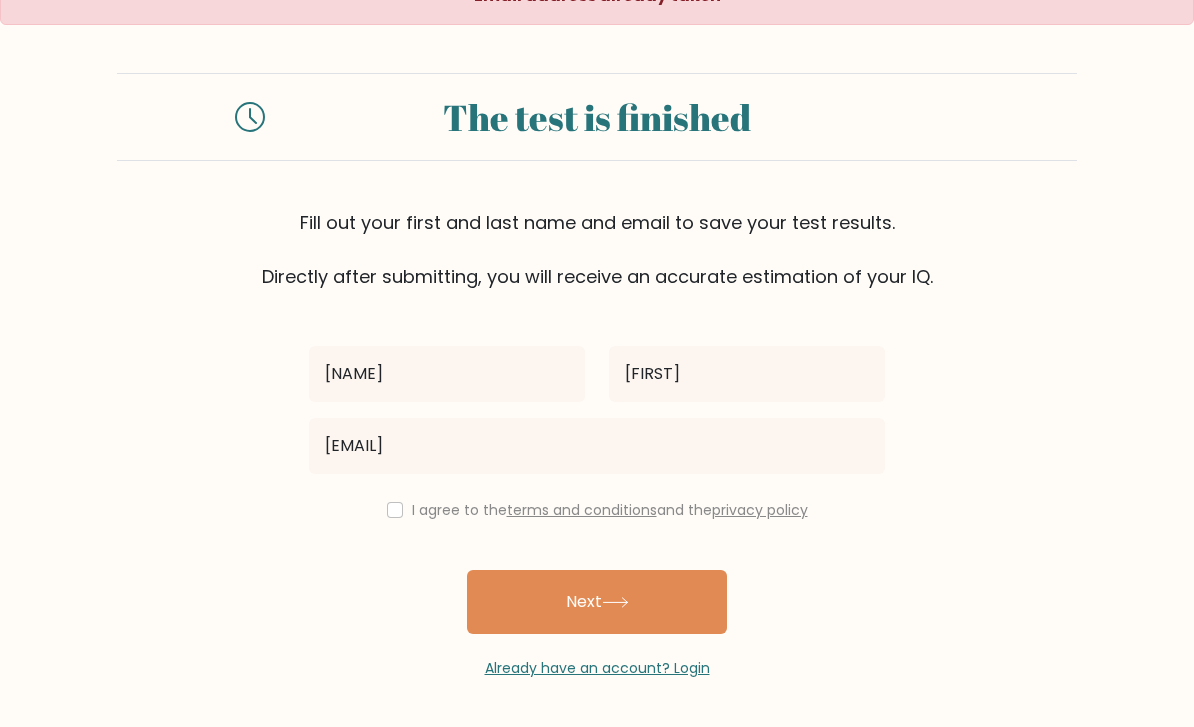 click on "I agree to the  terms and conditions  and the  privacy policy" at bounding box center [597, 510] 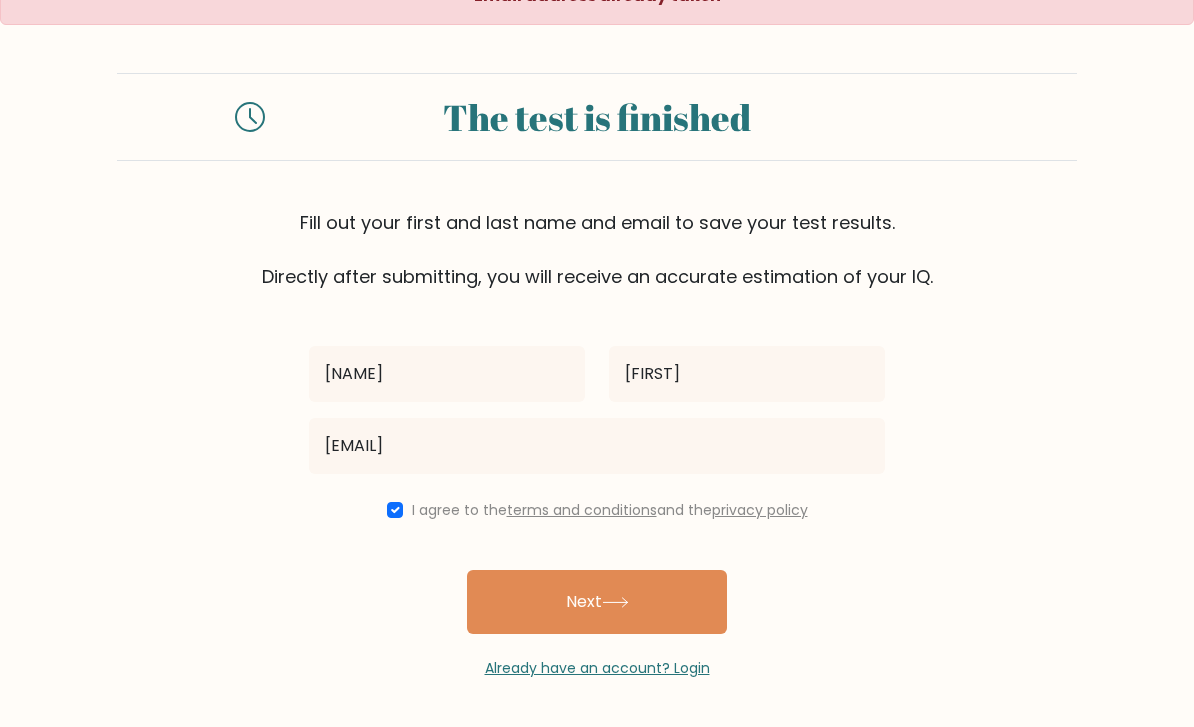click on "Next" at bounding box center (597, 602) 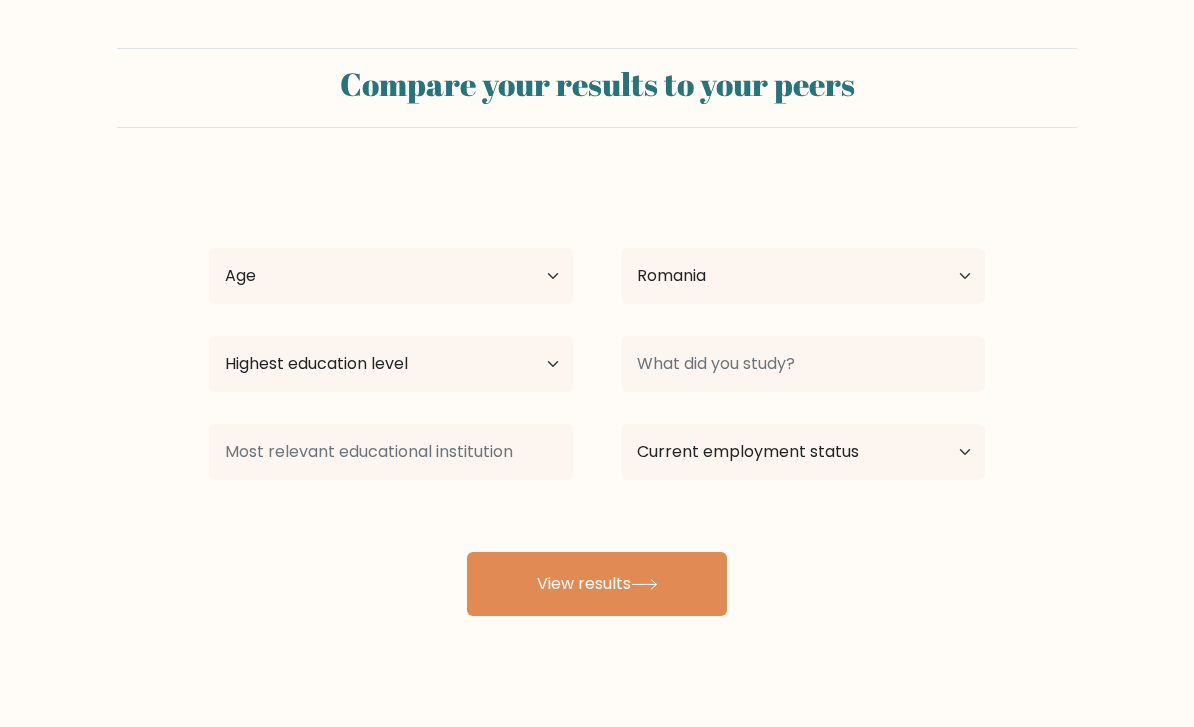 select on "RO" 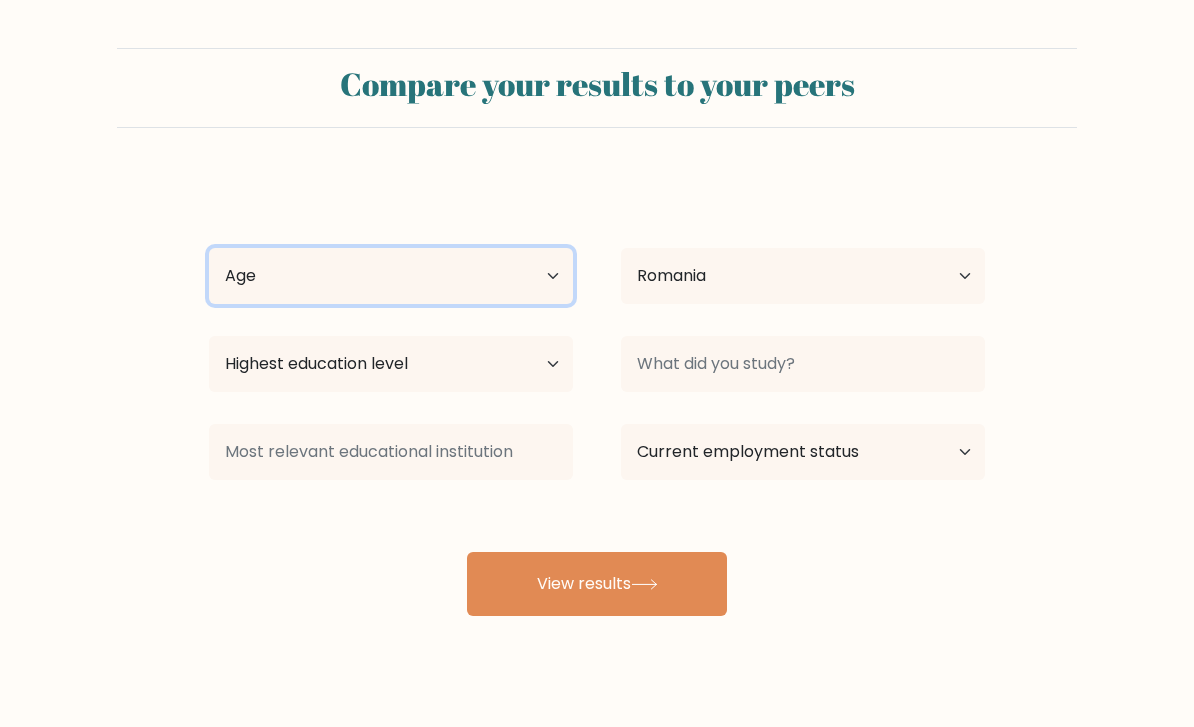 click on "Age
Under 18 years old
18-24 years old
25-34 years old
35-44 years old
45-54 years old
55-64 years old
65 years old and above" at bounding box center [391, 276] 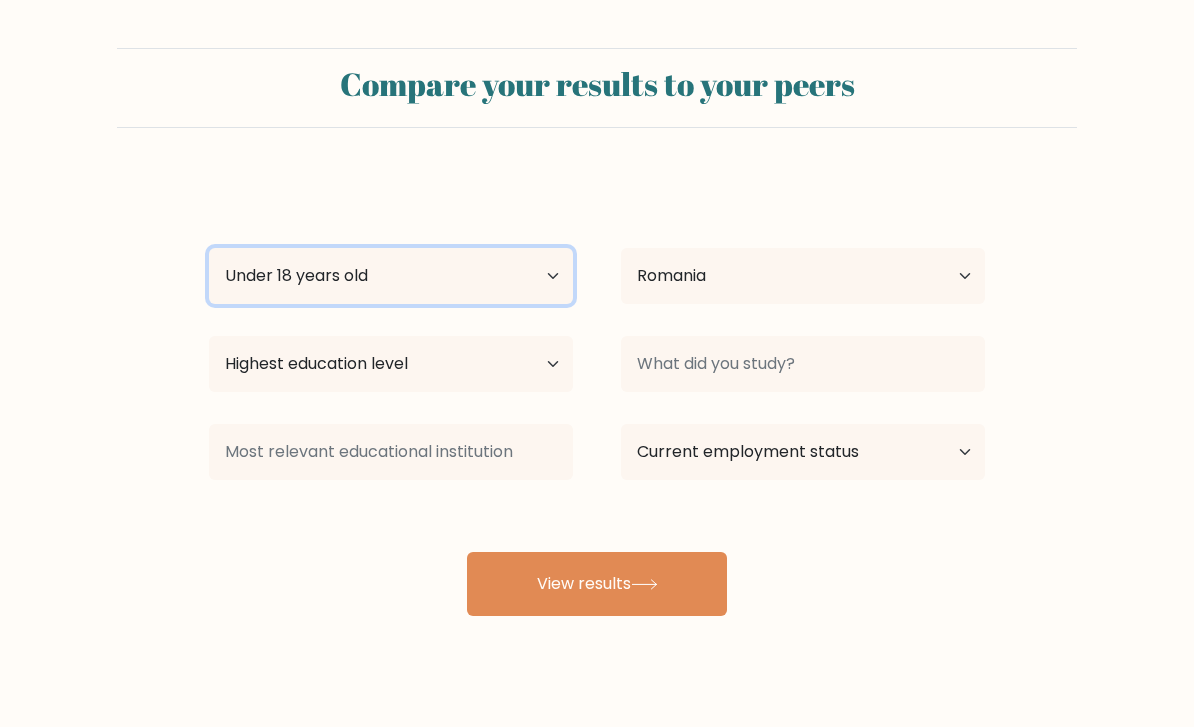 click on "Age
Under 18 years old
18-24 years old
25-34 years old
35-44 years old
45-54 years old
55-64 years old
65 years old and above" at bounding box center (391, 276) 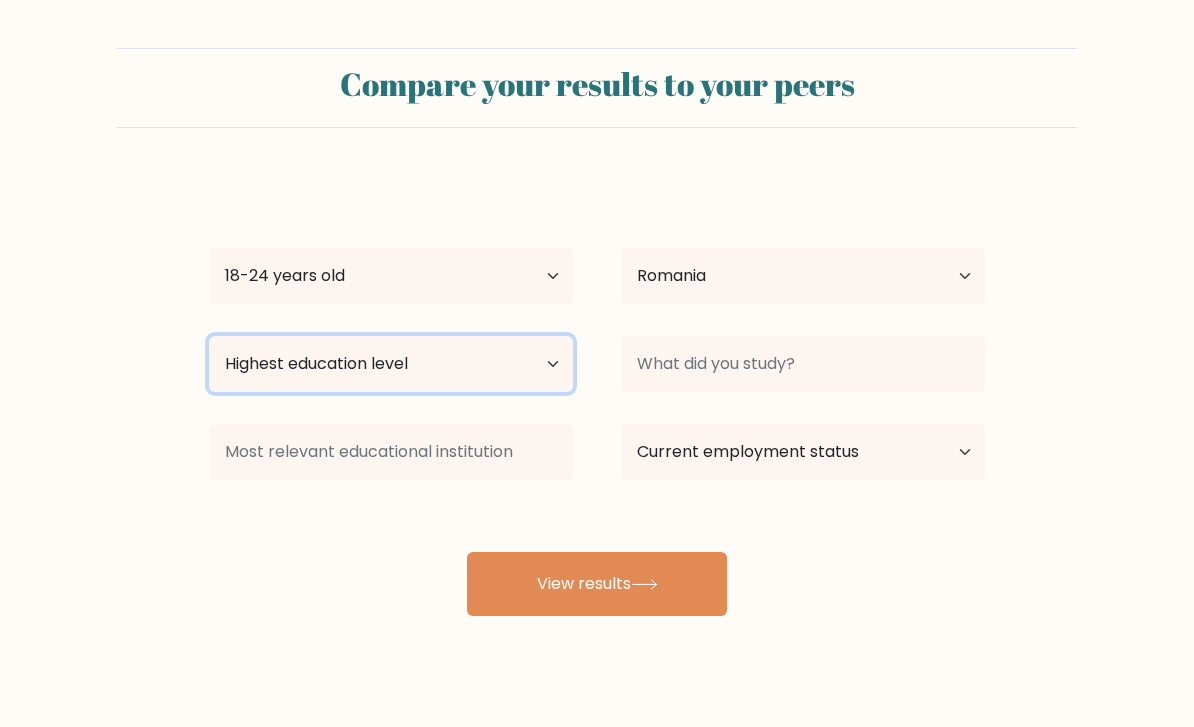 click on "Highest education level
No schooling
Primary
Lower Secondary
Upper Secondary
Occupation Specific
Bachelor's degree
Master's degree
Doctoral degree" at bounding box center (391, 364) 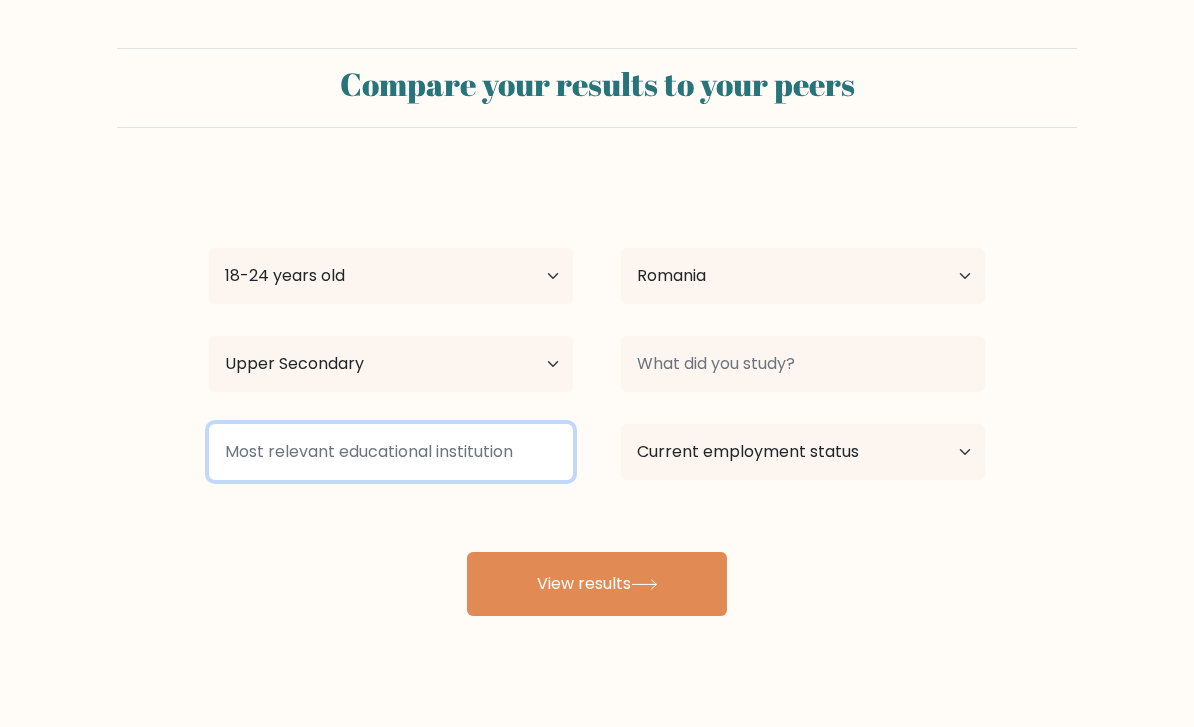 click at bounding box center (391, 452) 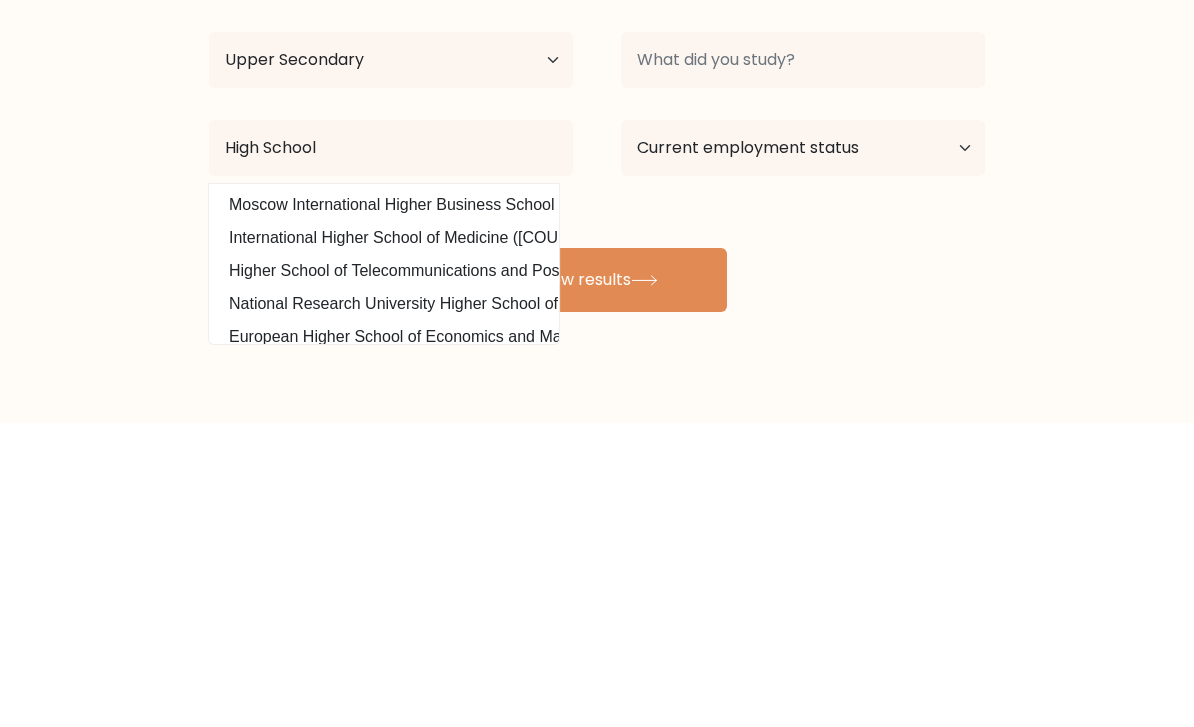 scroll, scrollTop: 66, scrollLeft: 0, axis: vertical 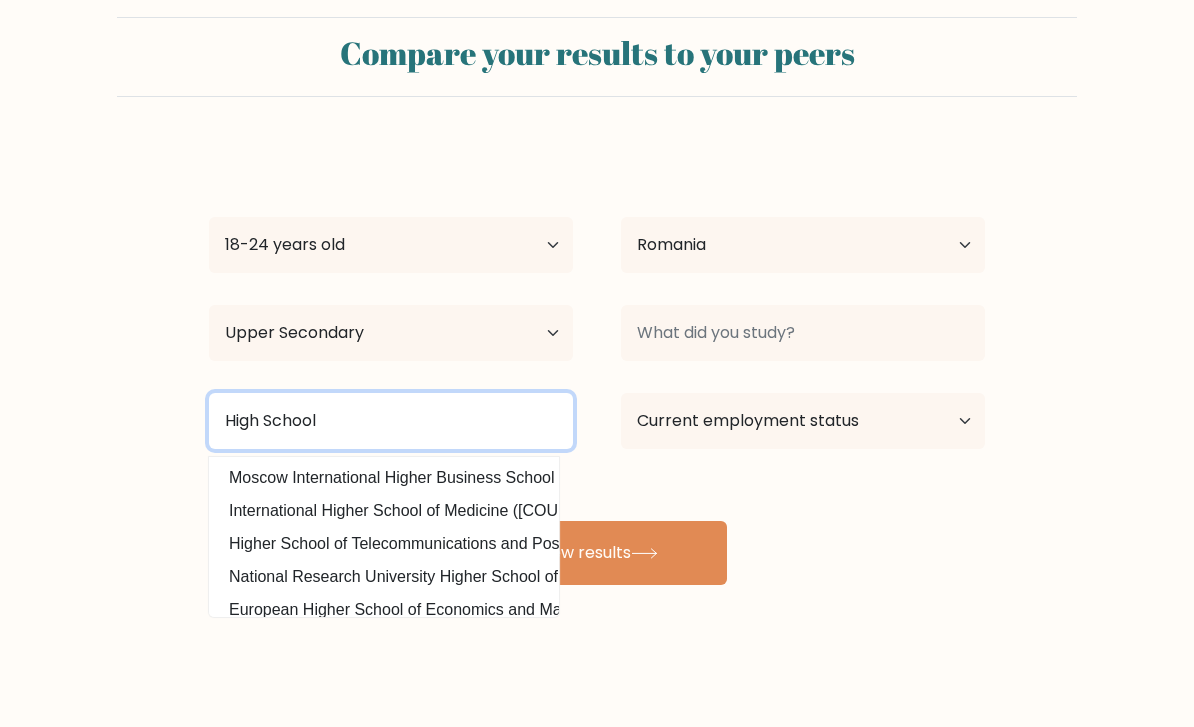 type on "High School" 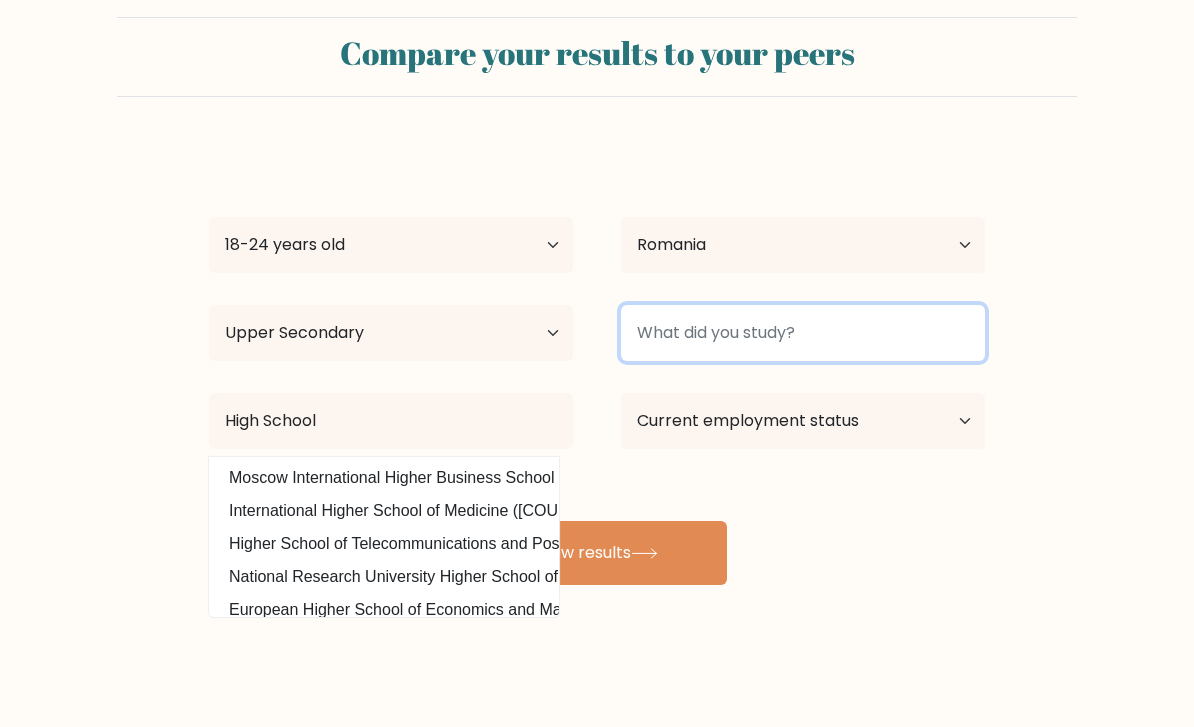 click at bounding box center [803, 333] 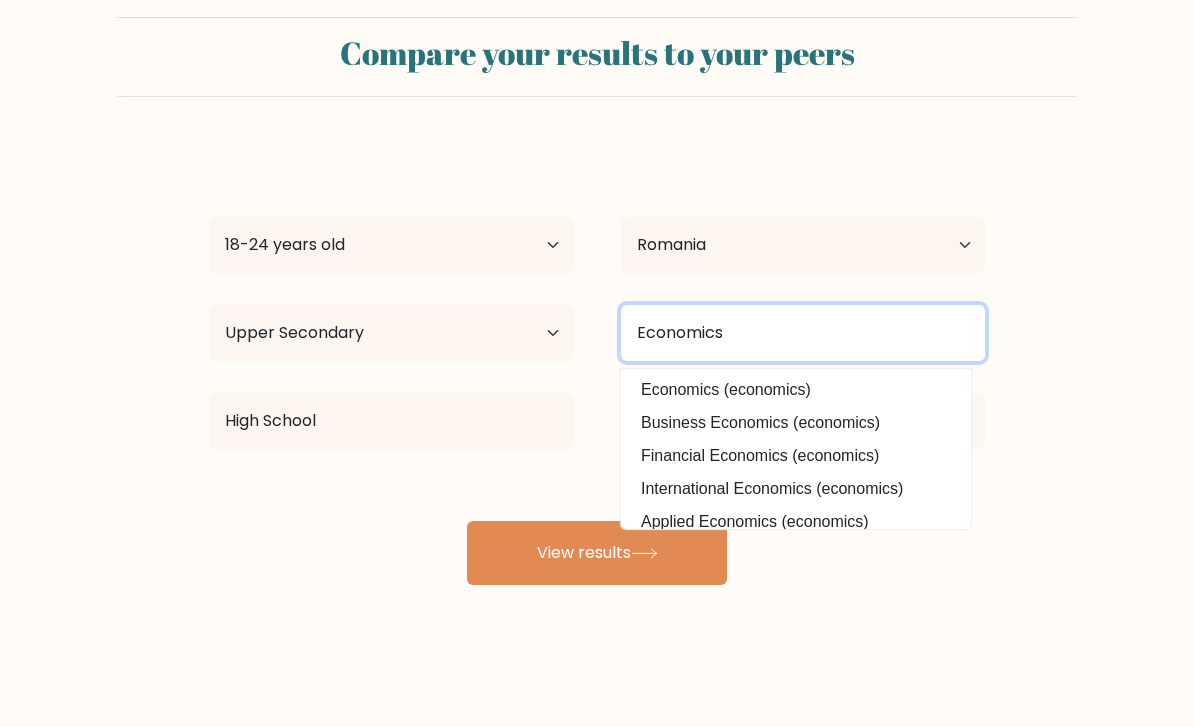 type on "Economics" 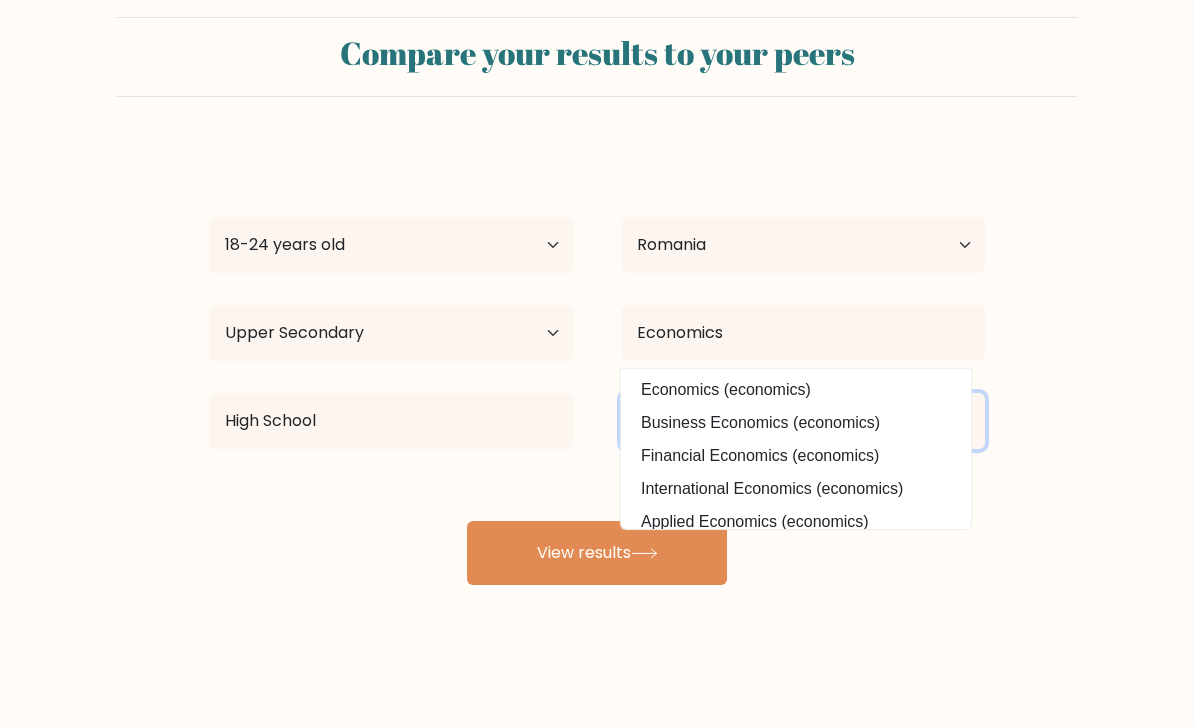 click on "Current employment status
Employed
Student
Retired
Other / prefer not to answer" at bounding box center (803, 421) 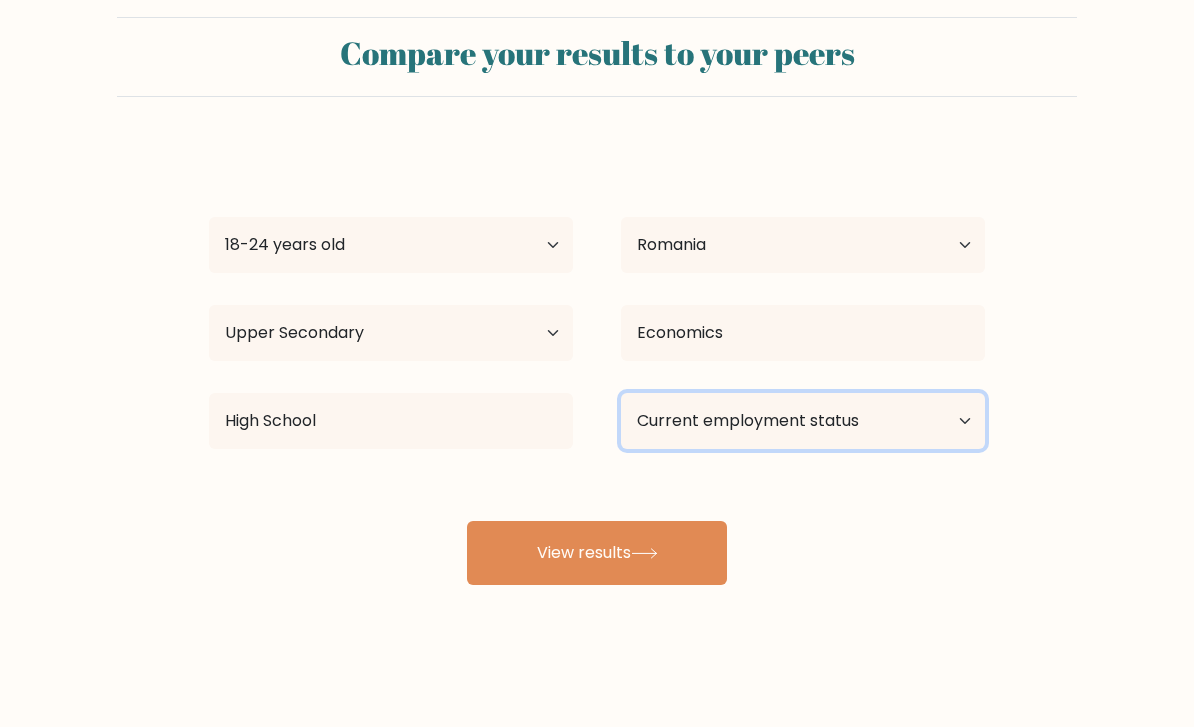 select on "student" 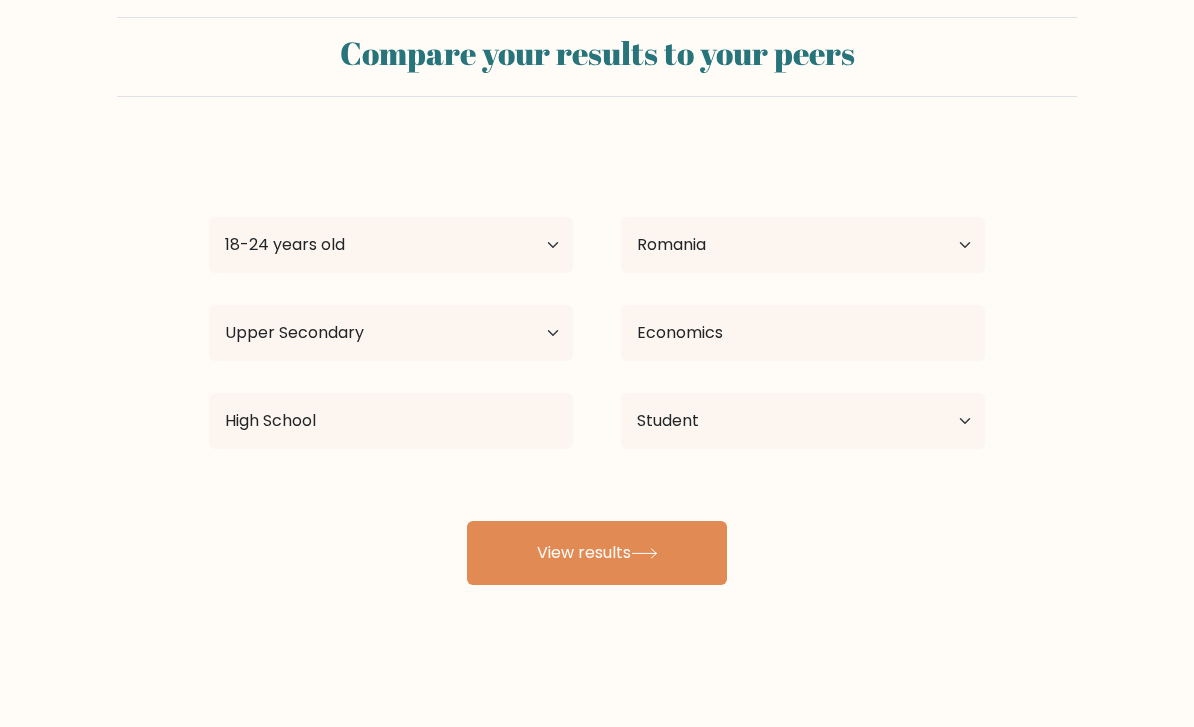 click on "View results" at bounding box center (597, 553) 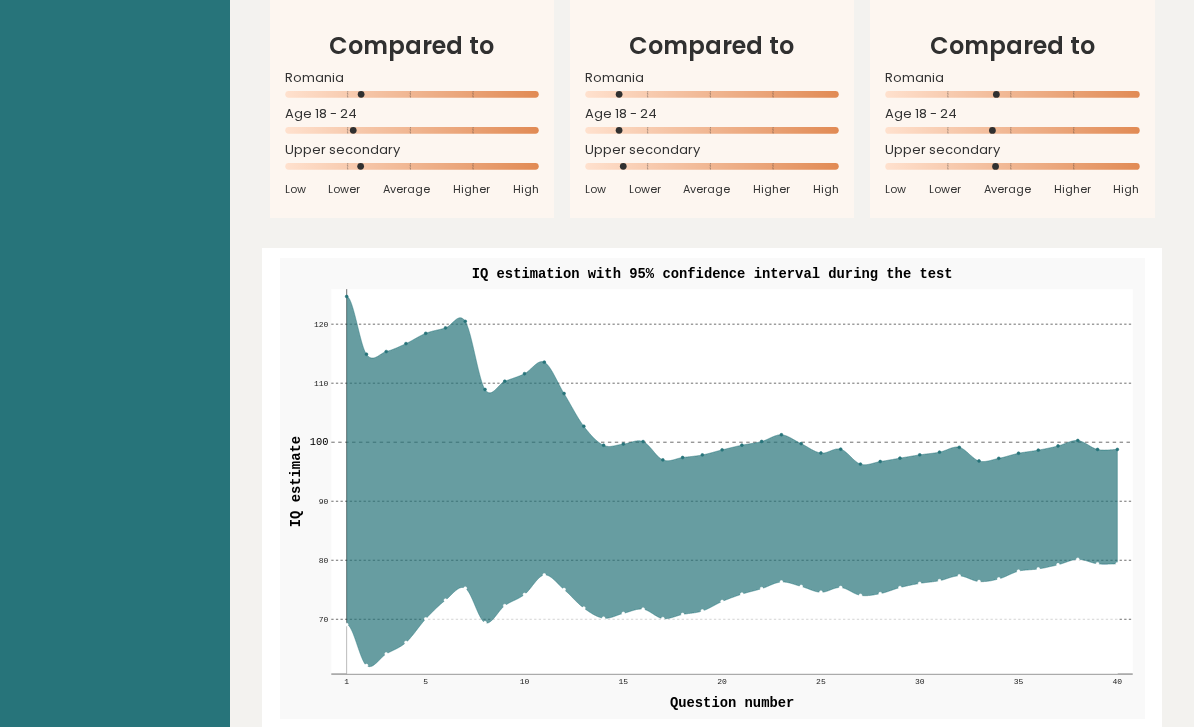 scroll, scrollTop: 2155, scrollLeft: 0, axis: vertical 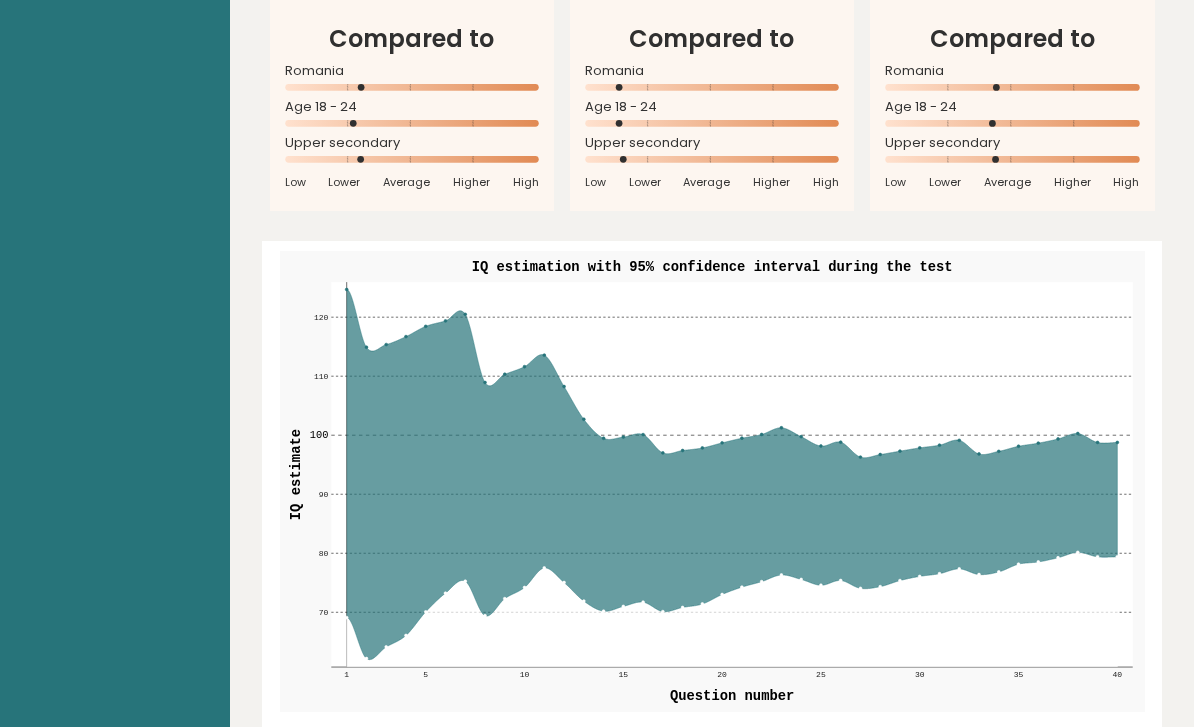 click 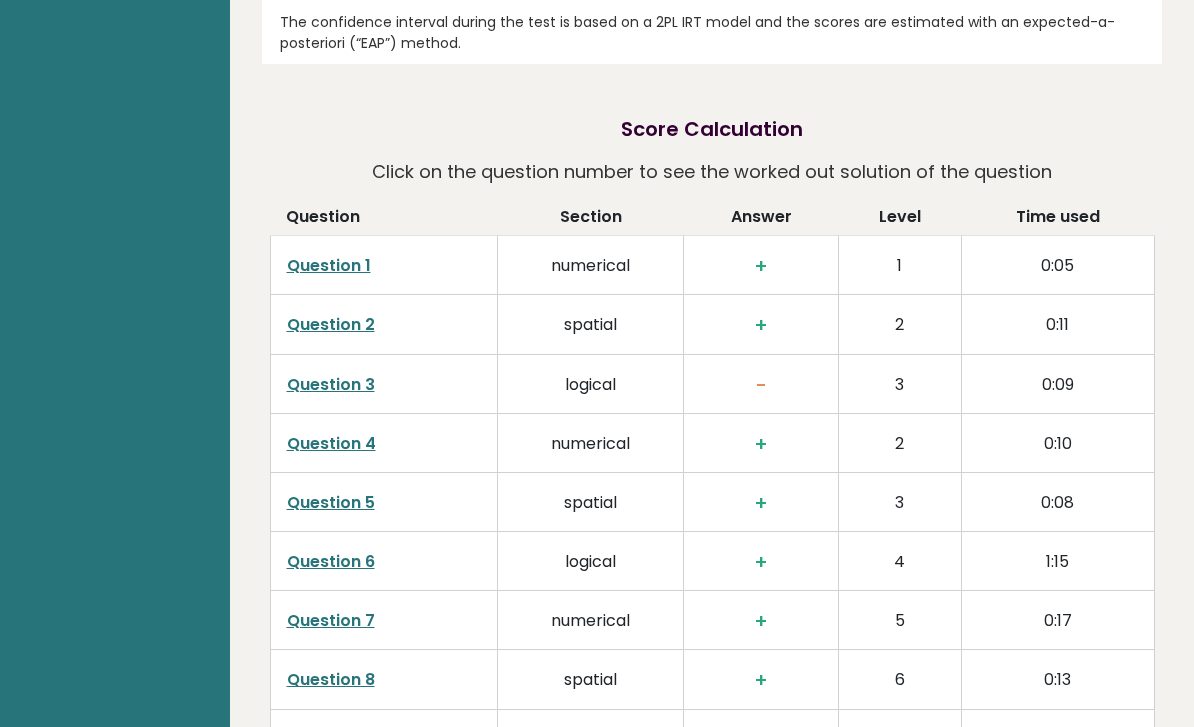 scroll, scrollTop: 2923, scrollLeft: 0, axis: vertical 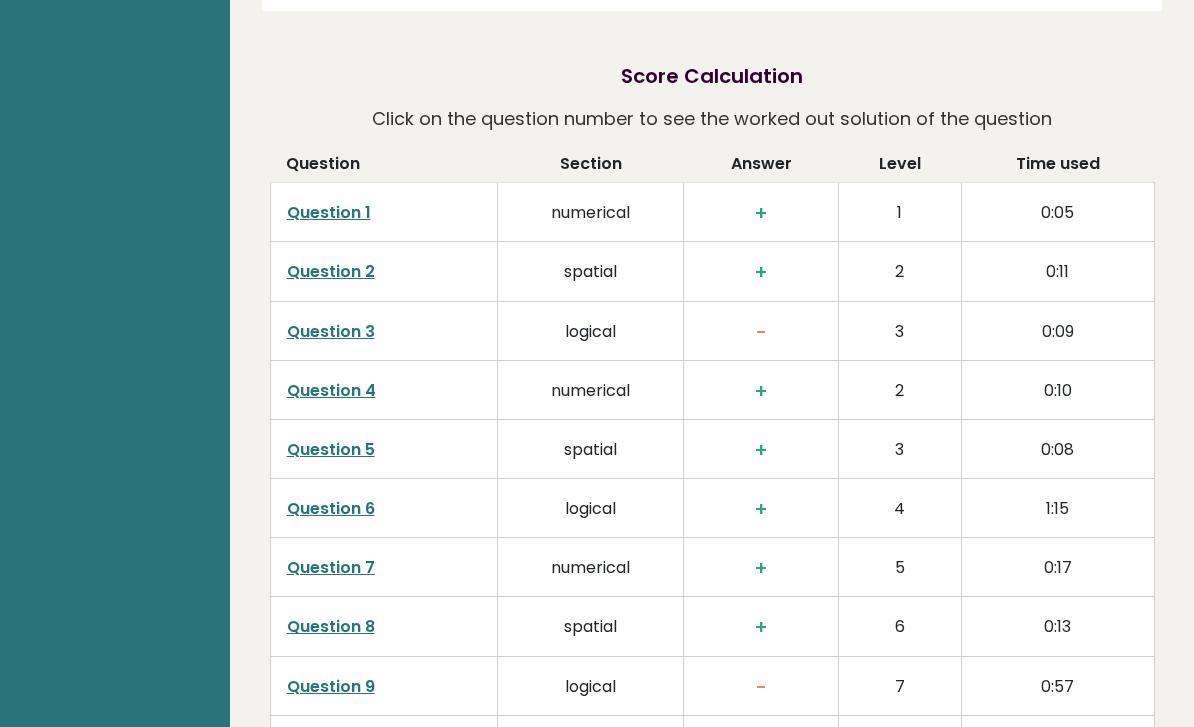click on "Question
3" at bounding box center [331, 332] 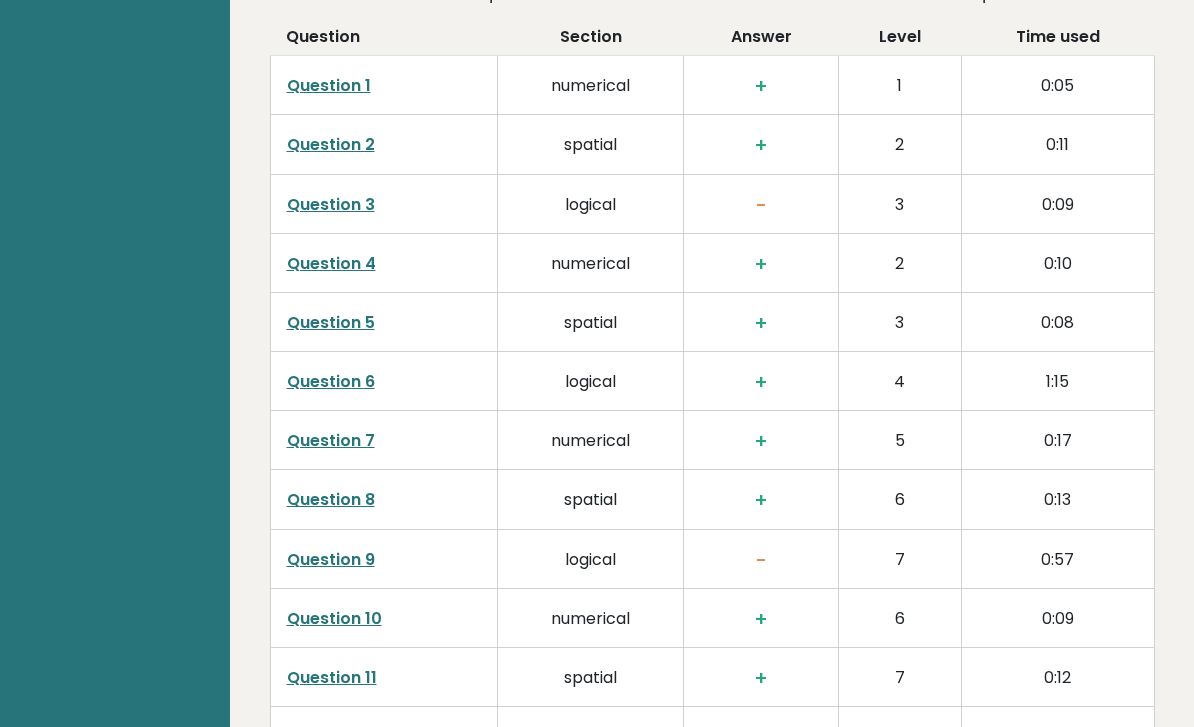 scroll, scrollTop: 3042, scrollLeft: 0, axis: vertical 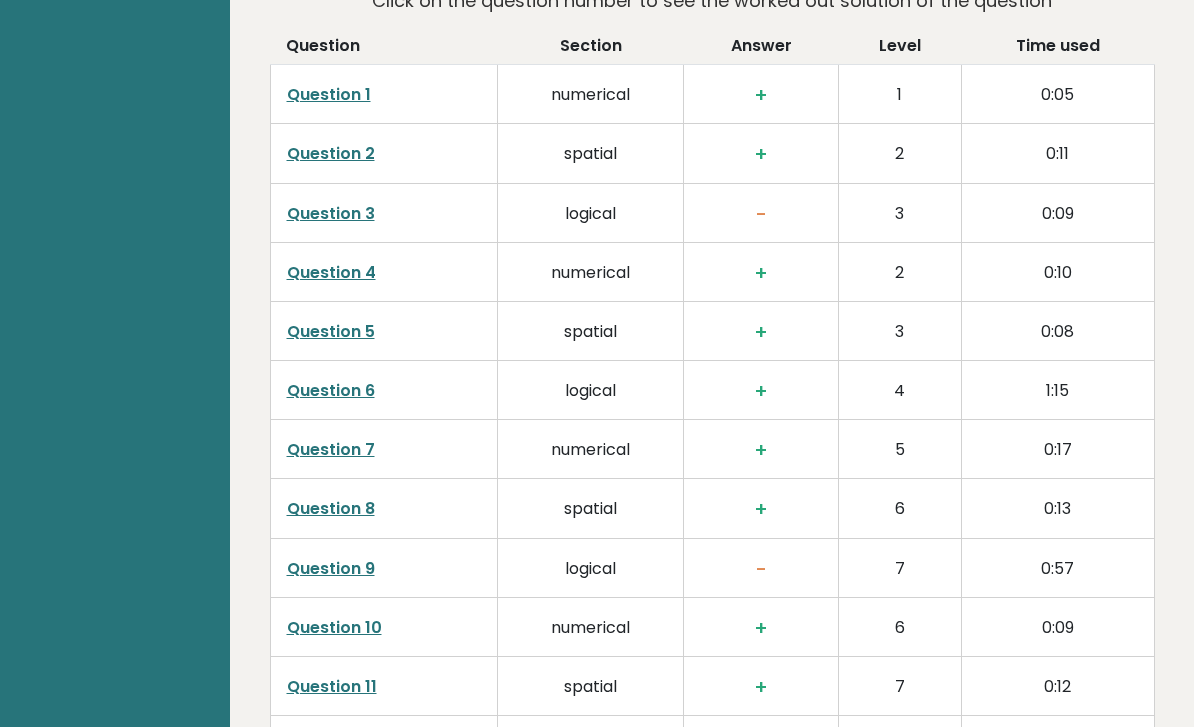 click on "Question
9" at bounding box center (331, 568) 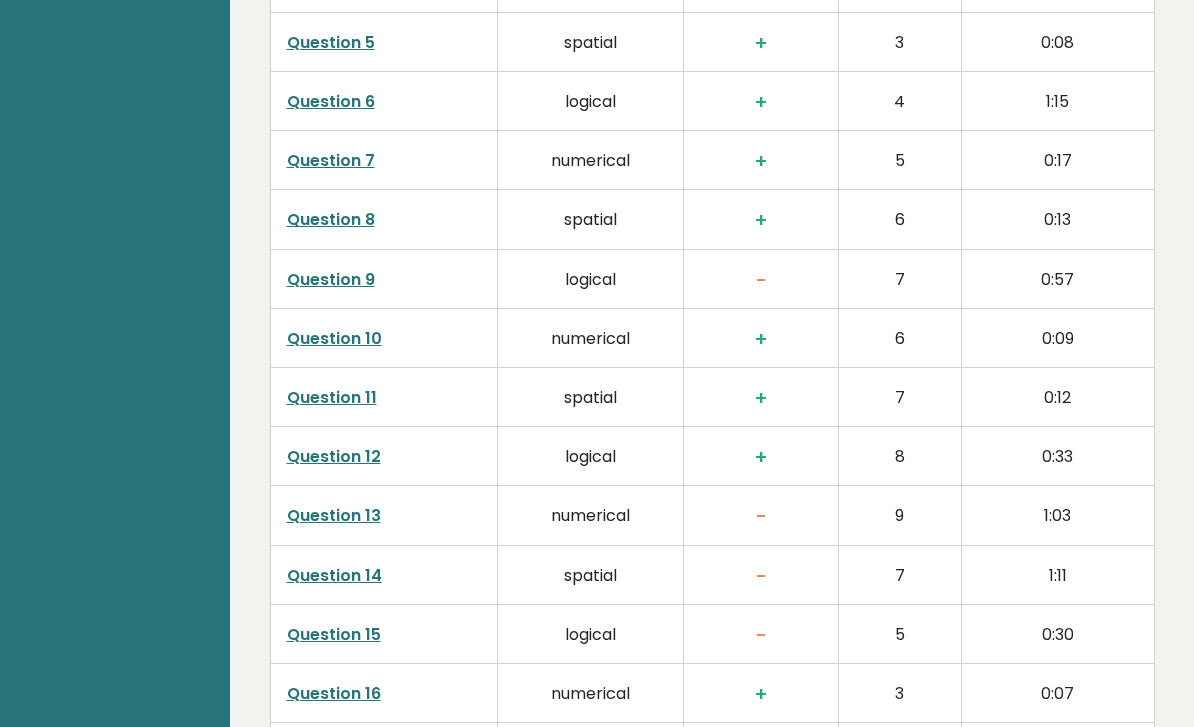 scroll, scrollTop: 3394, scrollLeft: 0, axis: vertical 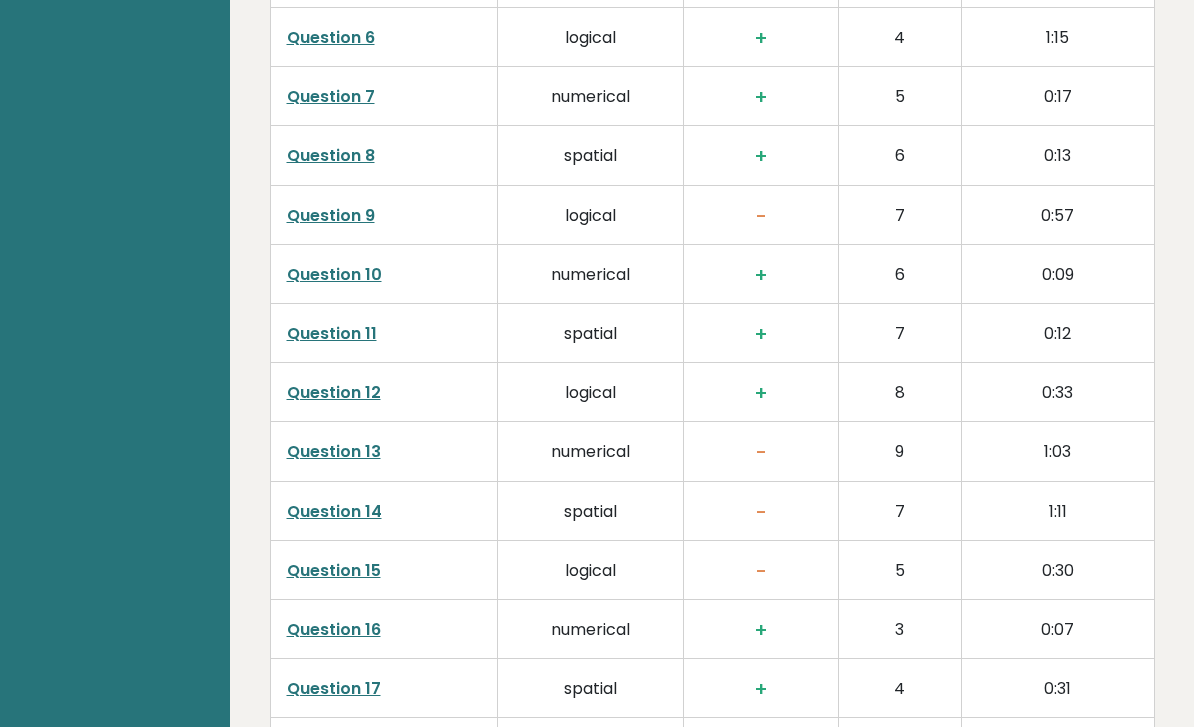 click on "Question
13" at bounding box center (334, 452) 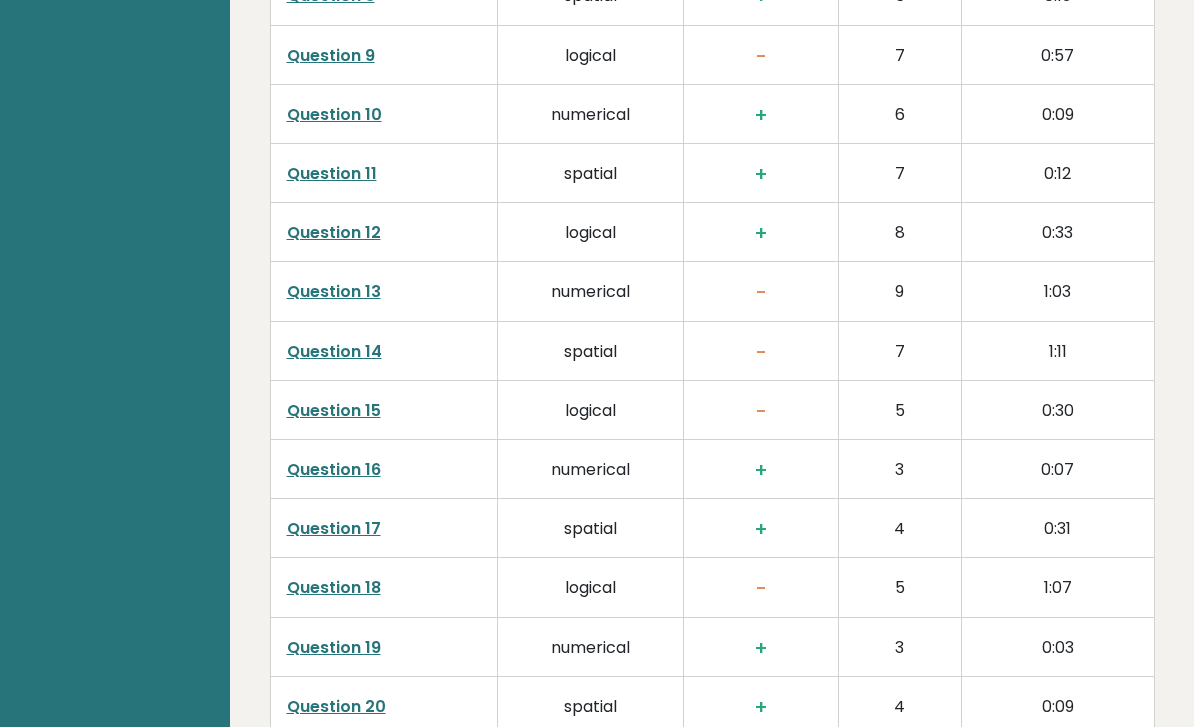 scroll, scrollTop: 3555, scrollLeft: 0, axis: vertical 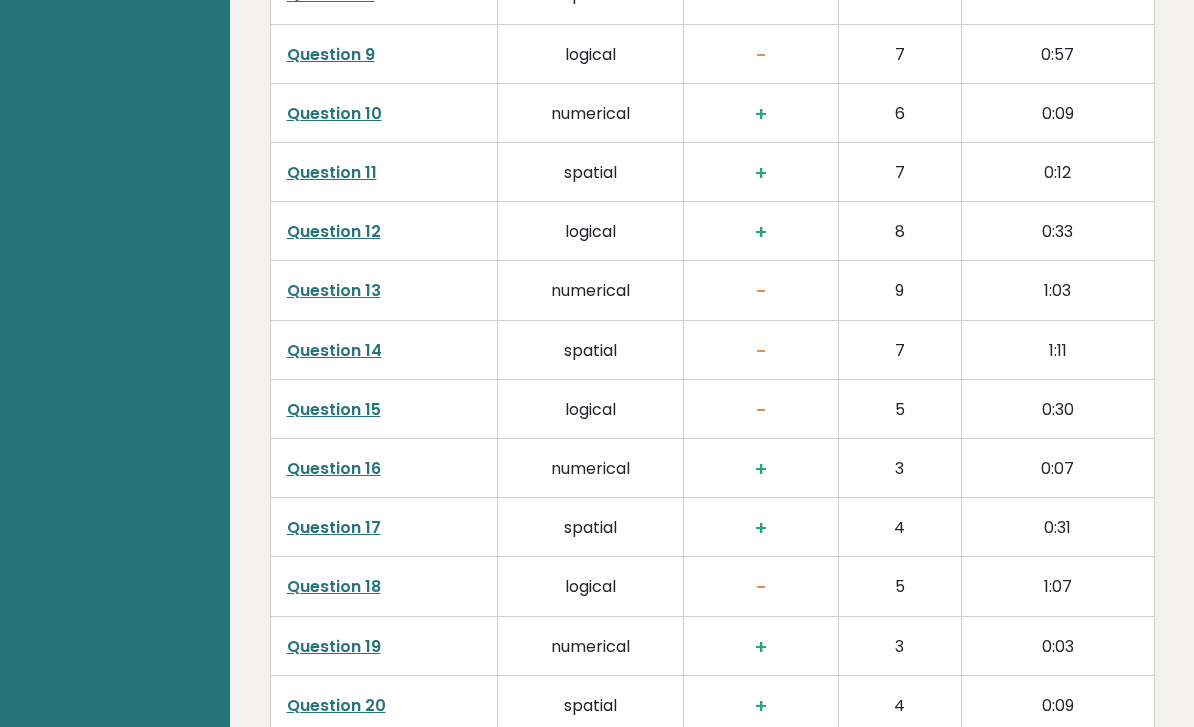 click on "Question
13" at bounding box center [384, 291] 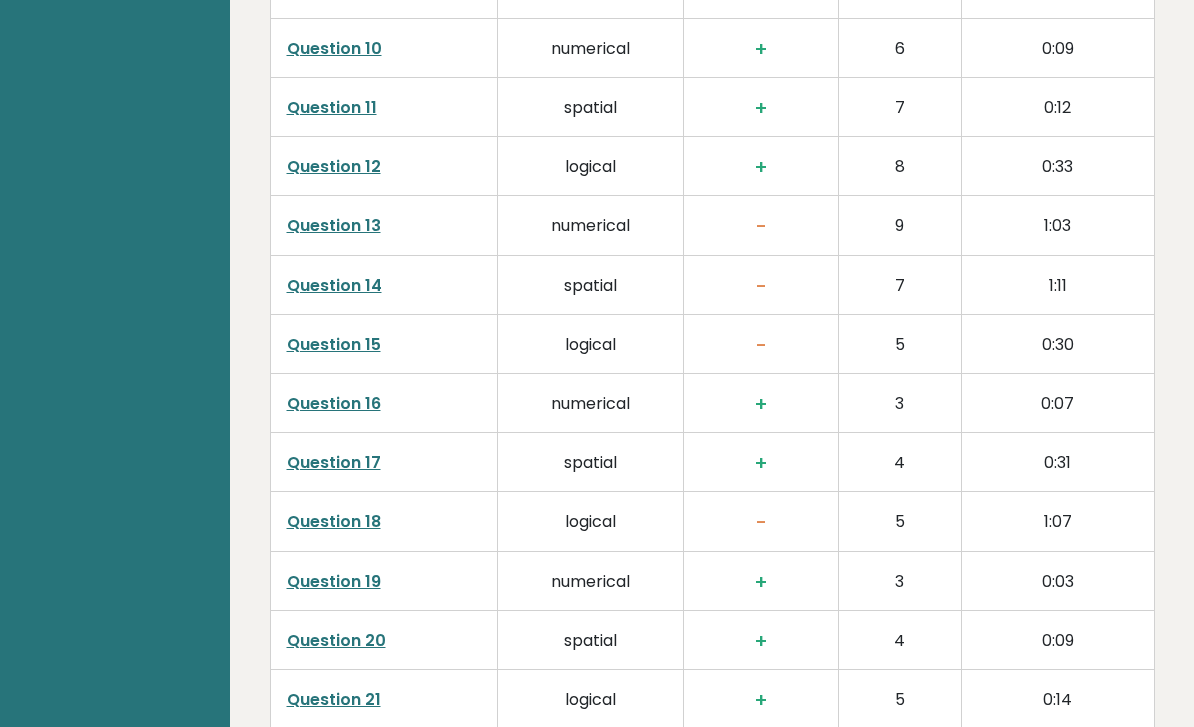click on "Question
14" at bounding box center [334, 285] 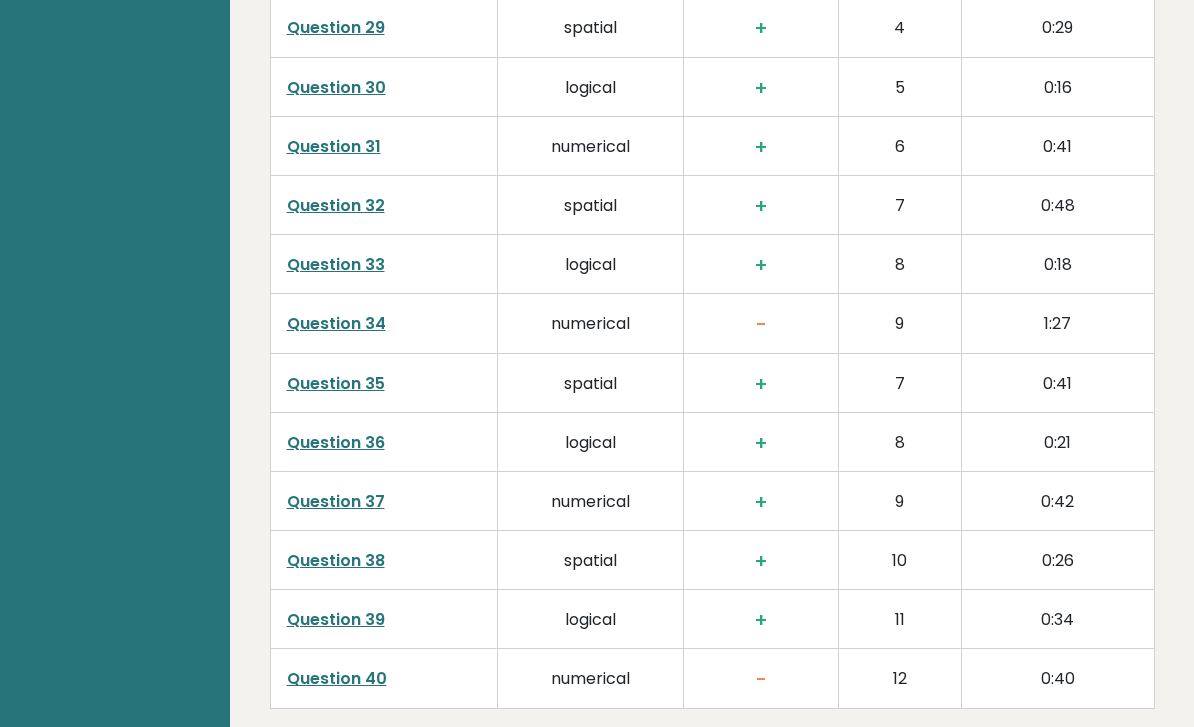 scroll, scrollTop: 4765, scrollLeft: 0, axis: vertical 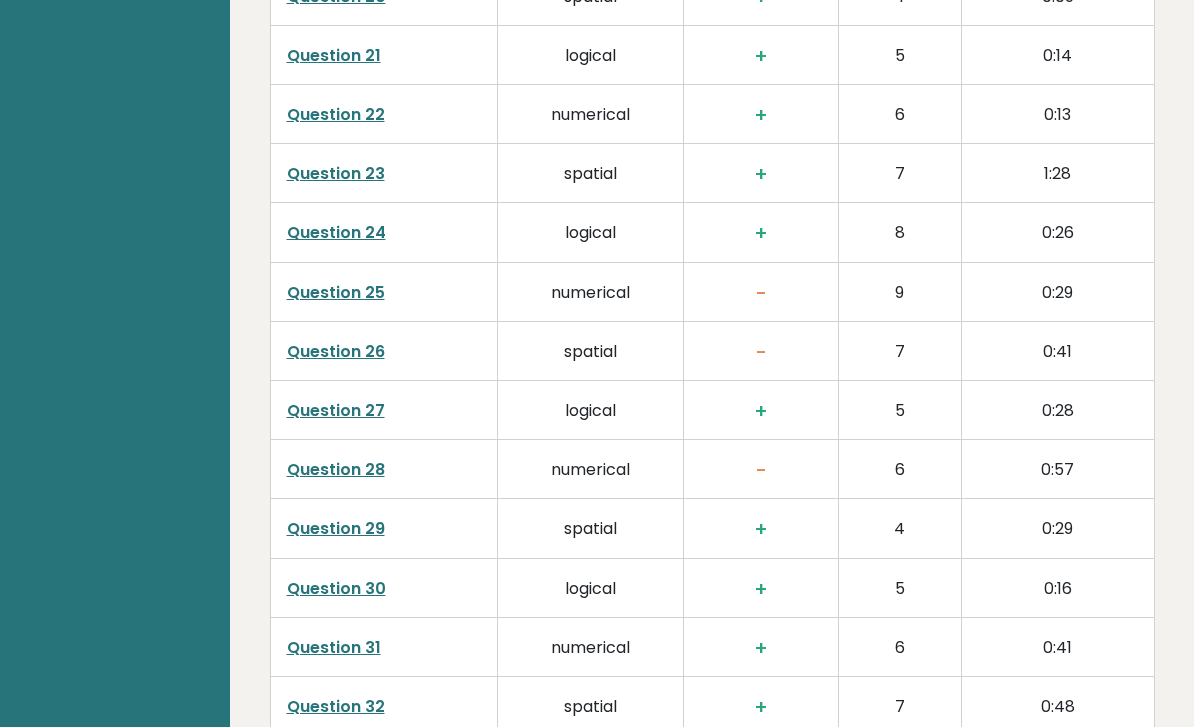 click on "Question
25" at bounding box center (336, 293) 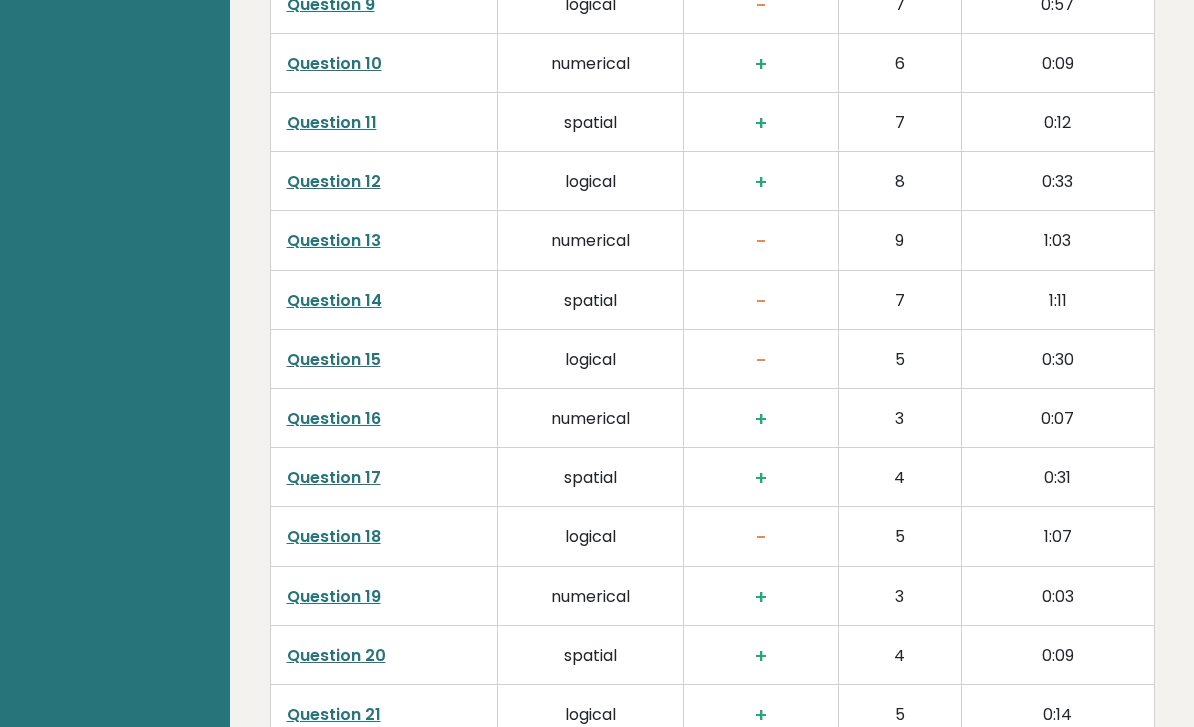 scroll, scrollTop: 3606, scrollLeft: 0, axis: vertical 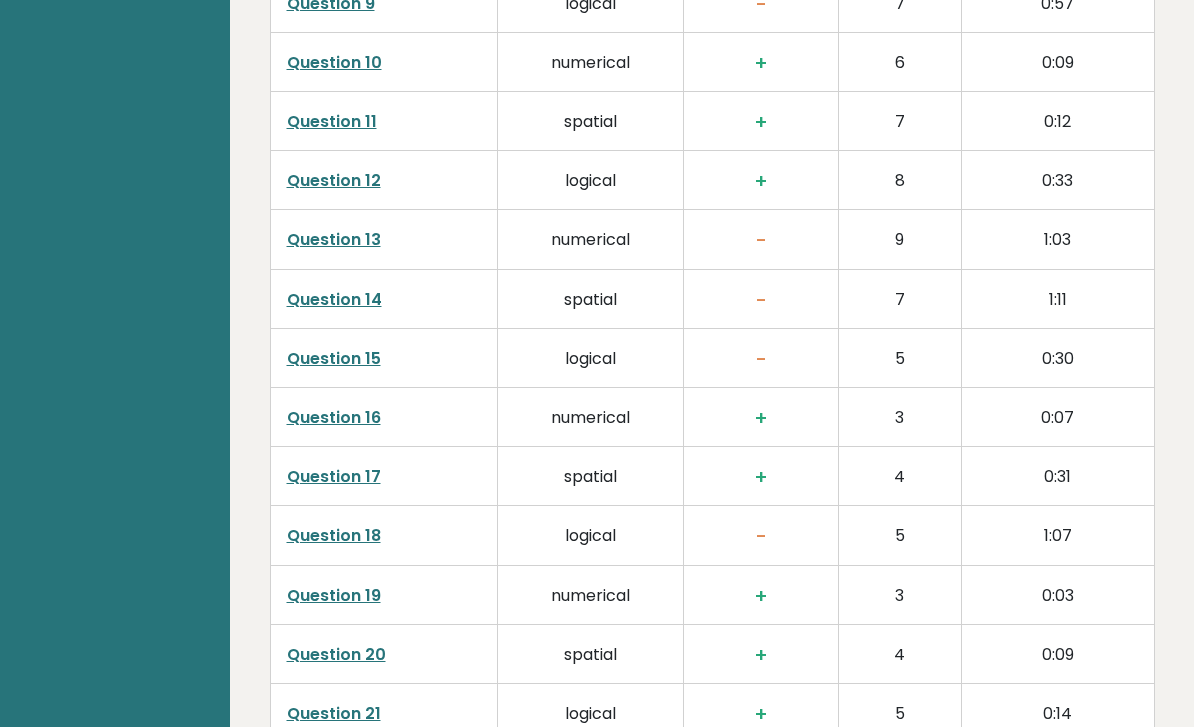 click on "Question
15" at bounding box center (334, 359) 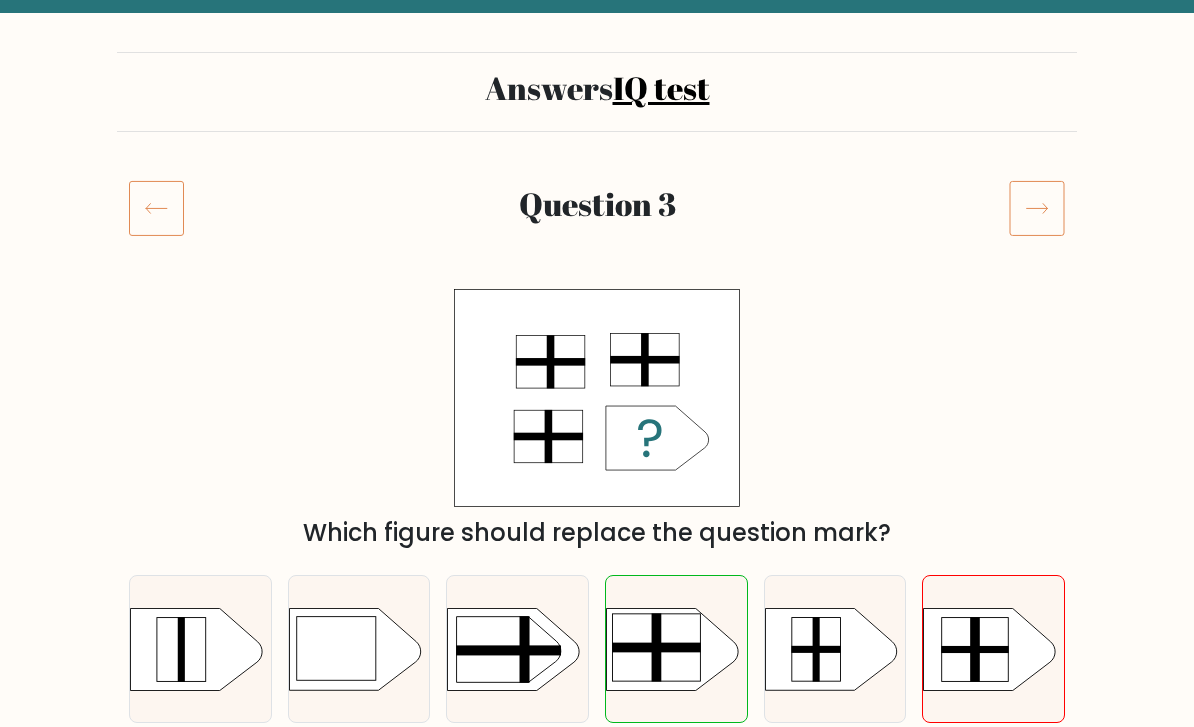scroll, scrollTop: 0, scrollLeft: 0, axis: both 